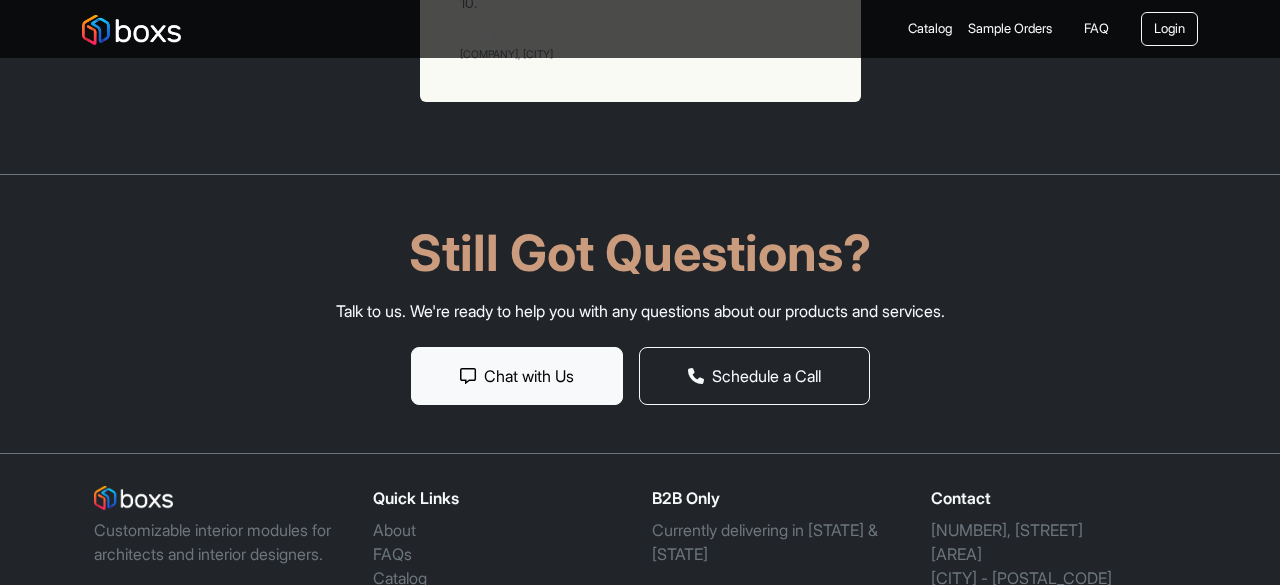 scroll, scrollTop: 6545, scrollLeft: 0, axis: vertical 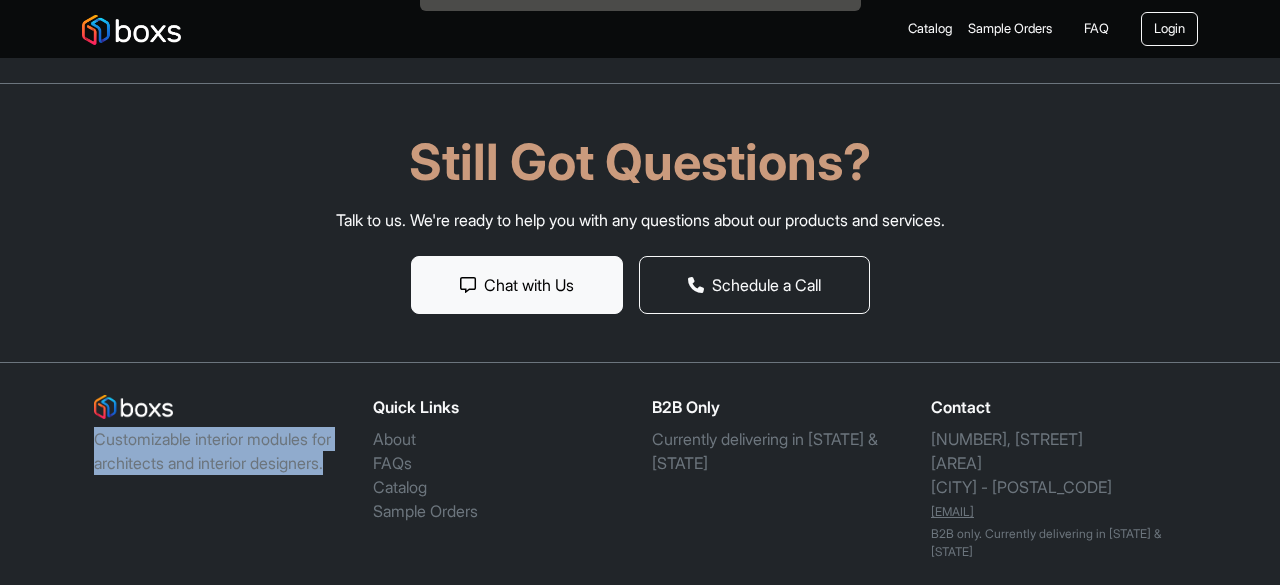 drag, startPoint x: 93, startPoint y: 441, endPoint x: 339, endPoint y: 475, distance: 248.33849 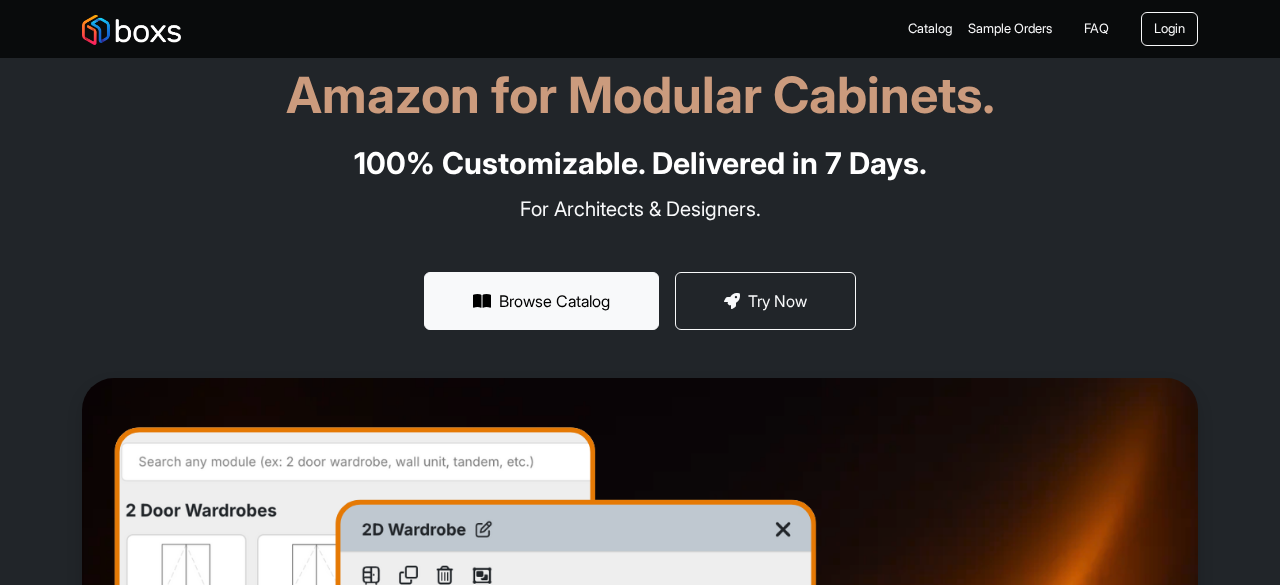 scroll, scrollTop: 400, scrollLeft: 0, axis: vertical 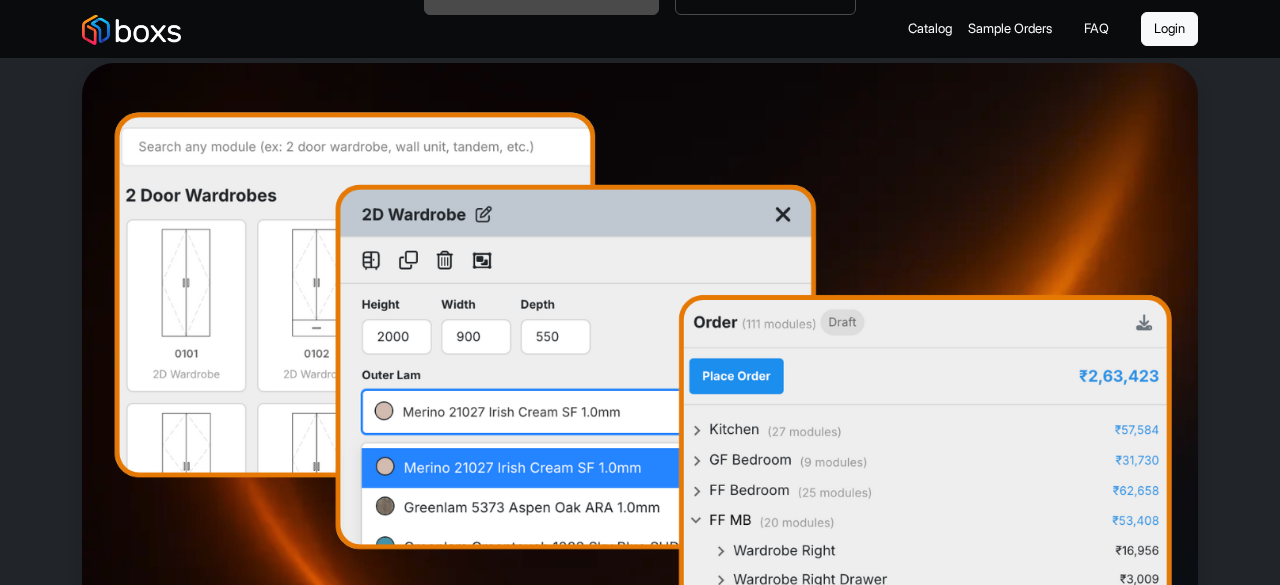 click on "Login" at bounding box center [1169, 29] 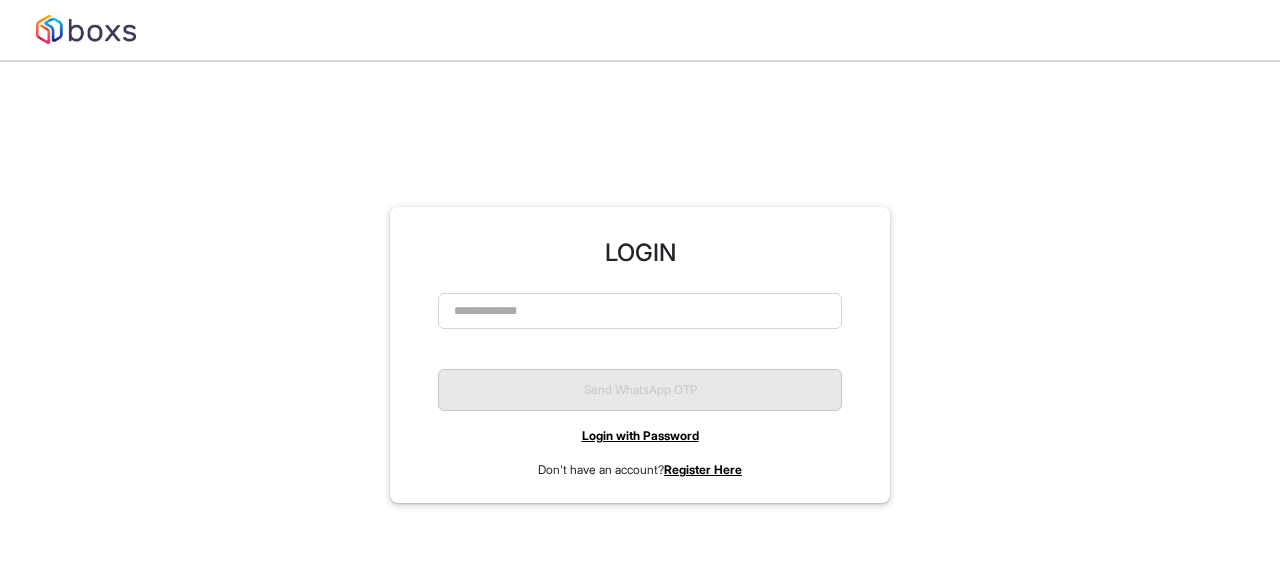scroll, scrollTop: 0, scrollLeft: 0, axis: both 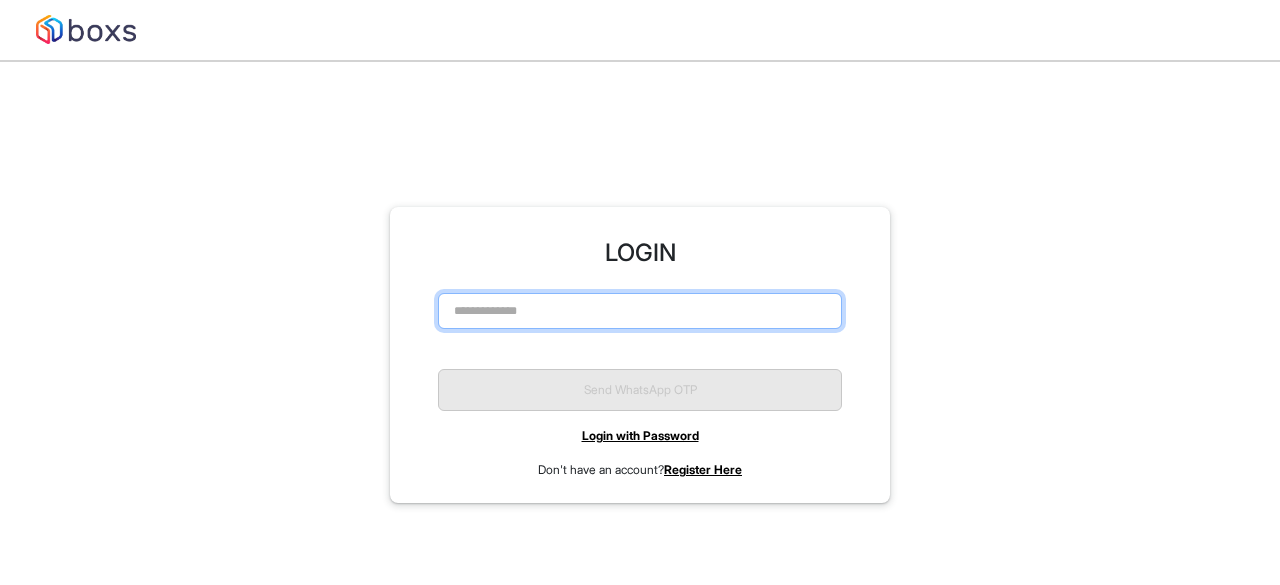 click at bounding box center [640, 311] 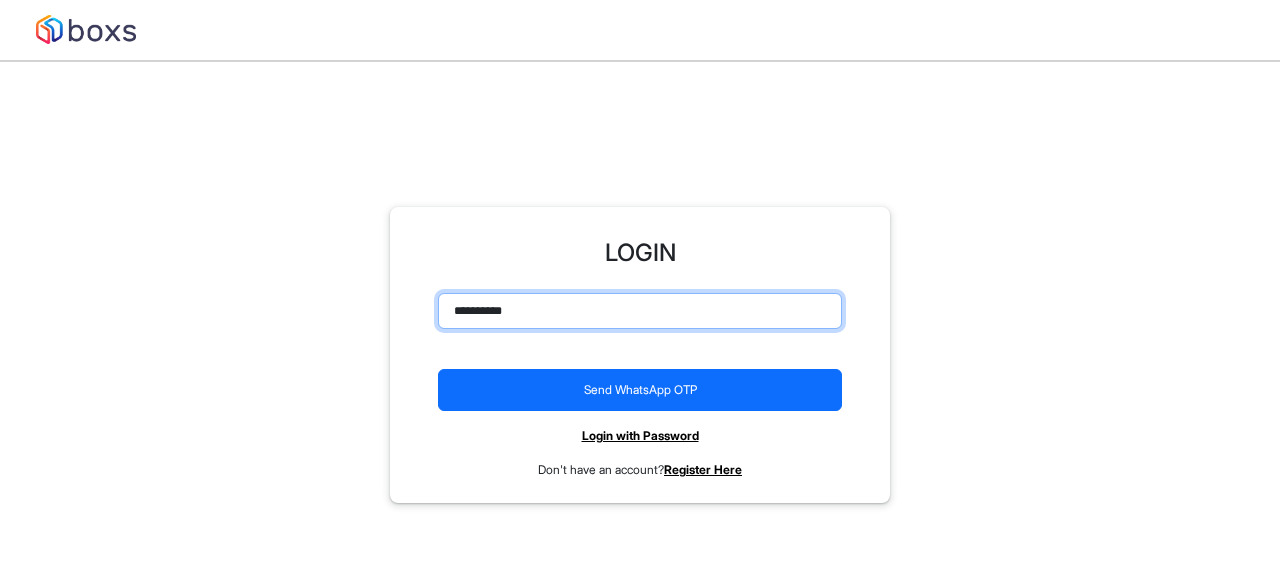 drag, startPoint x: 456, startPoint y: 315, endPoint x: 392, endPoint y: 314, distance: 64.00781 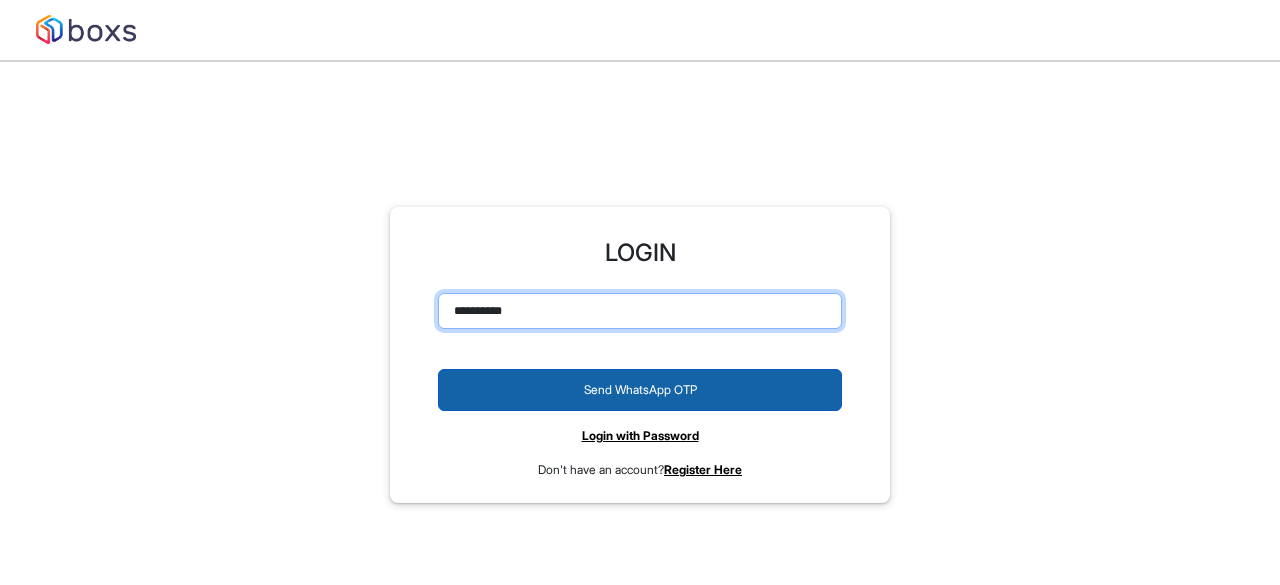 type on "**********" 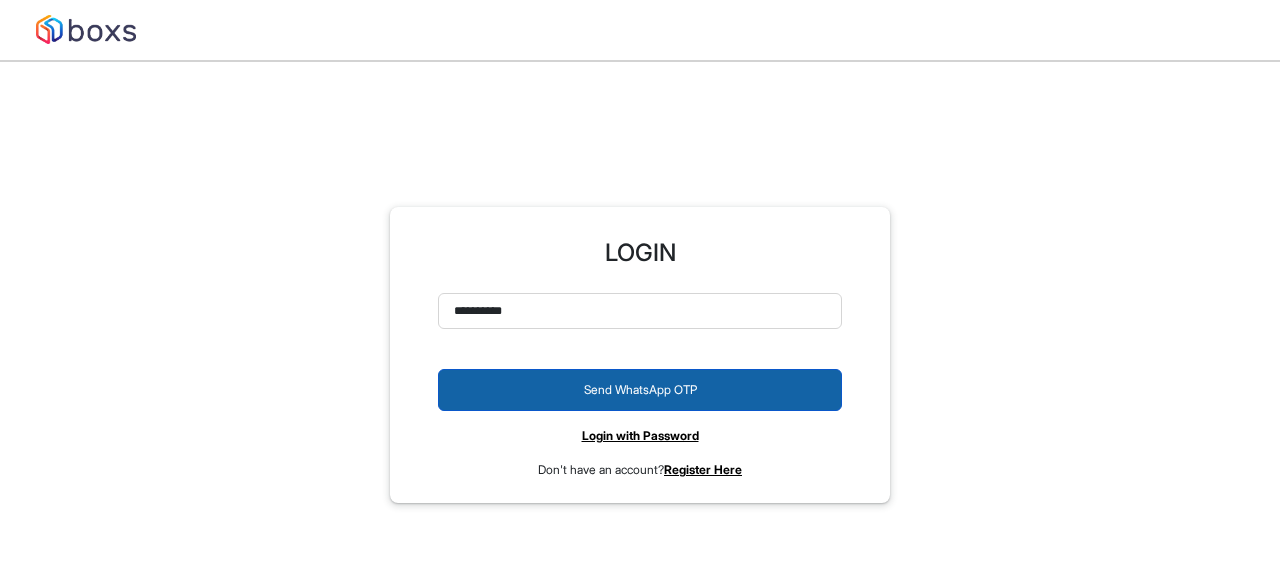click on "Send WhatsApp OTP" at bounding box center (640, 390) 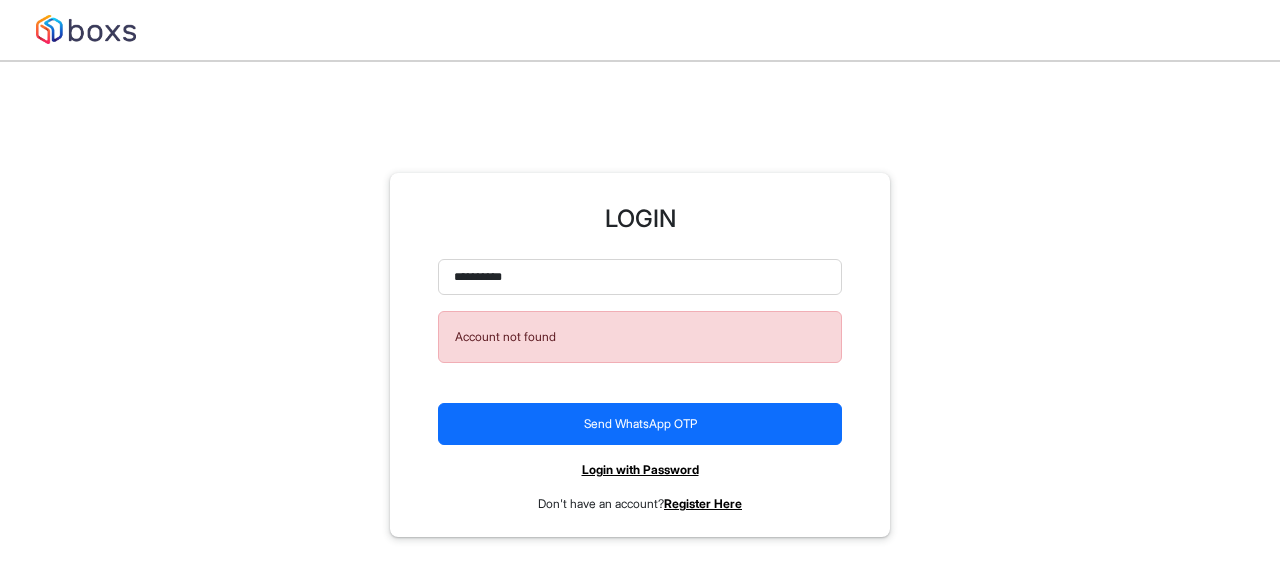 click on "Register Here" at bounding box center [703, 503] 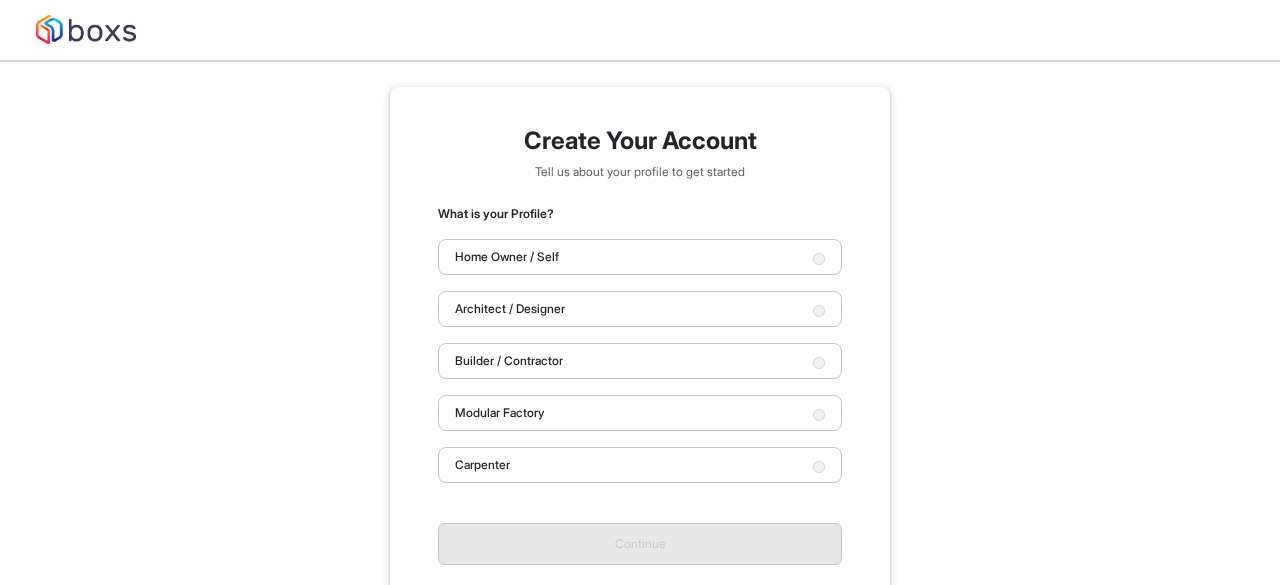 click on "Home Owner / Self" at bounding box center [640, 257] 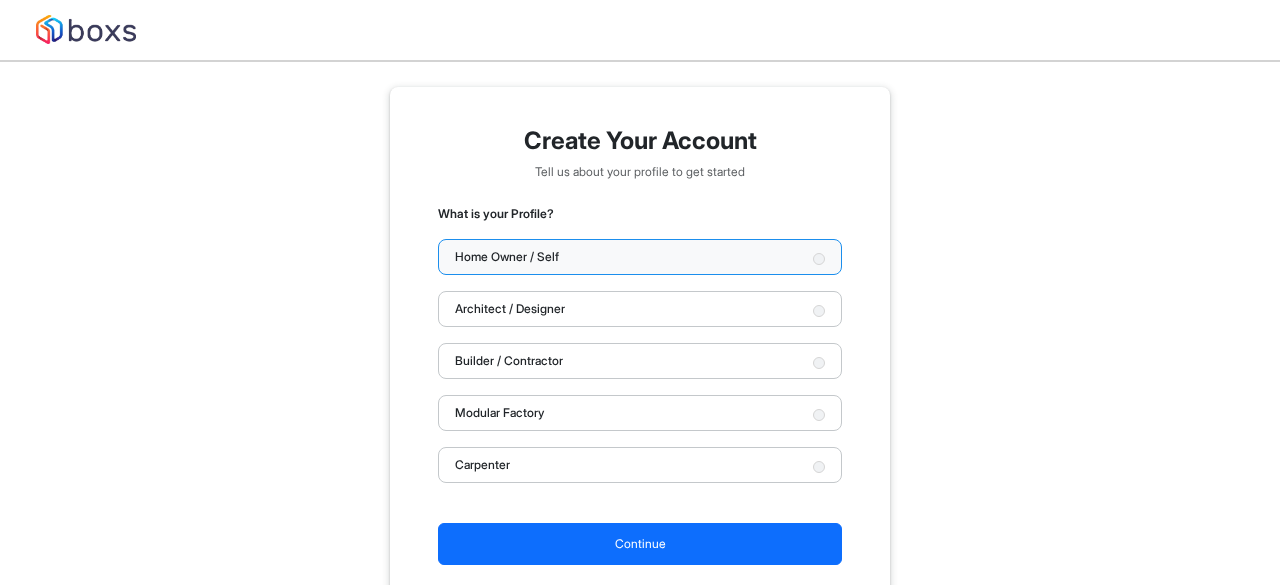 click on "Architect / Designer" at bounding box center (510, 309) 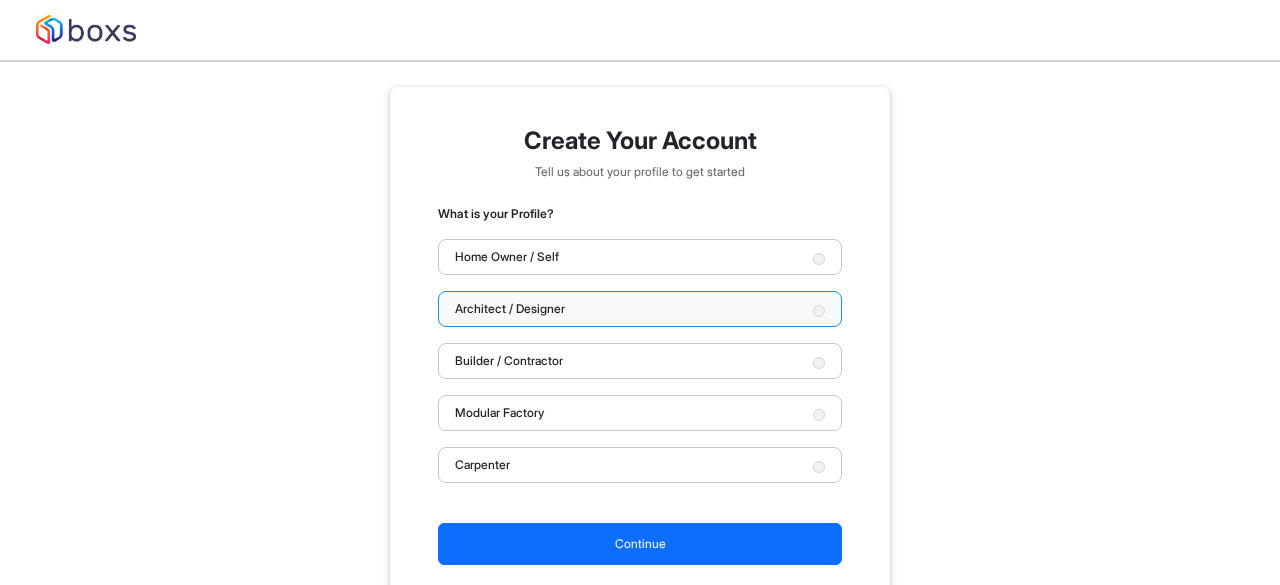 click on "Home Owner / Self" at bounding box center (640, 257) 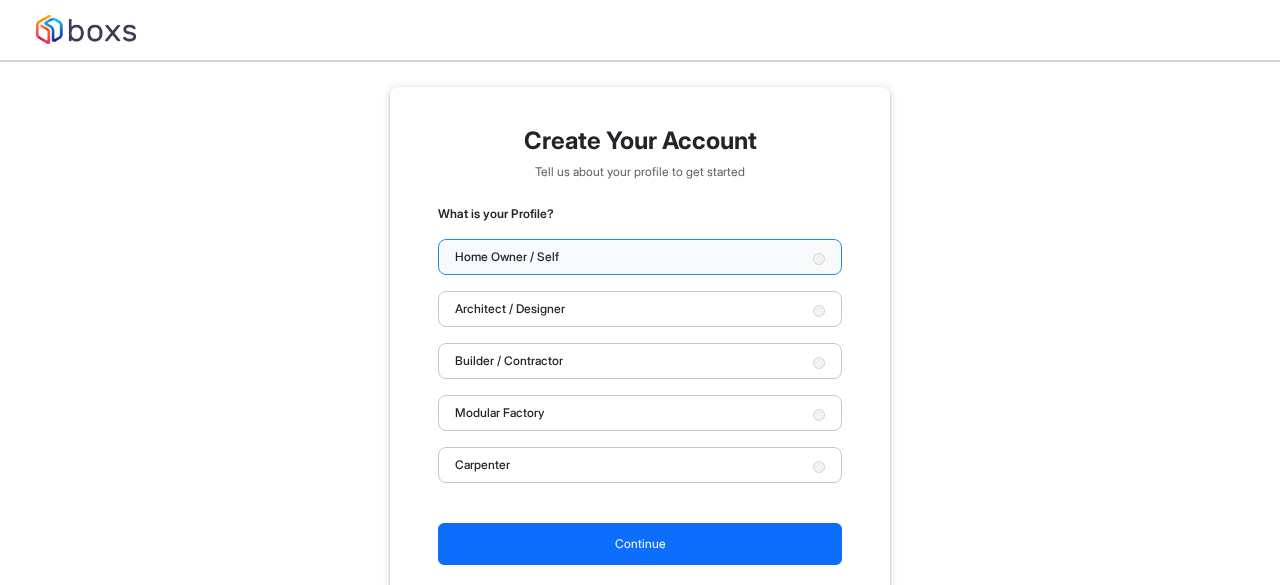 click on "Architect / Designer" at bounding box center [640, 309] 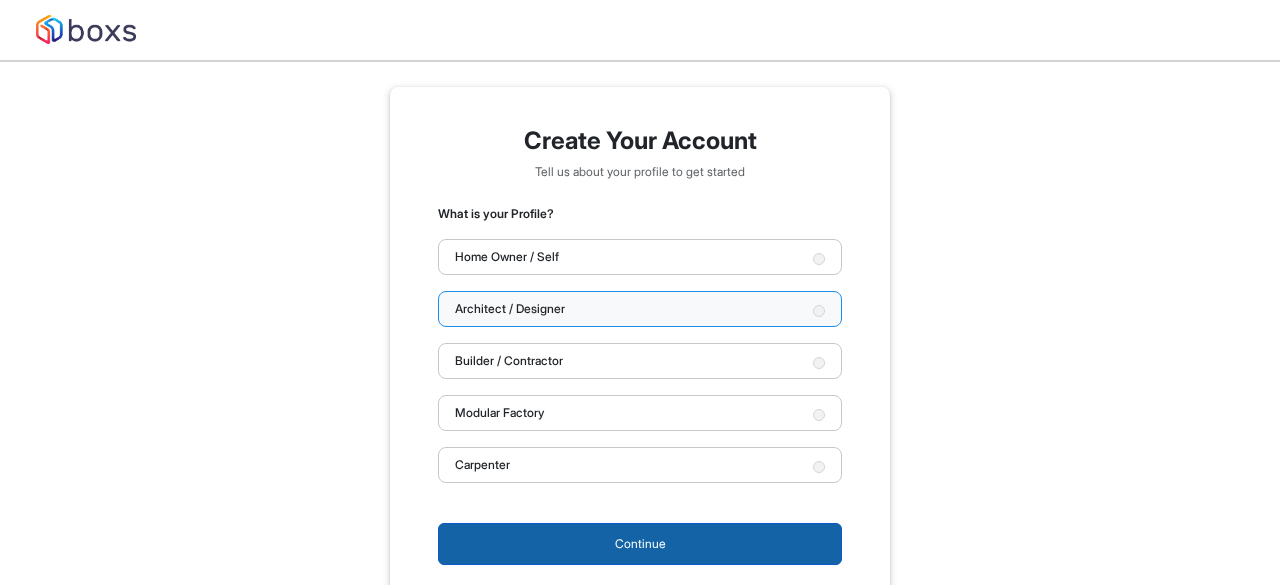 click on "Continue" at bounding box center (640, 544) 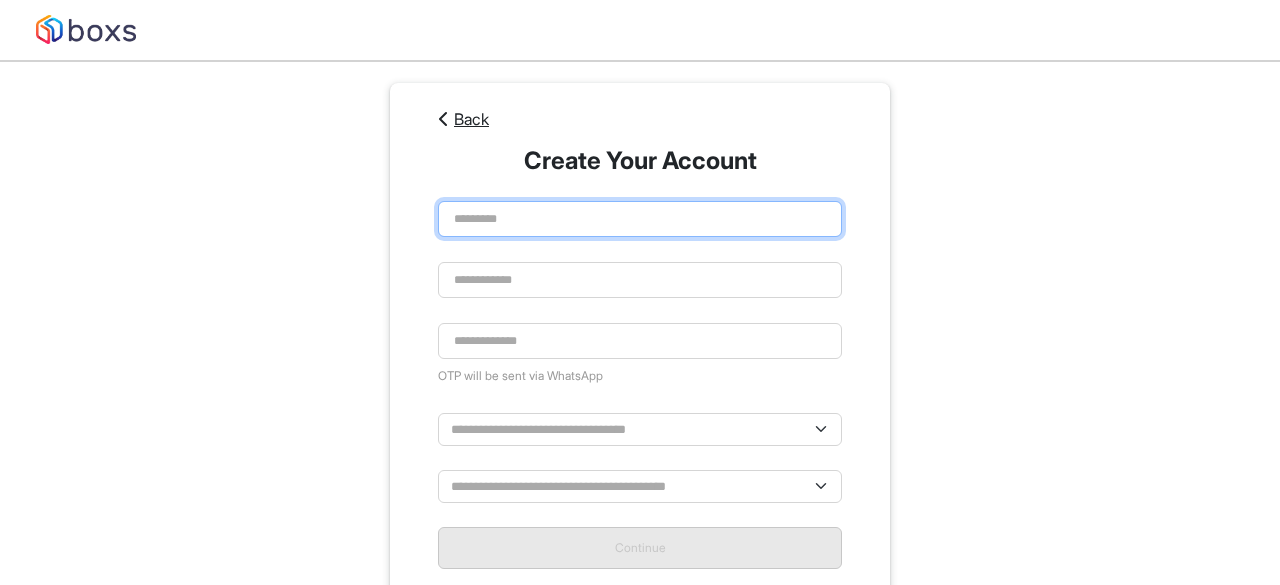 click at bounding box center (640, 219) 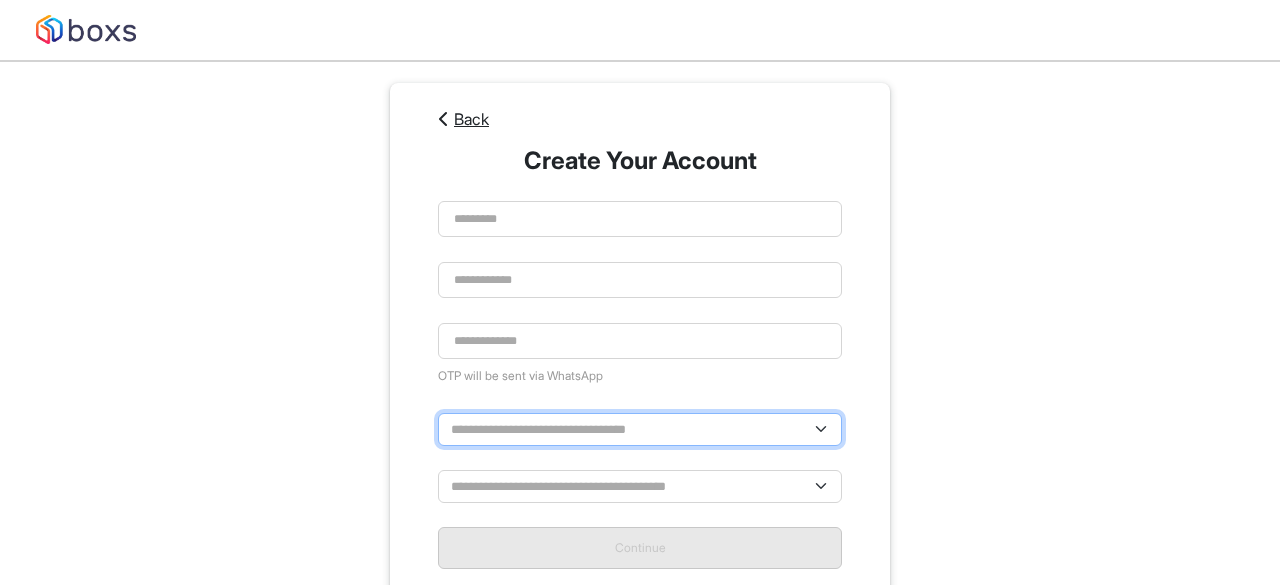 click on "**********" at bounding box center [640, 429] 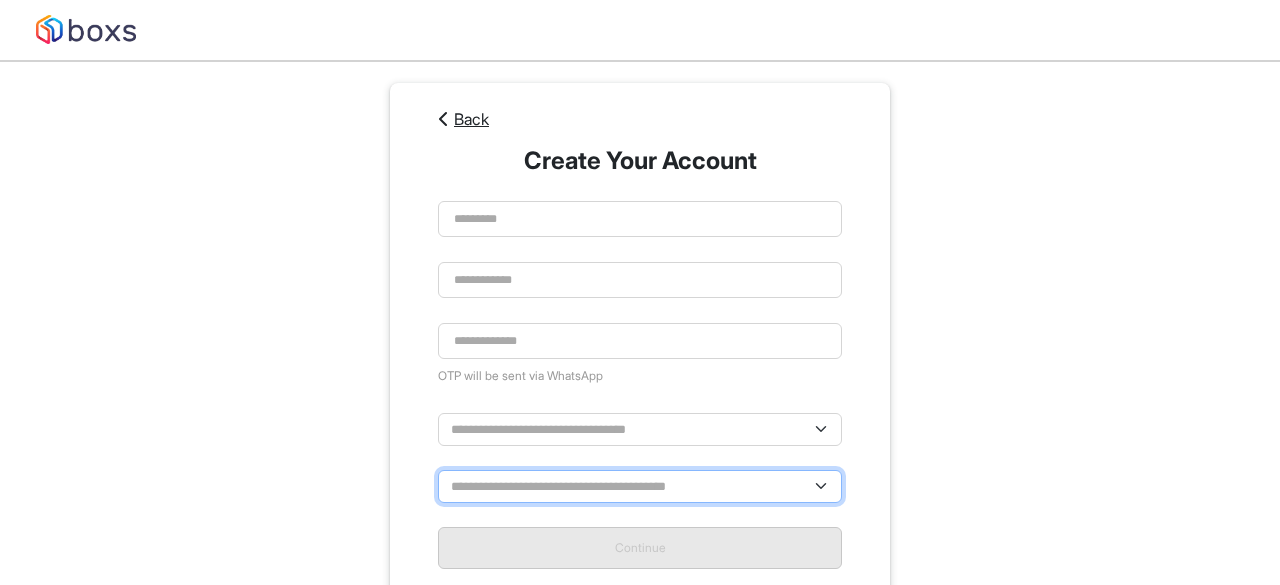 click on "**********" at bounding box center (640, 429) 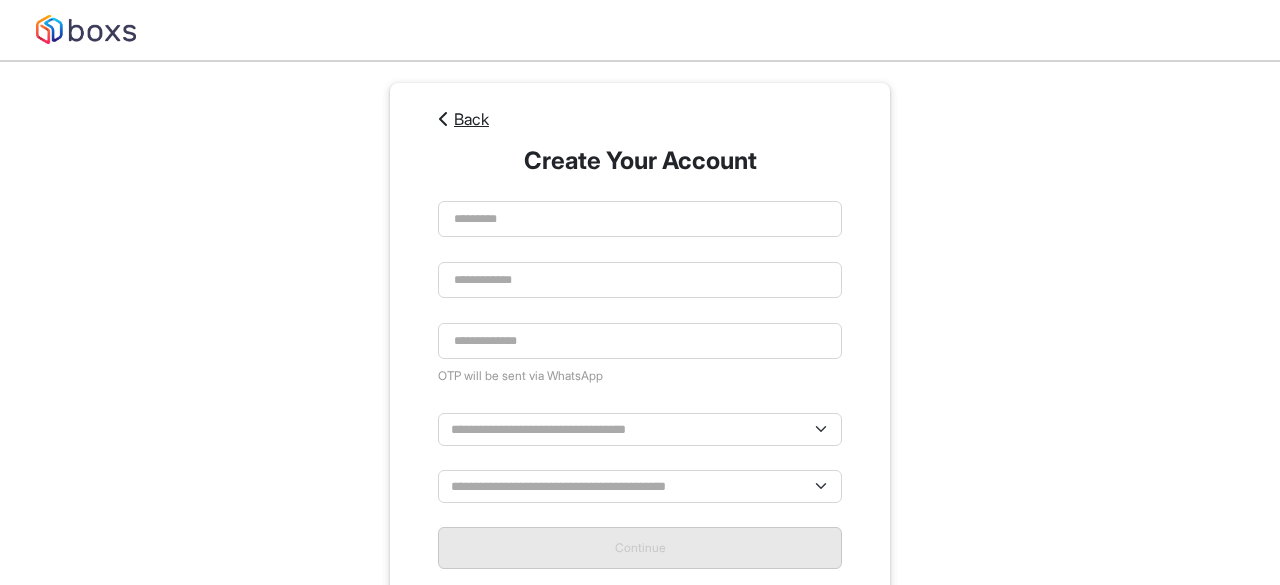 click on "**********" at bounding box center [640, 354] 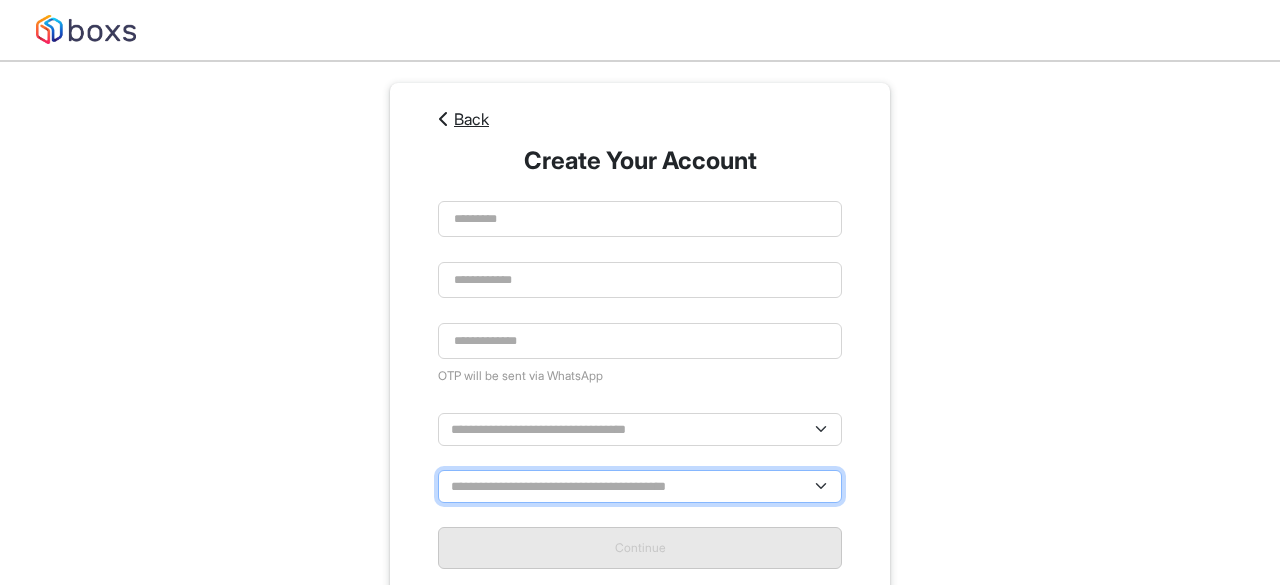 click on "**********" at bounding box center (640, 429) 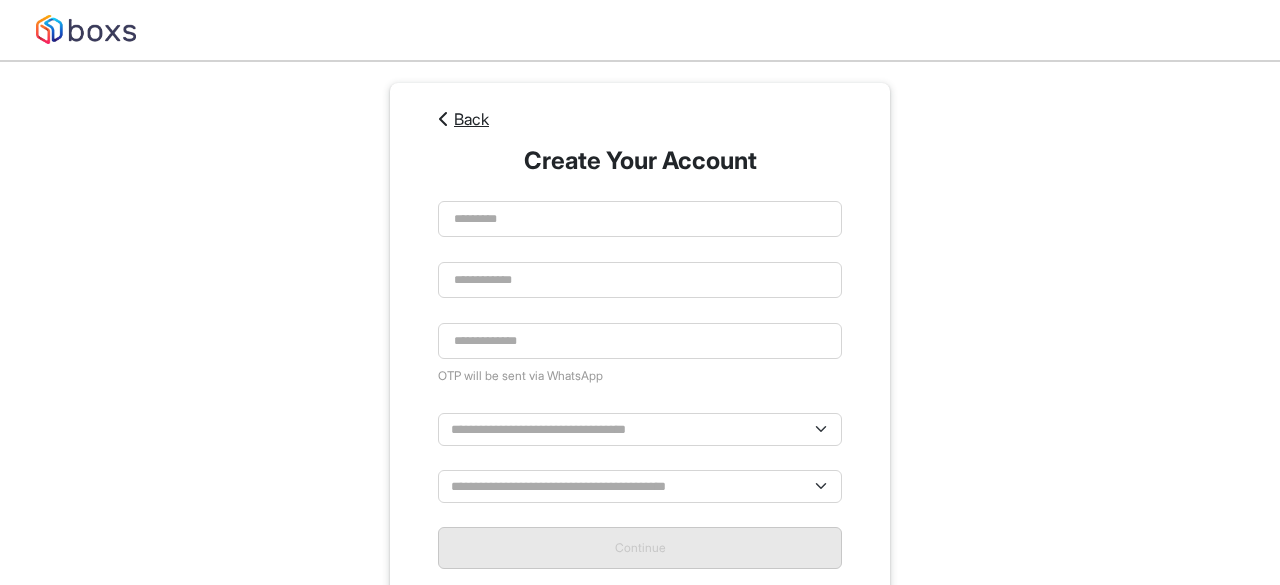 click on "**********" at bounding box center (640, 354) 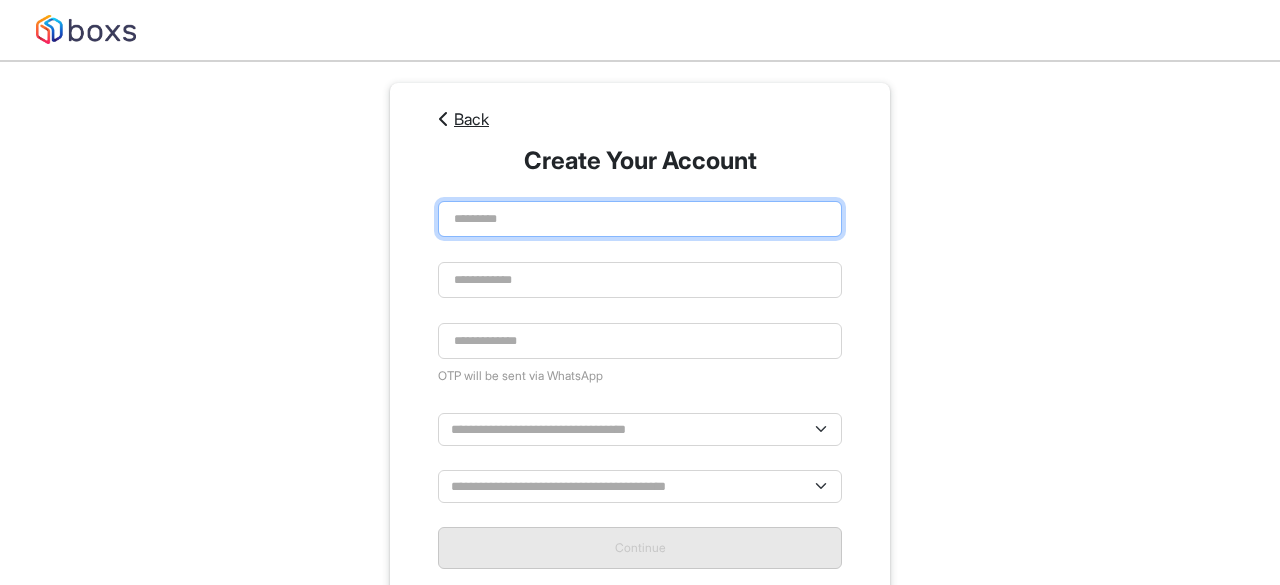click at bounding box center (640, 219) 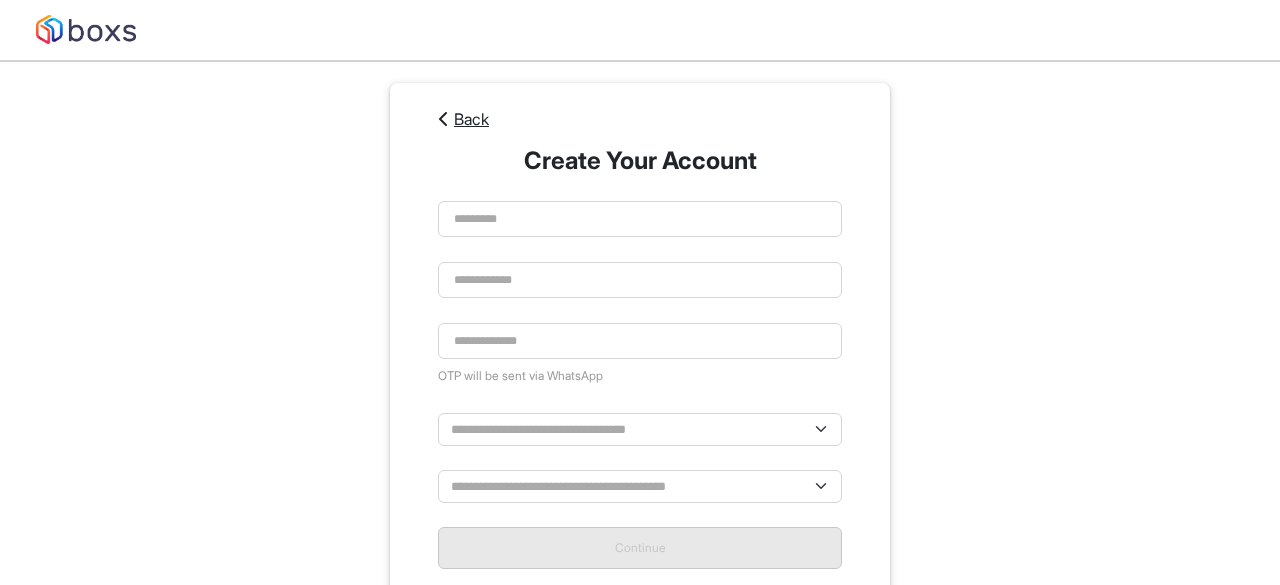 click on "**********" at bounding box center [640, 354] 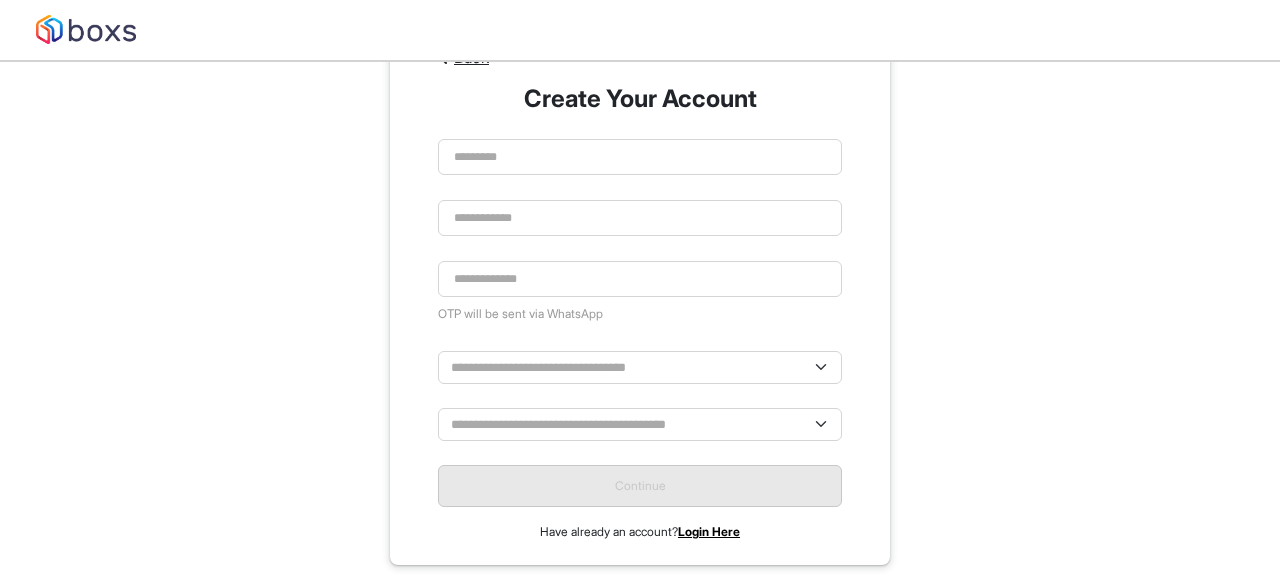 scroll, scrollTop: 0, scrollLeft: 0, axis: both 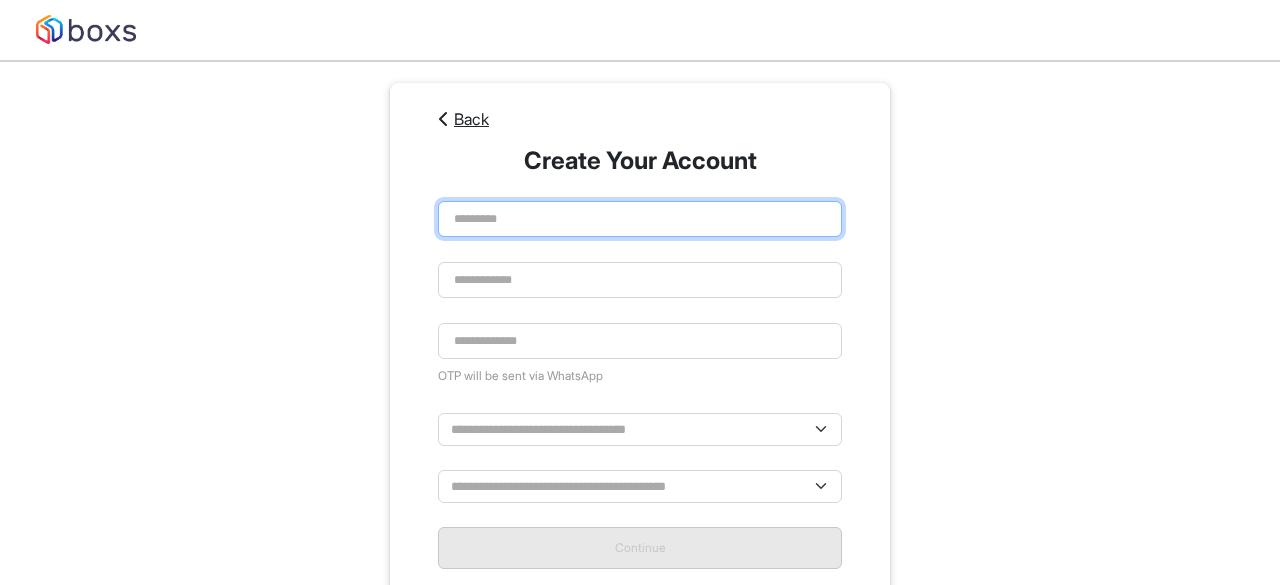 click at bounding box center (640, 219) 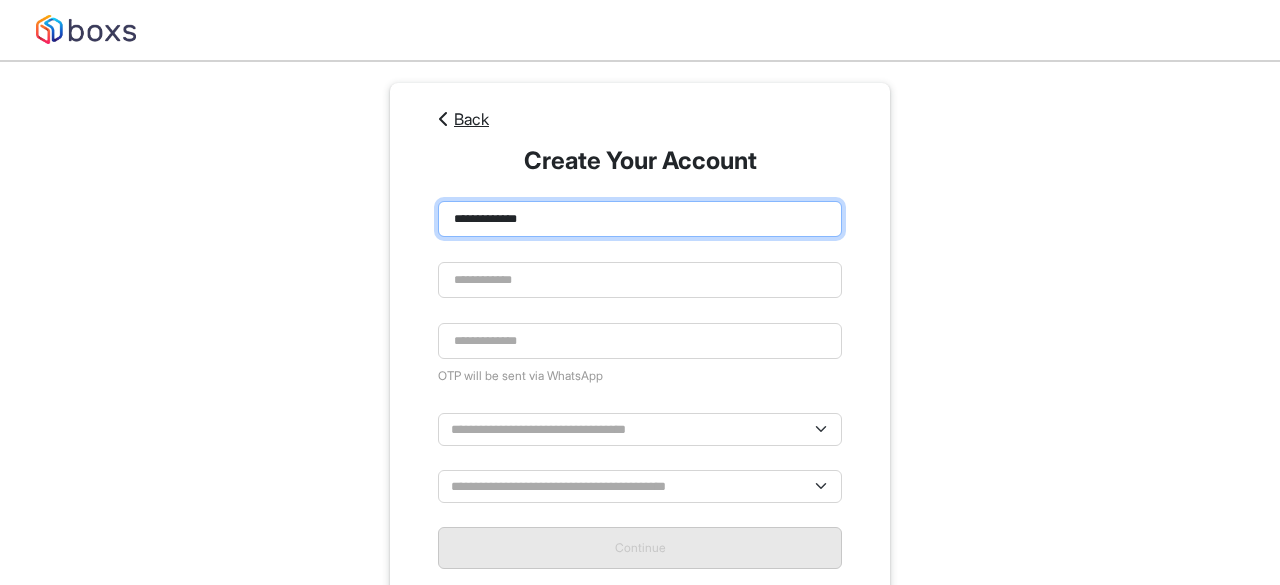 type on "**********" 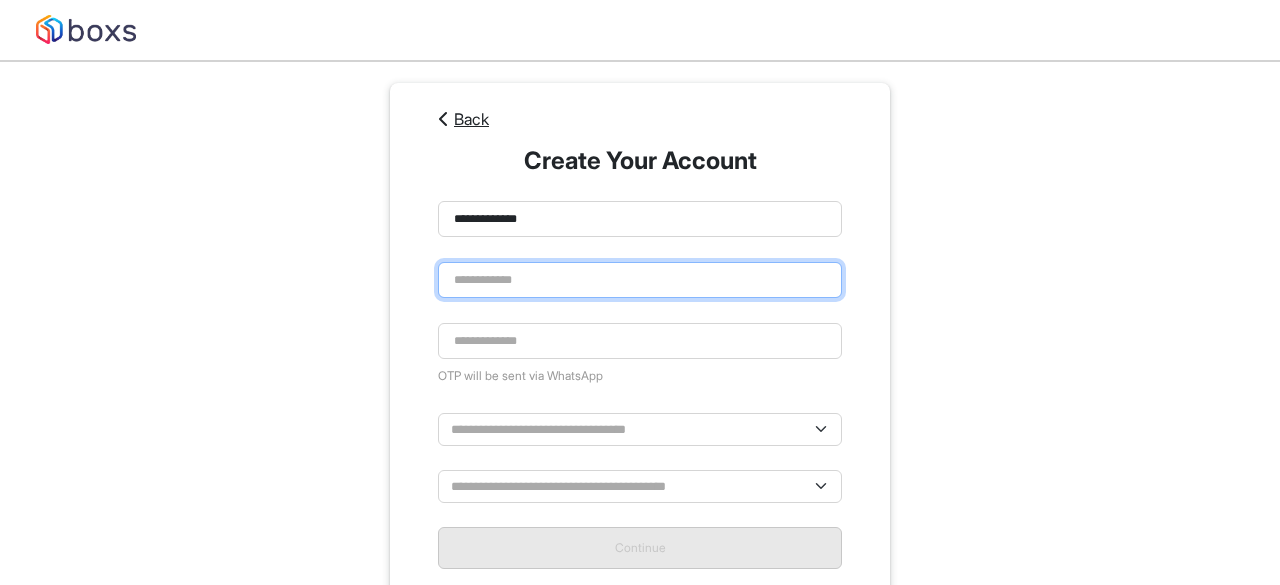 click at bounding box center [640, 219] 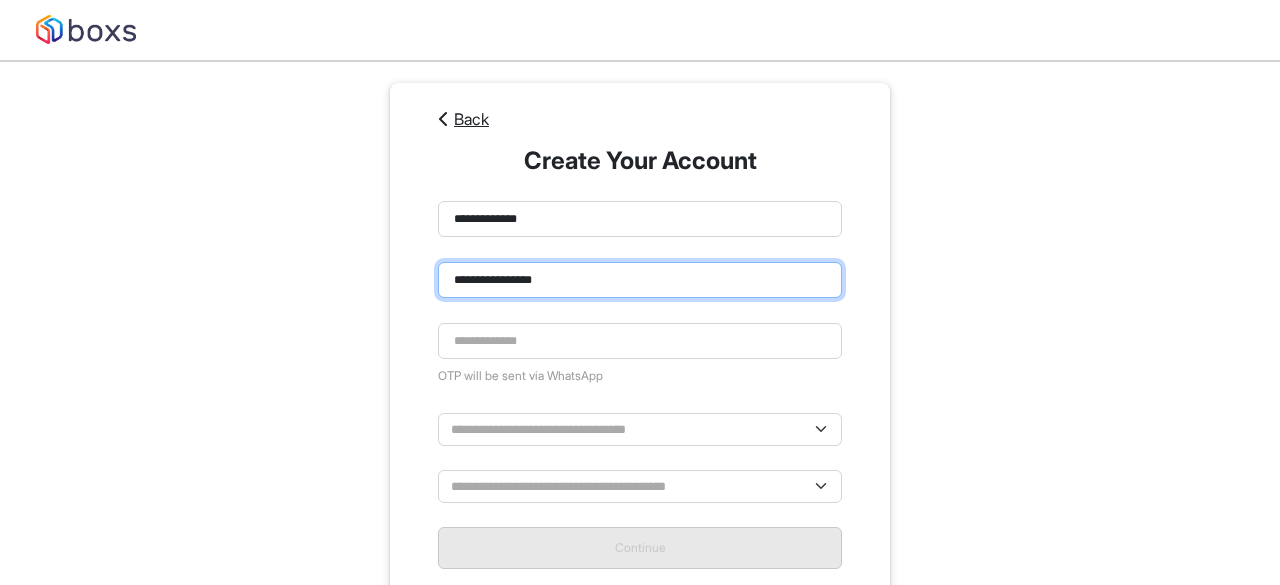 type on "**********" 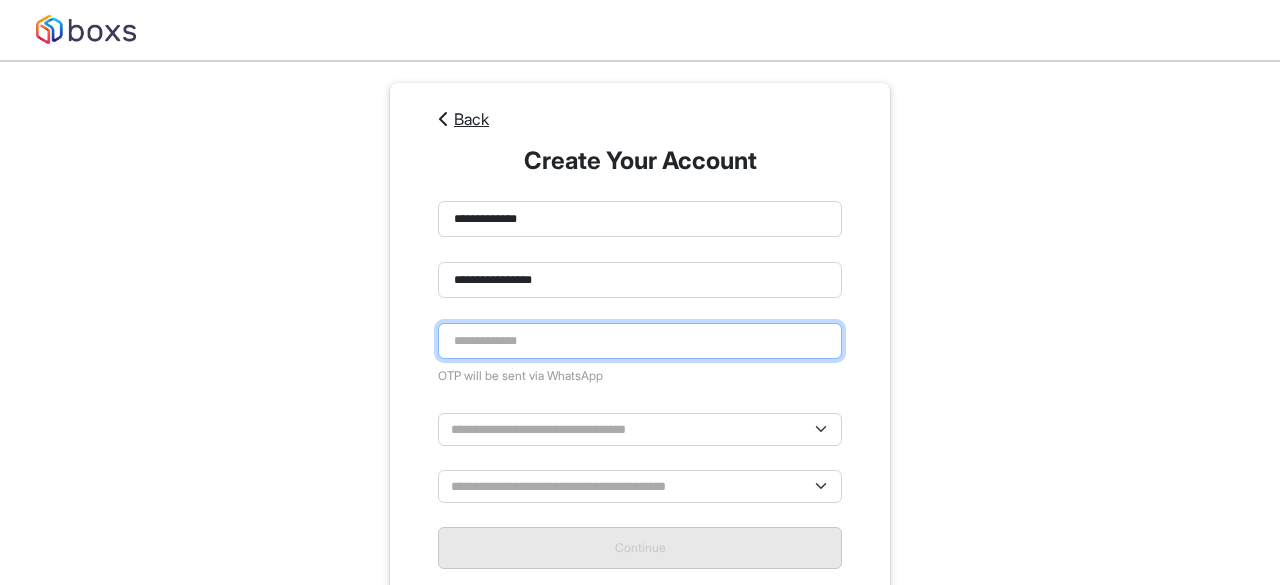click at bounding box center [640, 341] 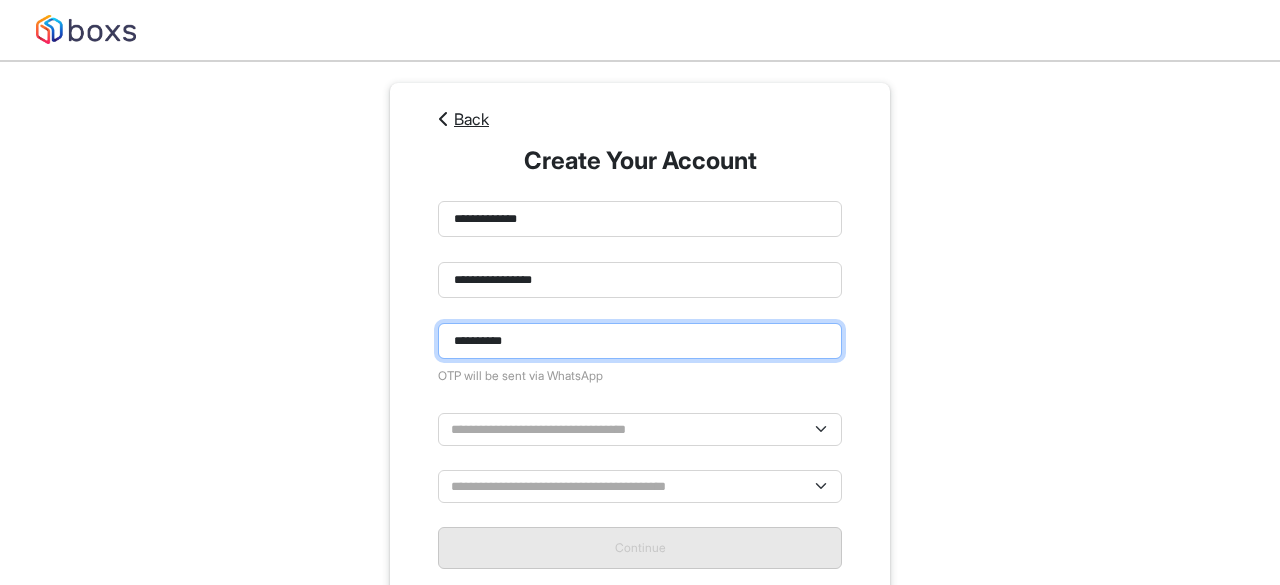type on "**********" 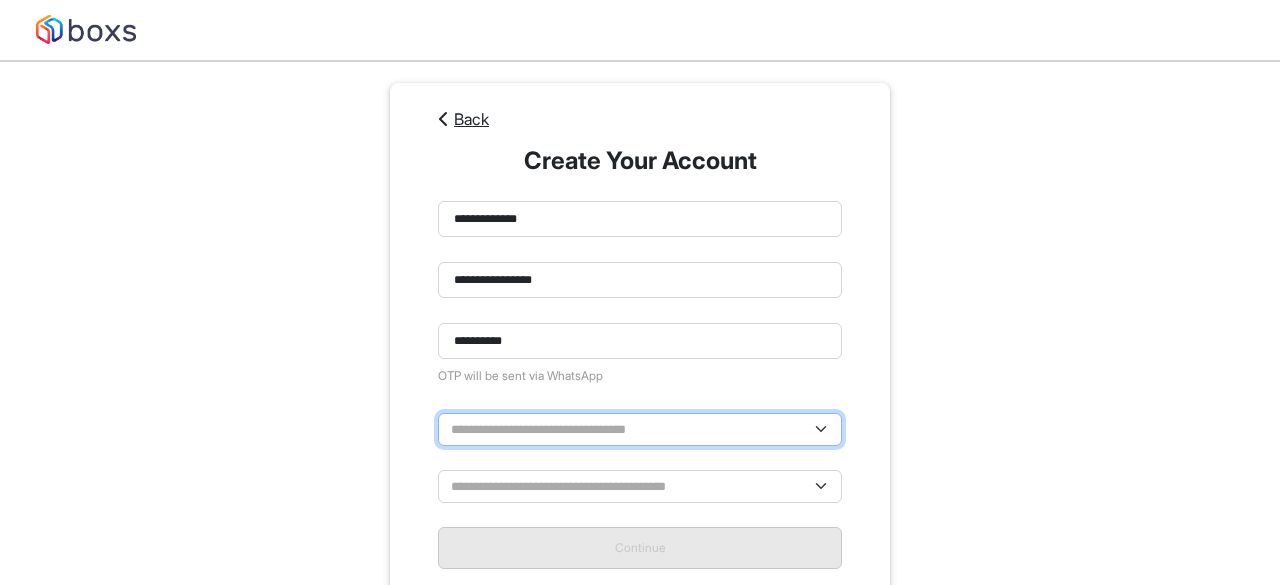 click on "**********" at bounding box center [640, 429] 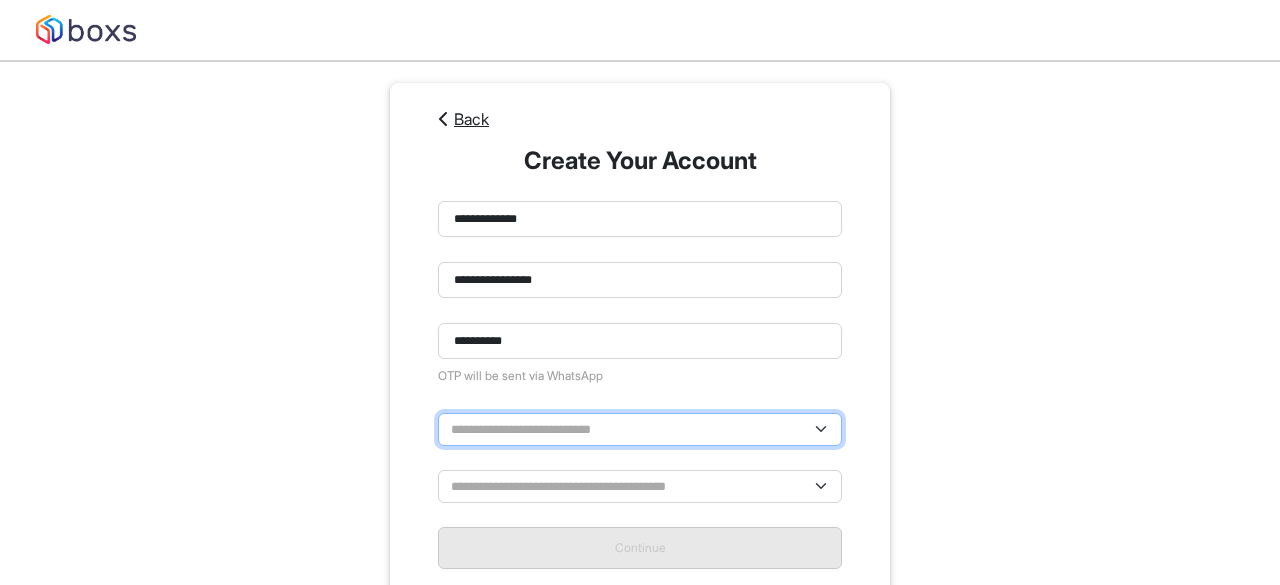 click on "**********" at bounding box center [640, 429] 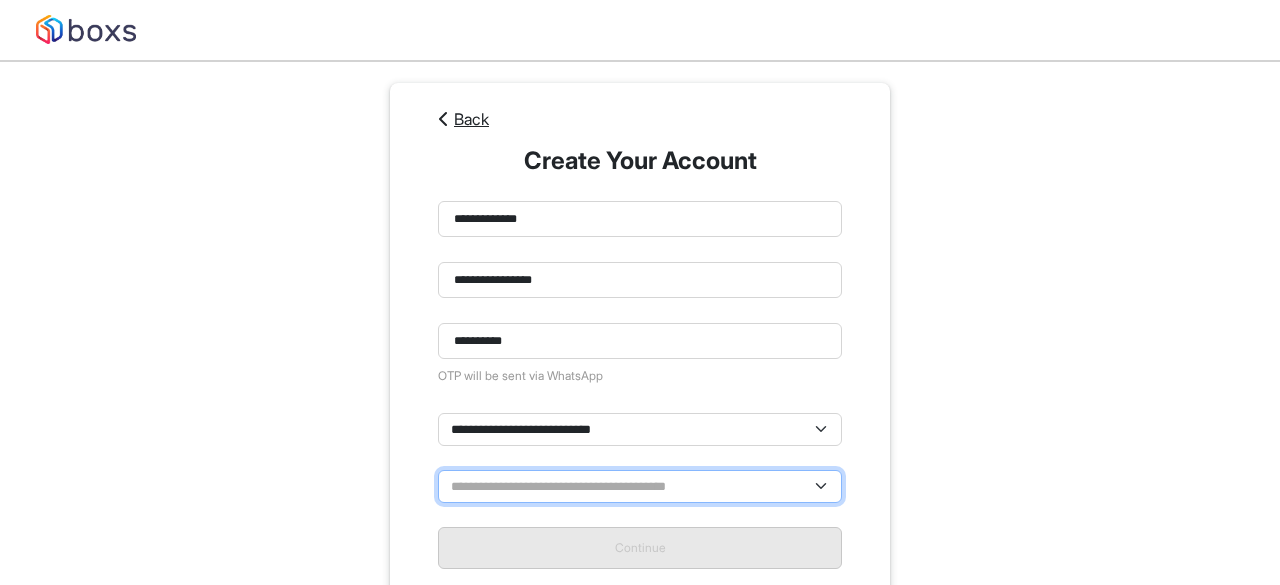 click on "**********" at bounding box center [640, 429] 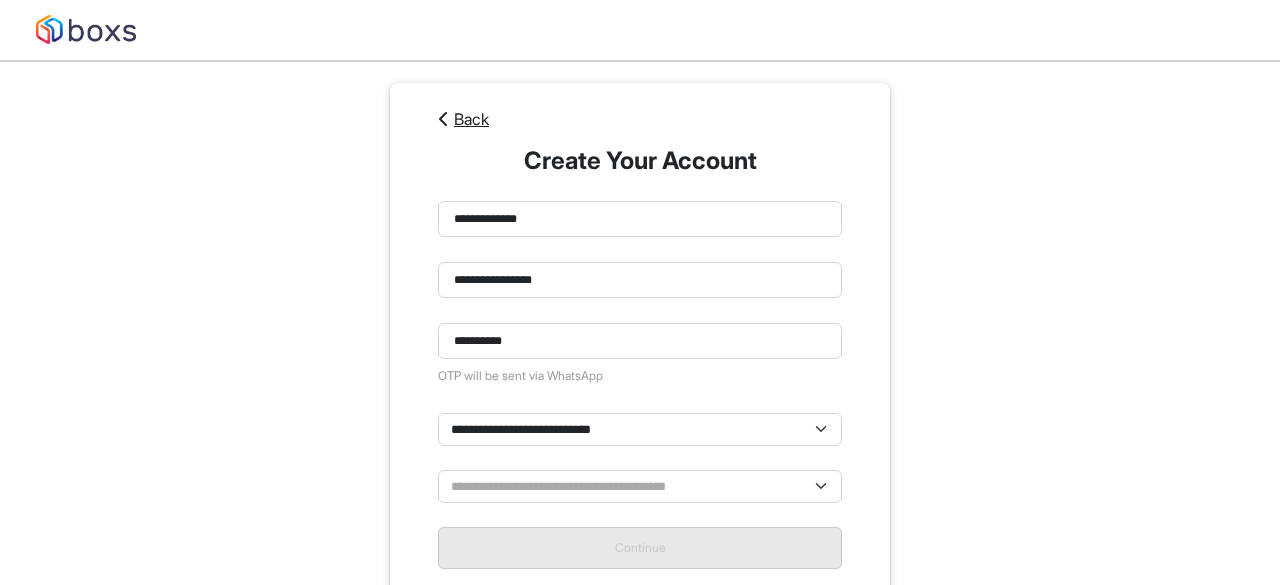 click on "**********" at bounding box center [640, 354] 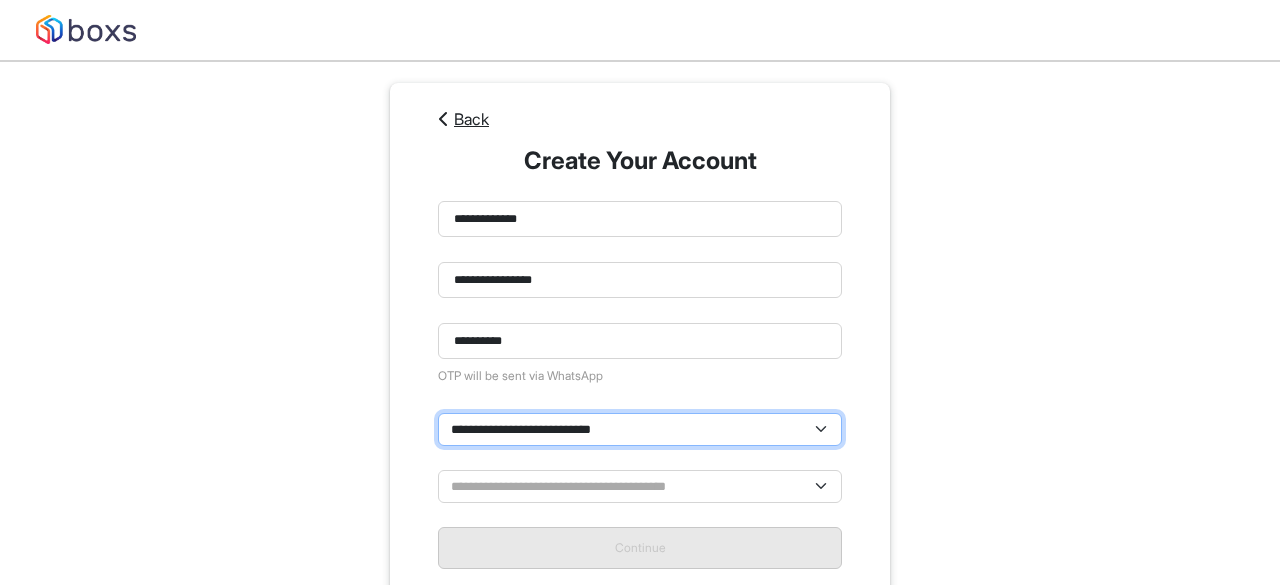 click on "**********" at bounding box center [640, 429] 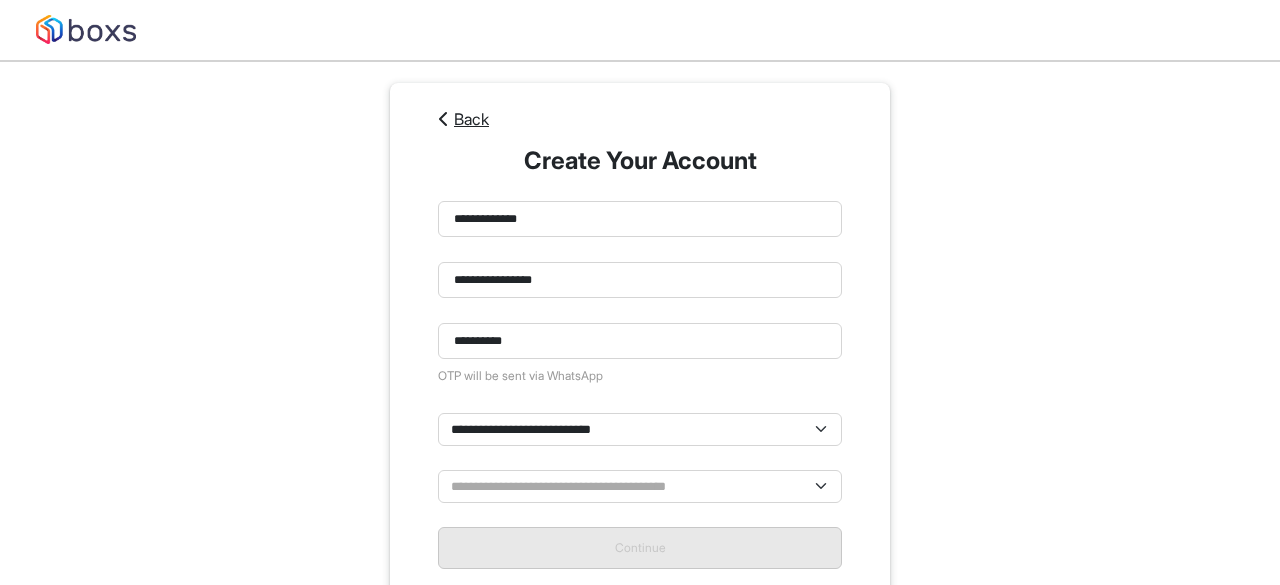 click on "**********" at bounding box center (640, 354) 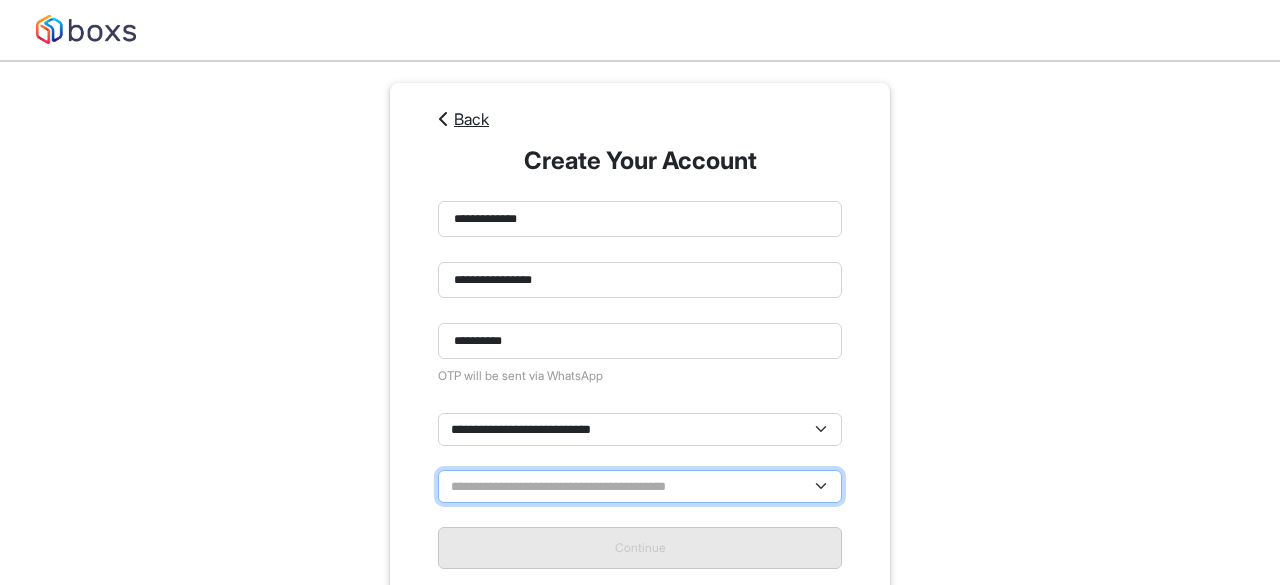 click on "**********" at bounding box center (640, 429) 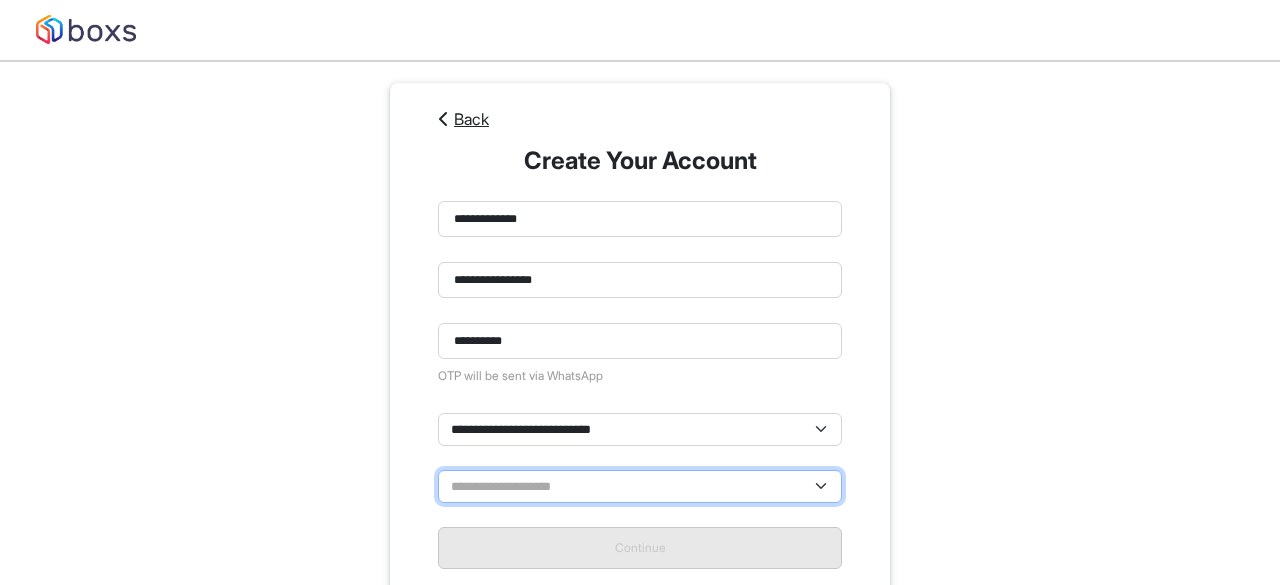 click on "**********" at bounding box center [640, 429] 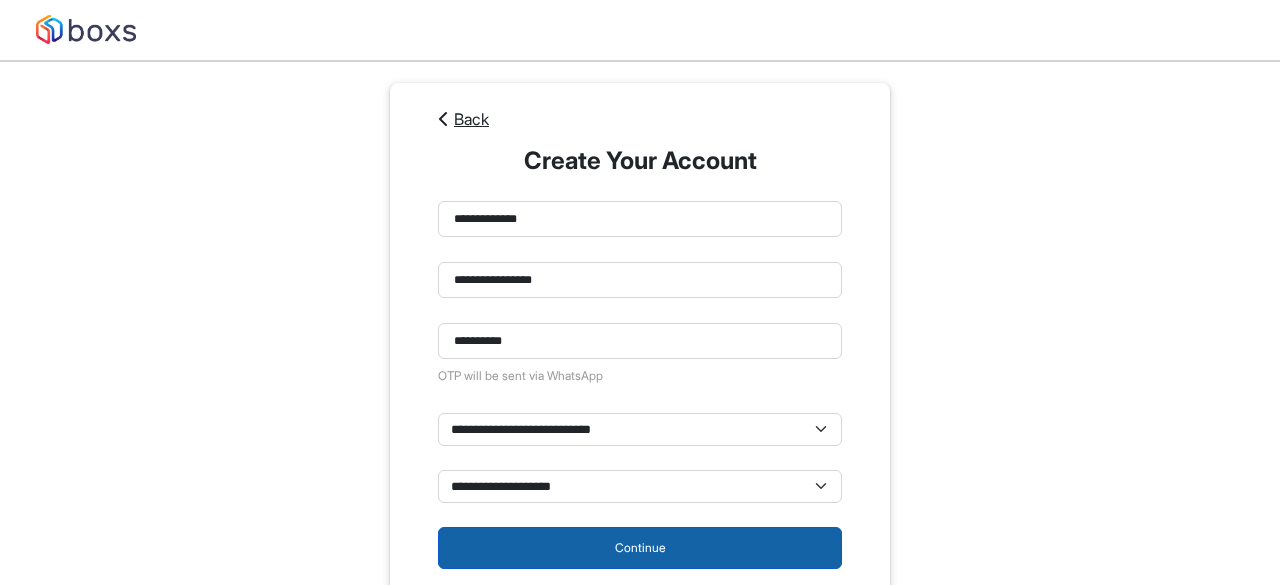 click on "Continue" at bounding box center [640, 548] 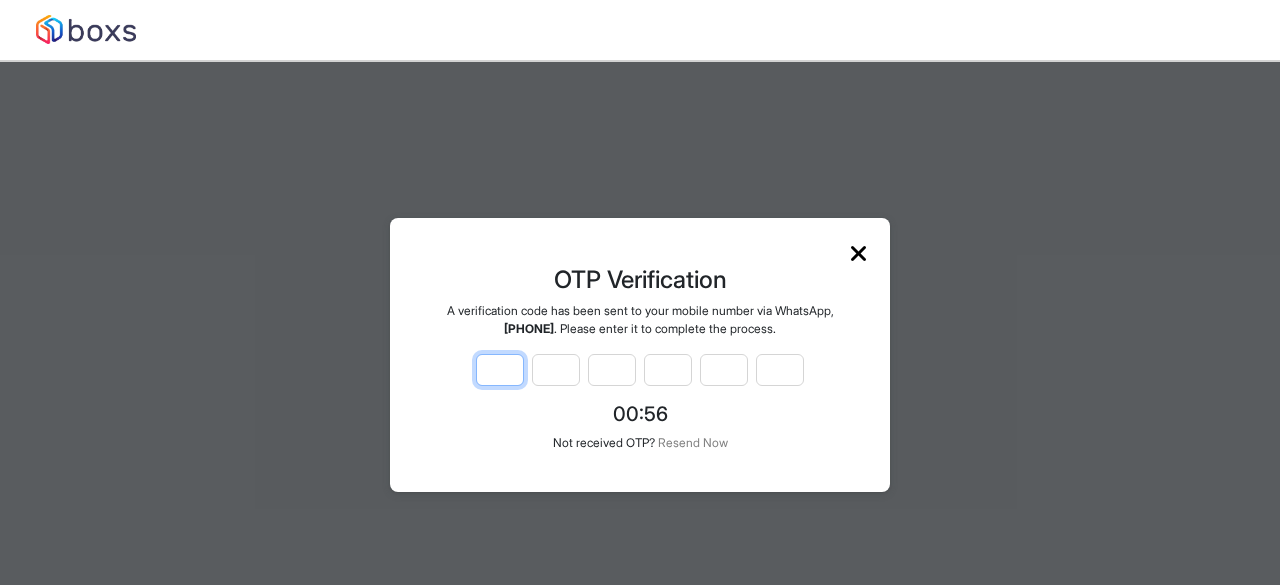 click at bounding box center [500, 370] 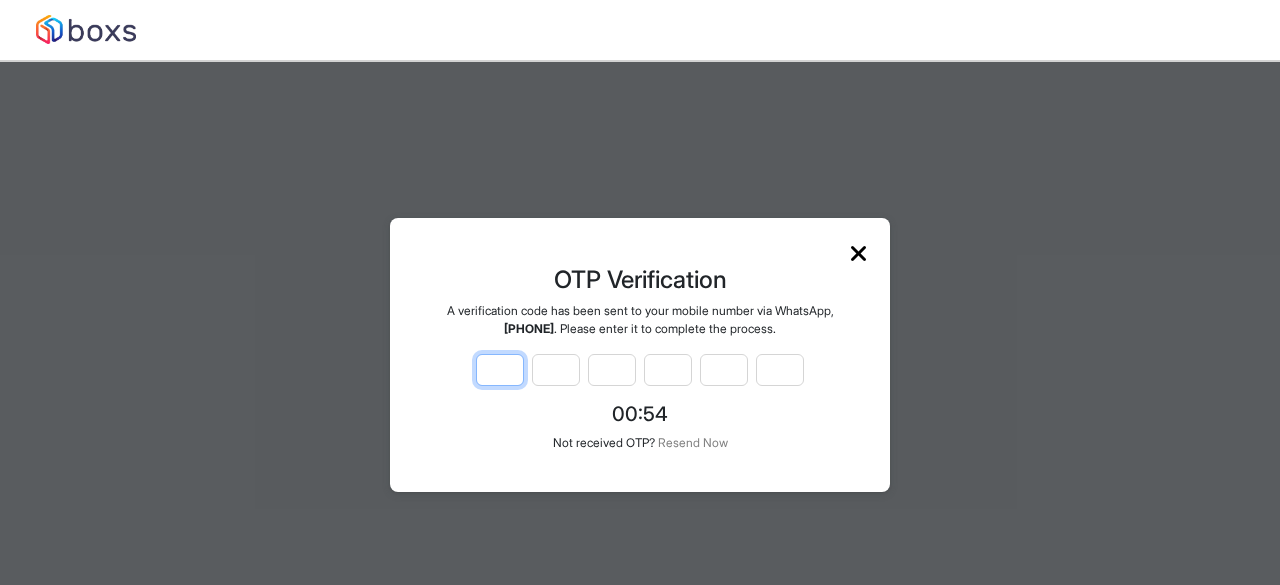type on "*" 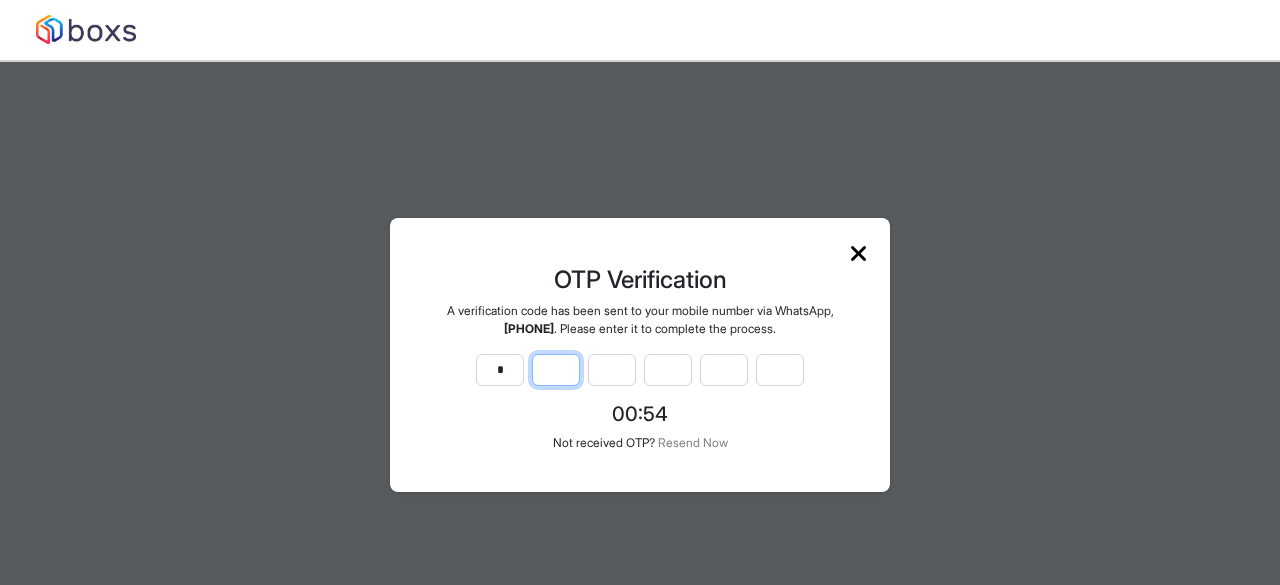type on "*" 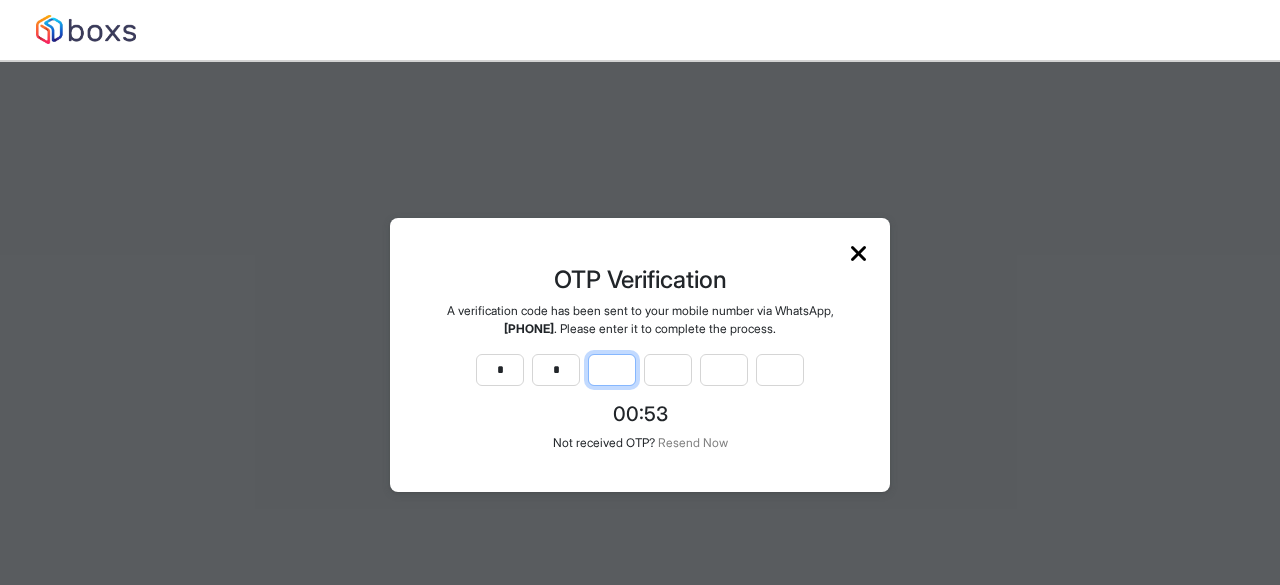 type on "*" 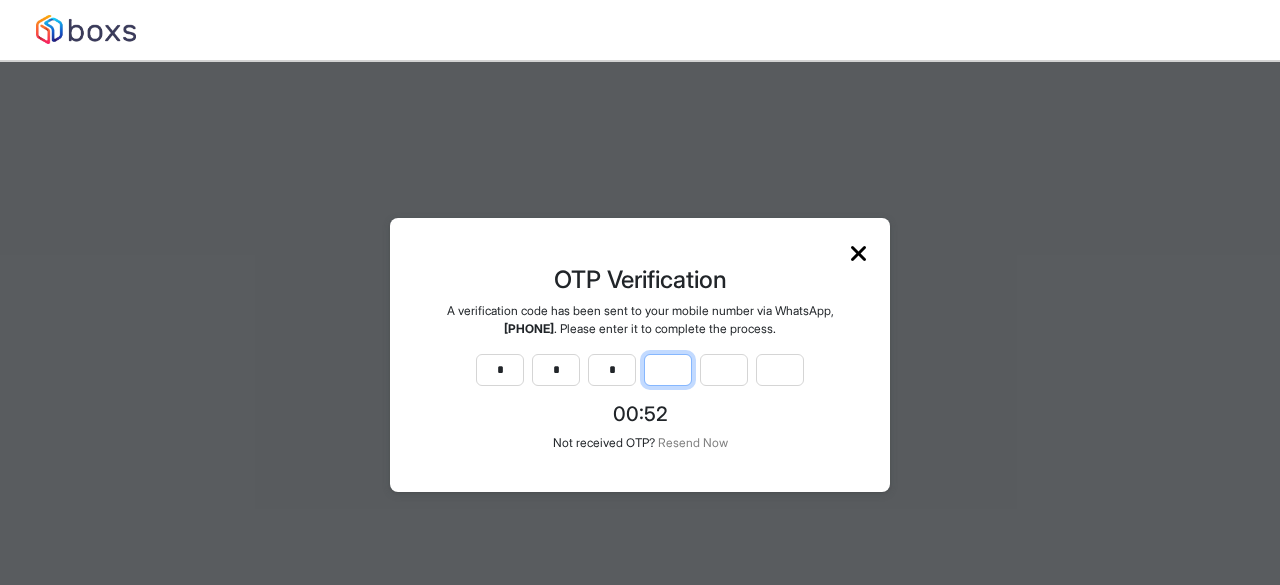 type on "*" 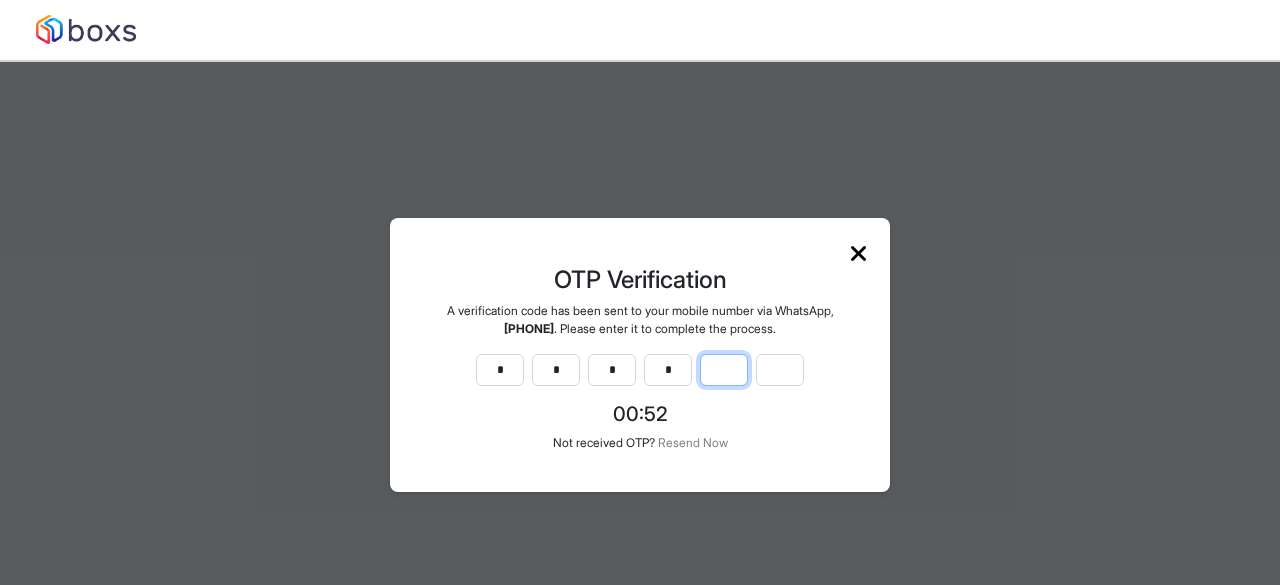 type on "*" 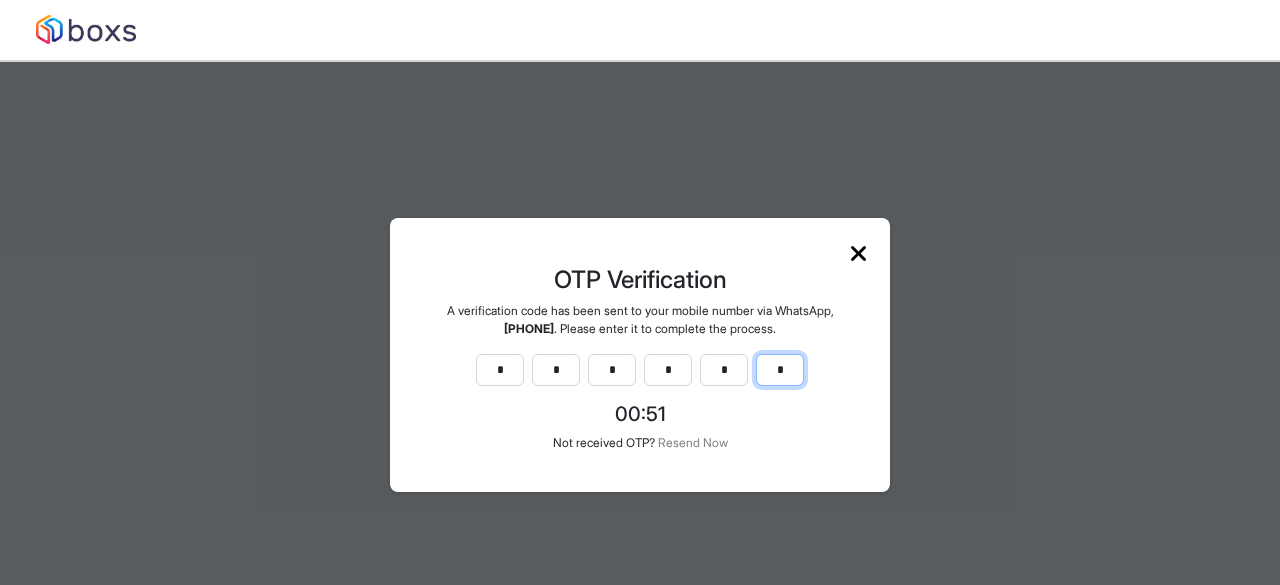 type on "*" 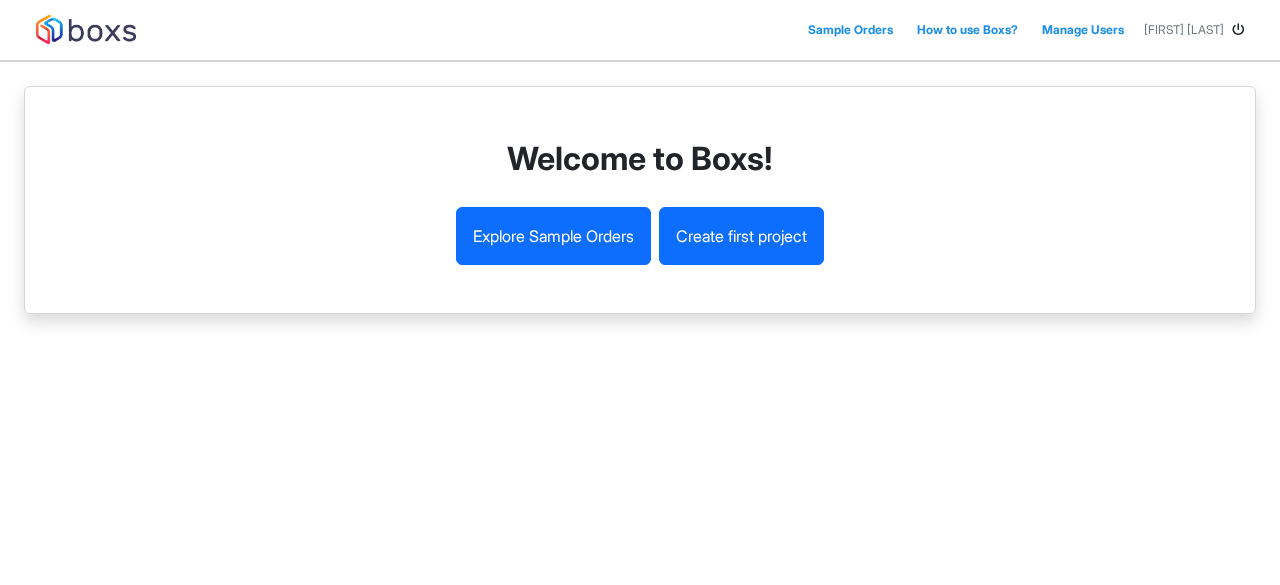 click on "Create first project" at bounding box center (741, 236) 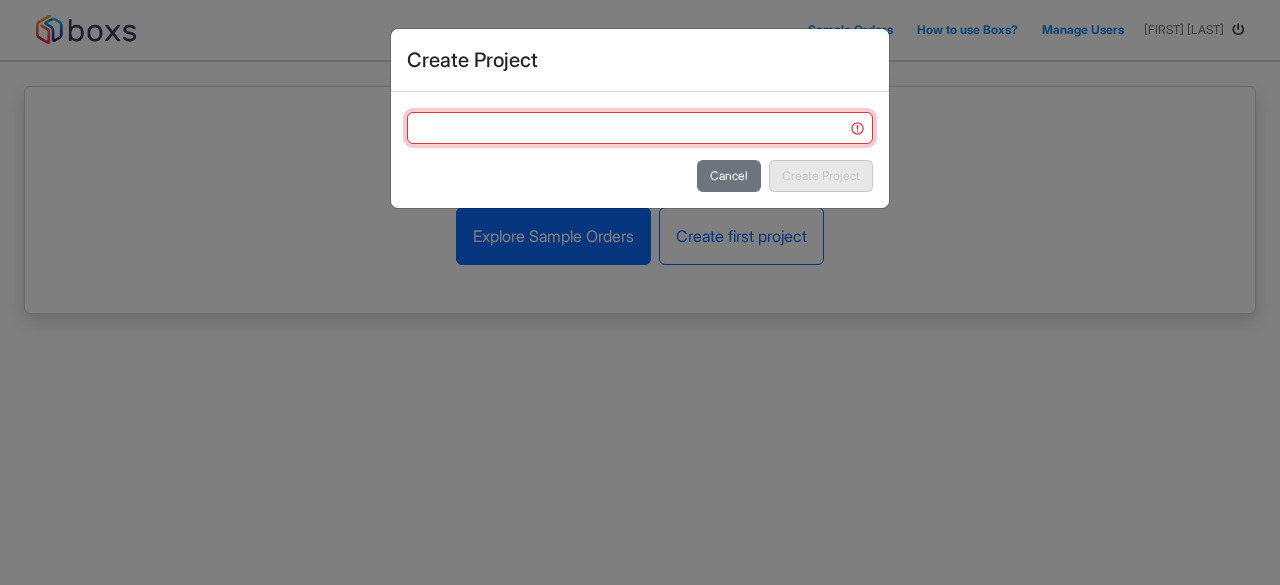 click at bounding box center [640, 128] 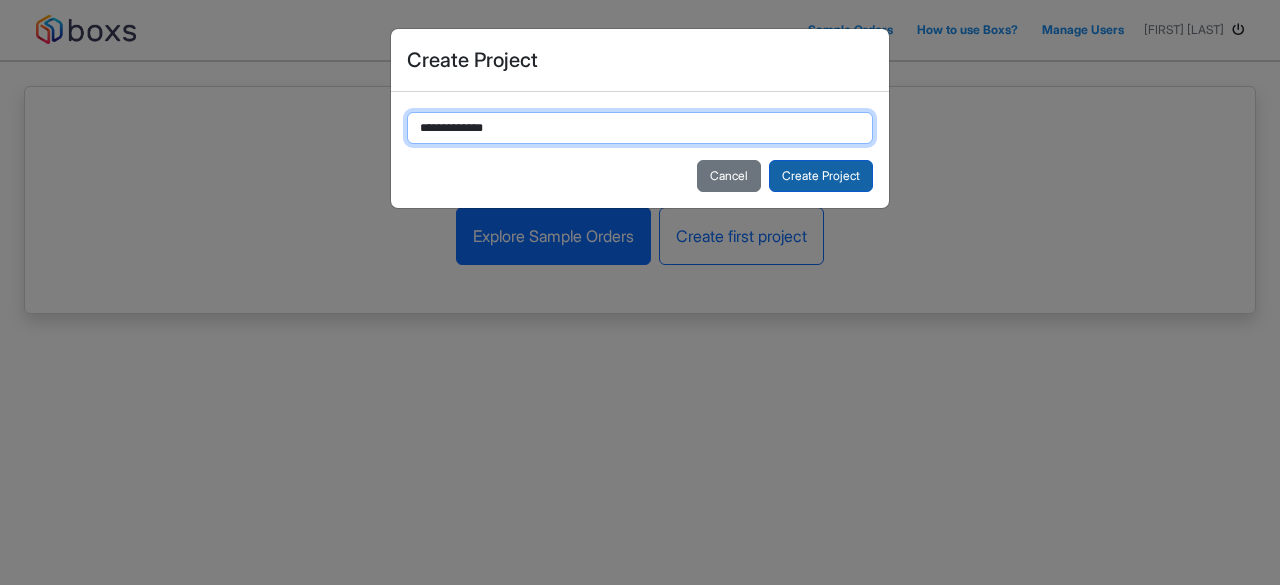 type on "**********" 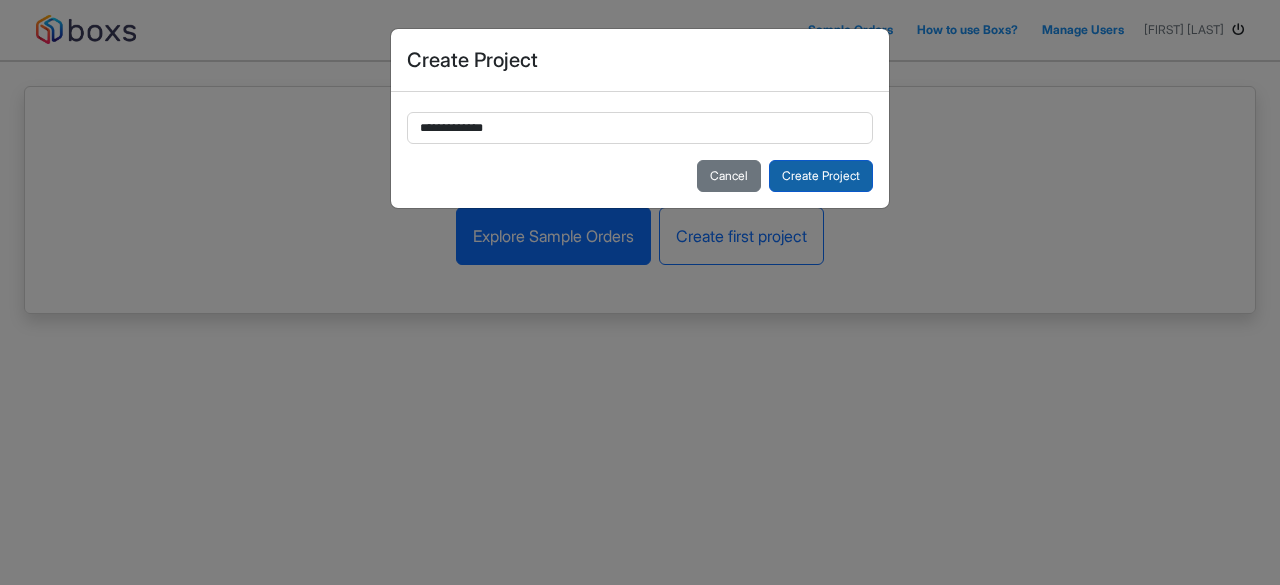 click on "Create Project" at bounding box center (821, 176) 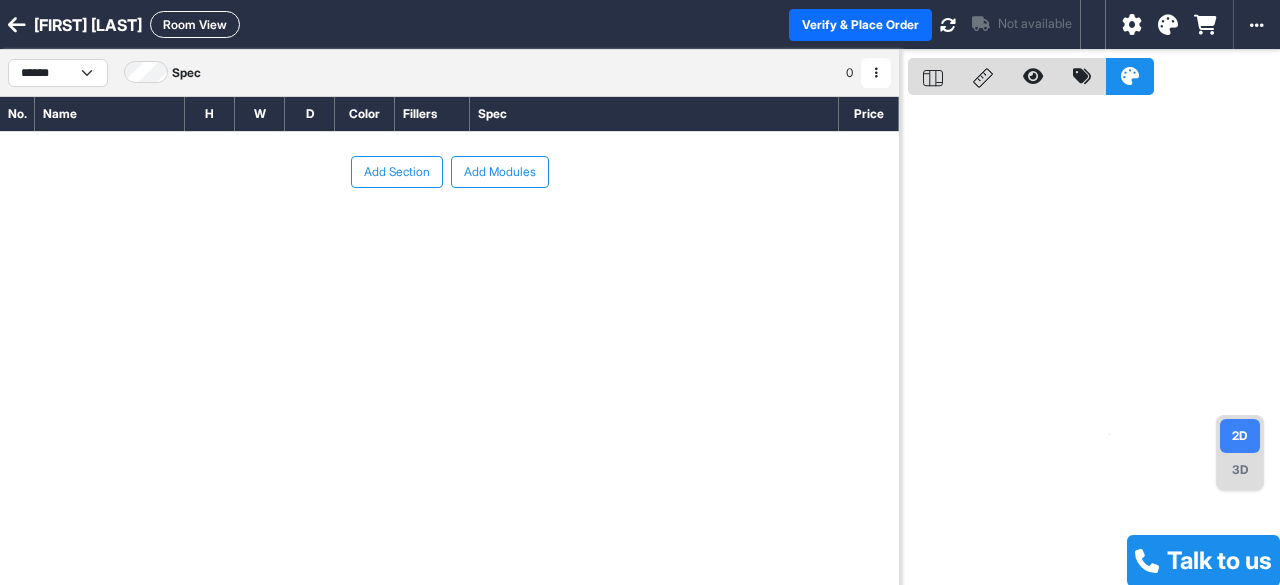 click on "Add Modules" at bounding box center (500, 172) 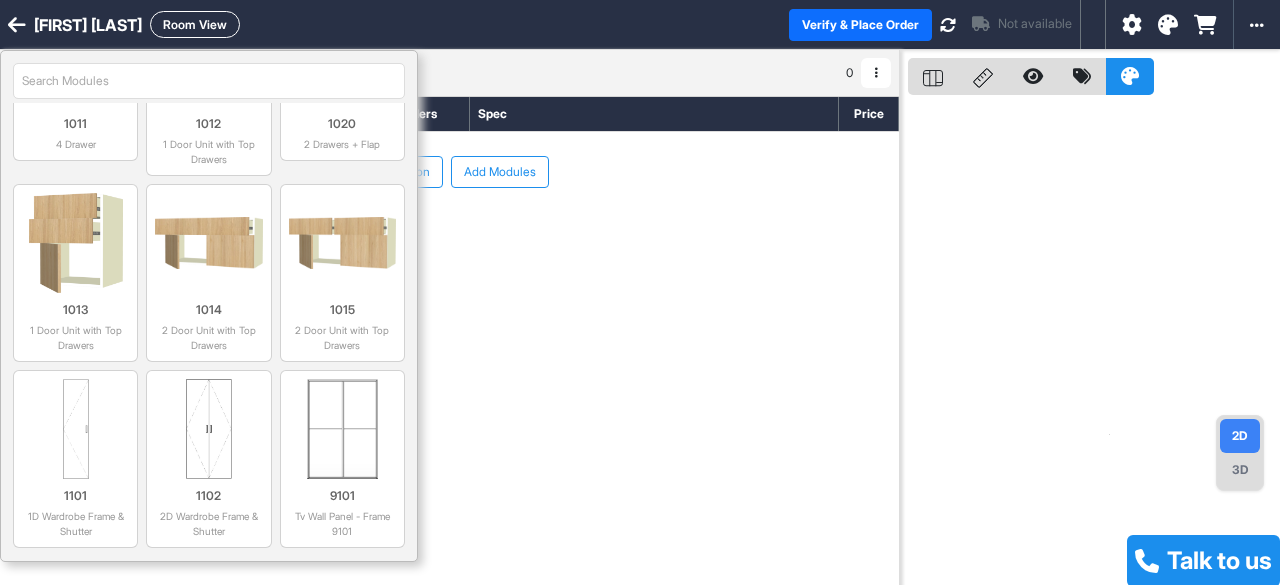 scroll, scrollTop: 4600, scrollLeft: 0, axis: vertical 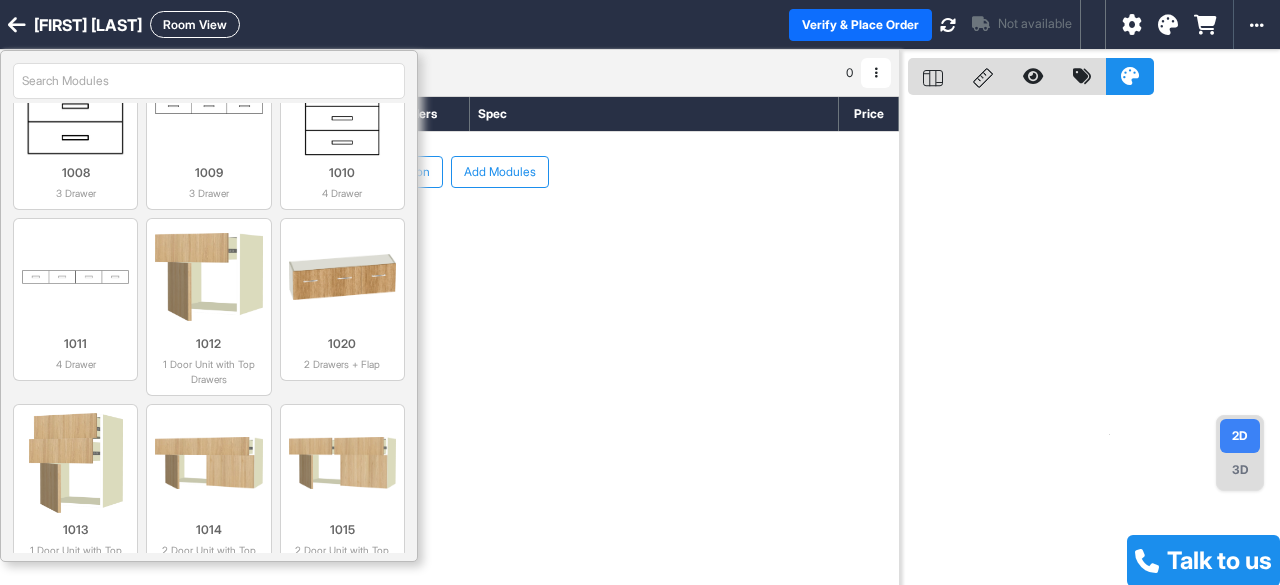 click on "Add Section Add Modules" at bounding box center [449, 232] 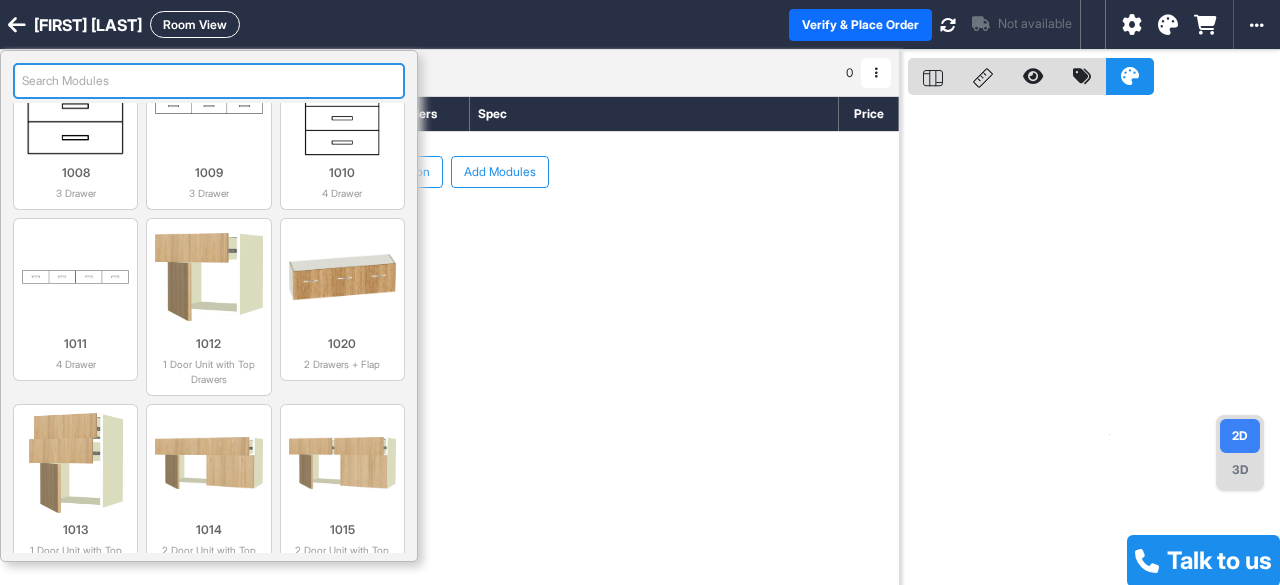 click at bounding box center [209, 81] 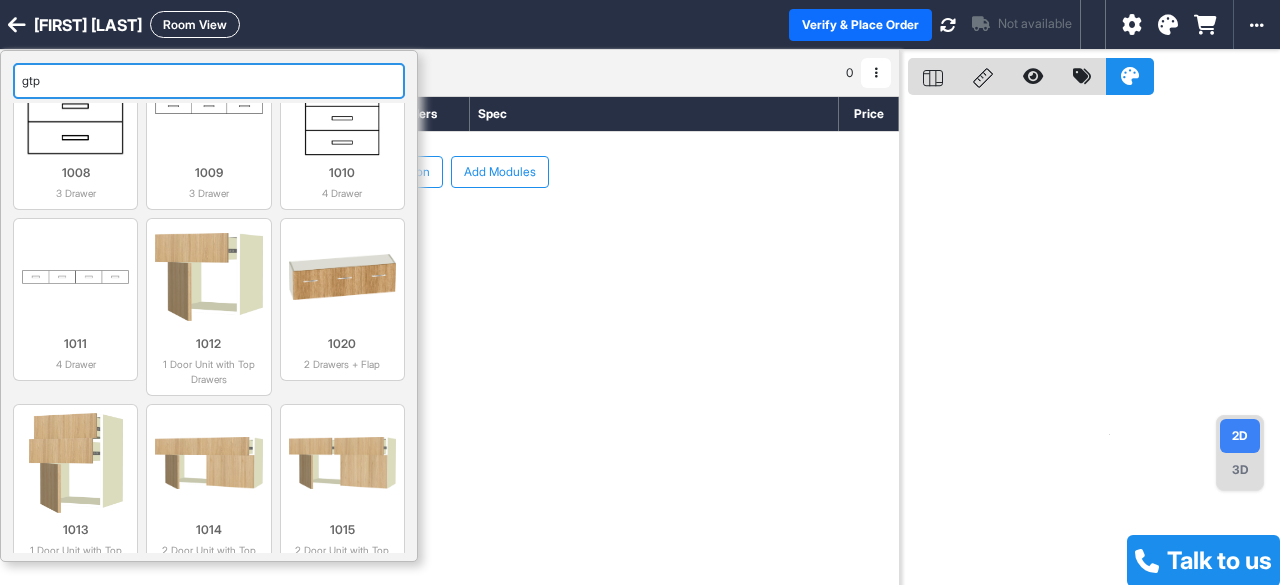 type on "gtpt" 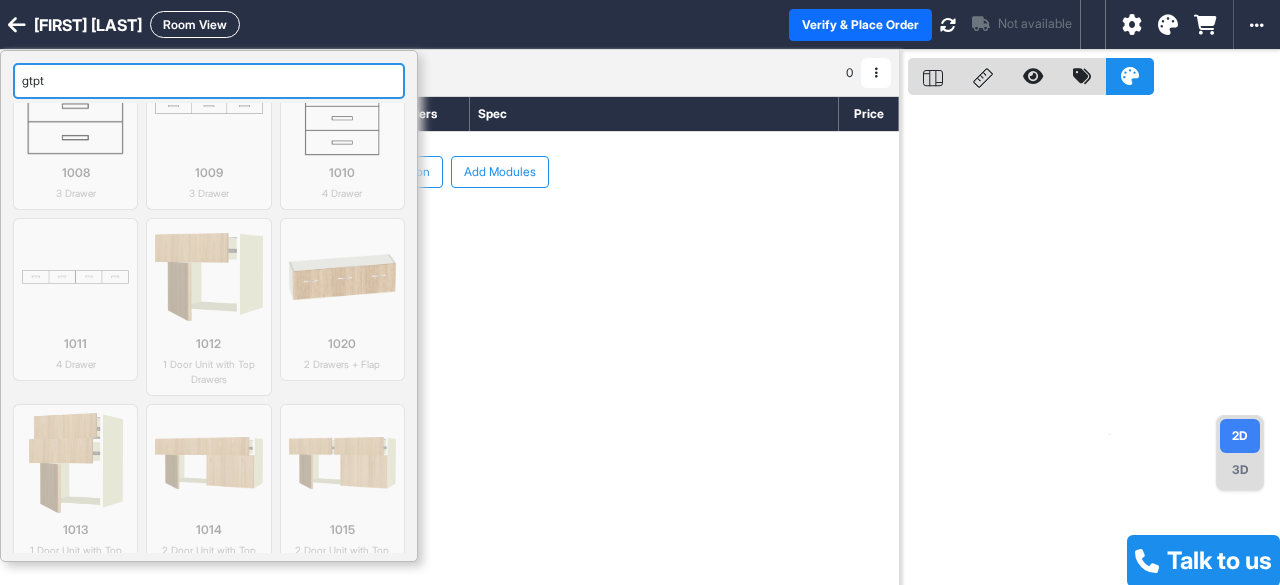 scroll, scrollTop: 0, scrollLeft: 0, axis: both 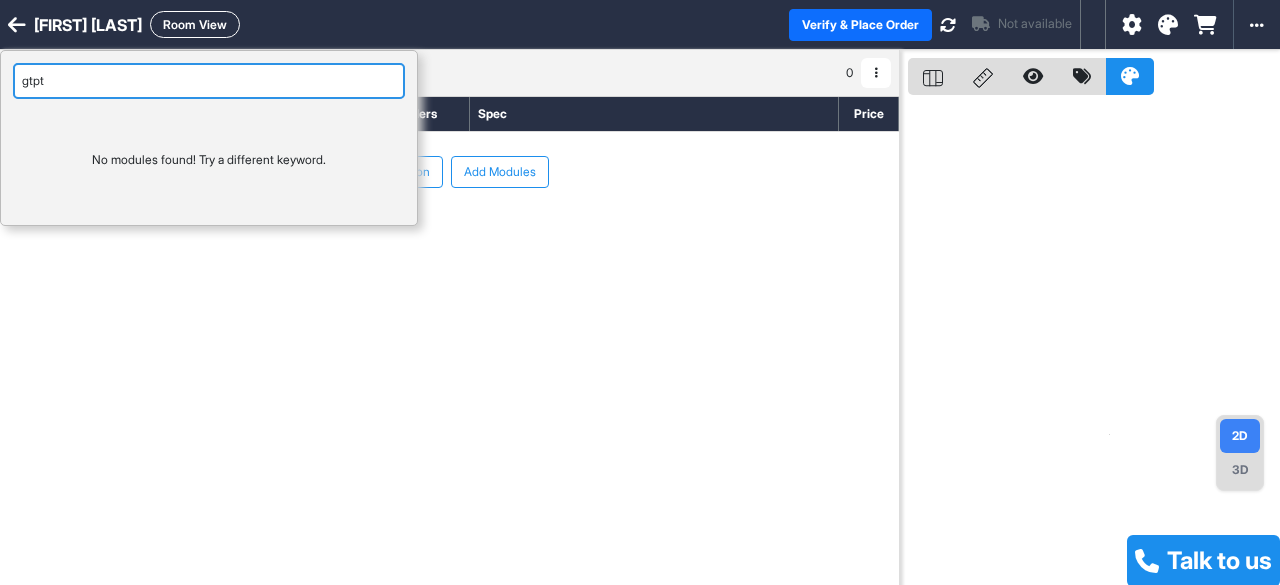 drag, startPoint x: 207, startPoint y: 85, endPoint x: 0, endPoint y: 79, distance: 207.08694 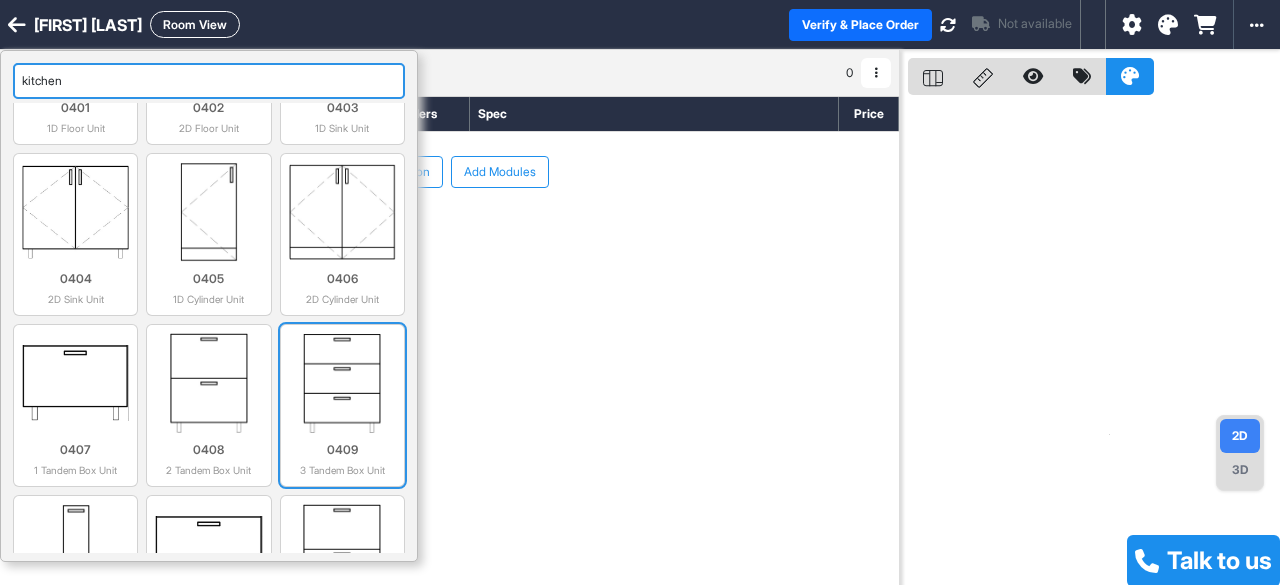 scroll, scrollTop: 100, scrollLeft: 0, axis: vertical 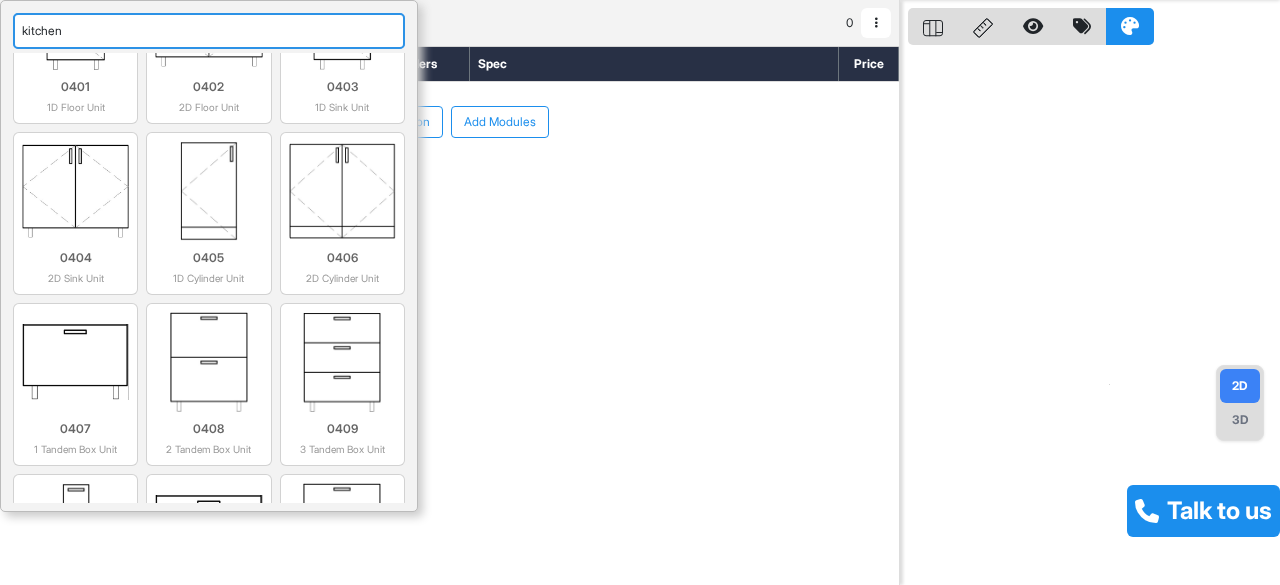 click on "kitchen" at bounding box center (209, 31) 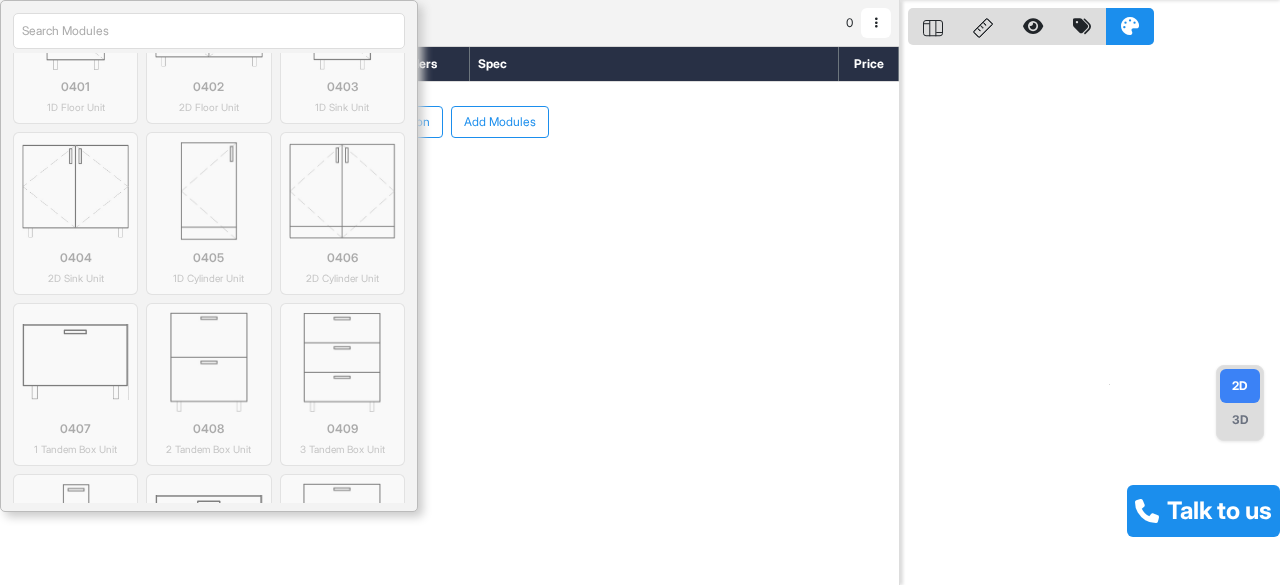 click on "No. Name H W D Color Fillers Spec Price
To pick up a draggable item, press the space bar.
While dragging, use the arrow keys to move the item.
Press space again to drop the item in its new position, or press escape to cancel.
Add Section Add Modules" at bounding box center [449, 280] 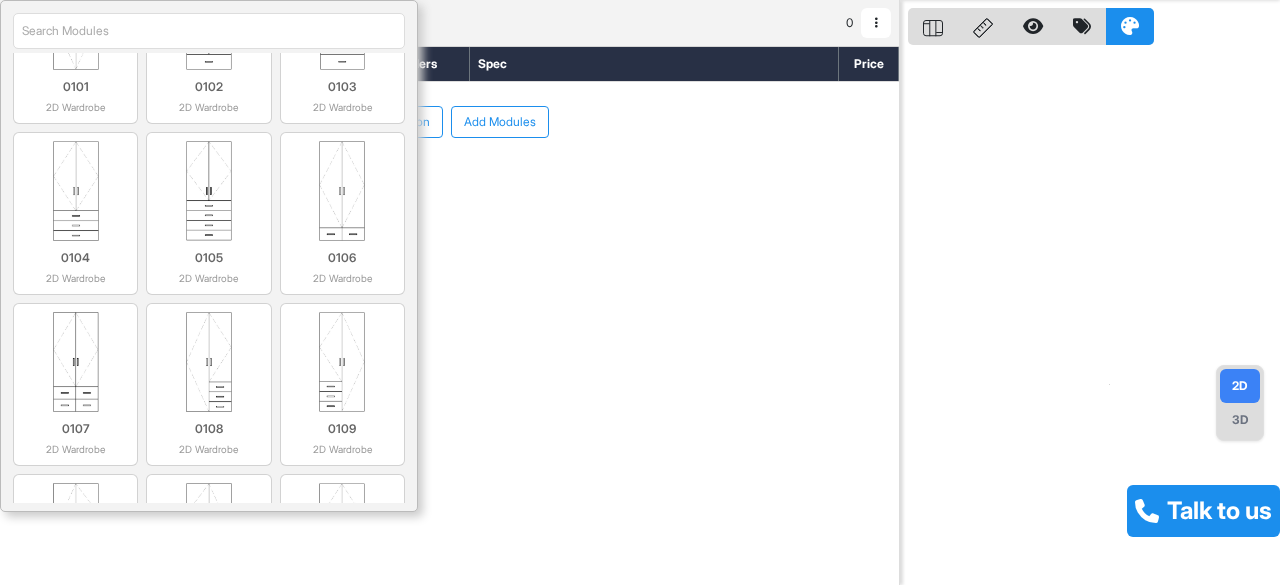 click on "Add Section Add Modules" at bounding box center [449, 182] 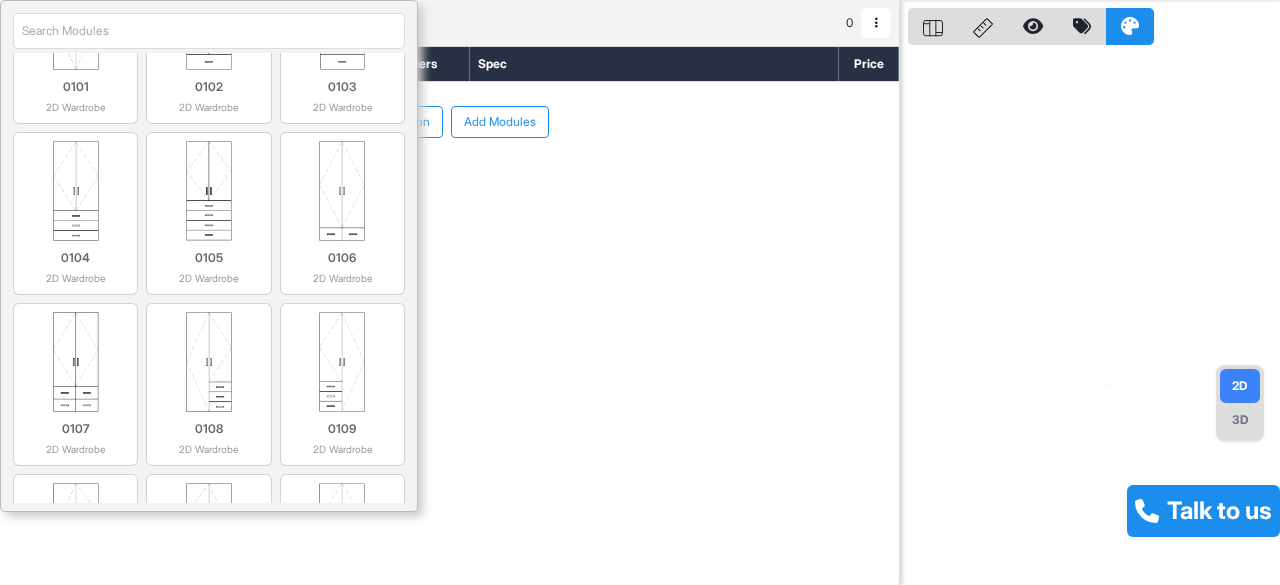 click on "****** Spec 0 Add  Room Edit  Room  Name Delete  Room Duplicate Room" at bounding box center [449, 23] 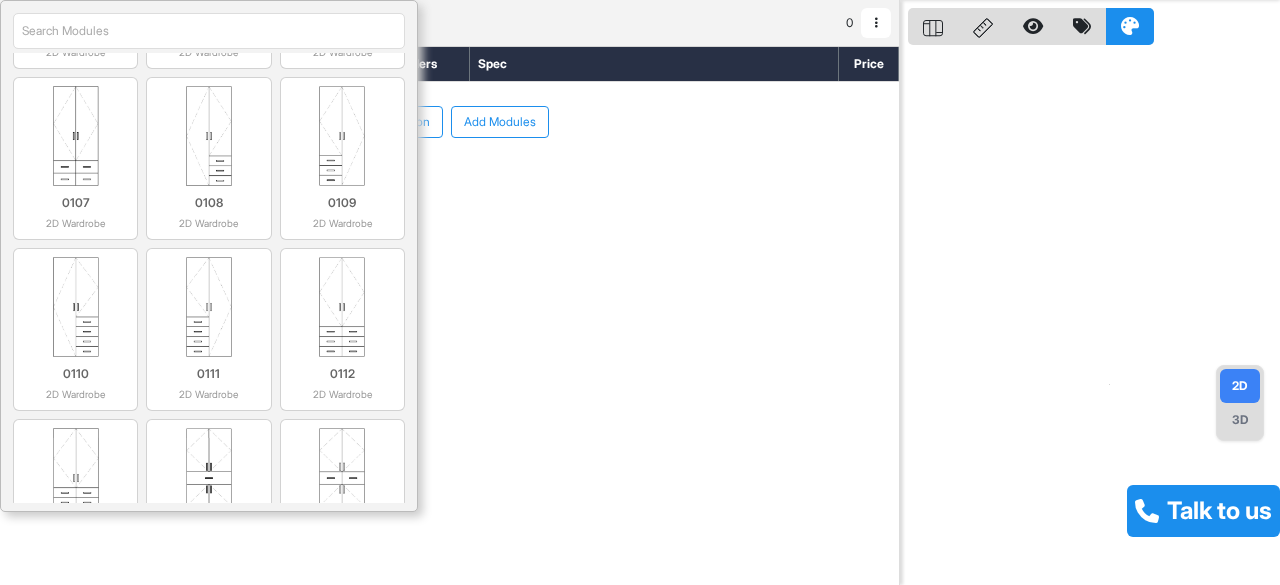 scroll, scrollTop: 500, scrollLeft: 0, axis: vertical 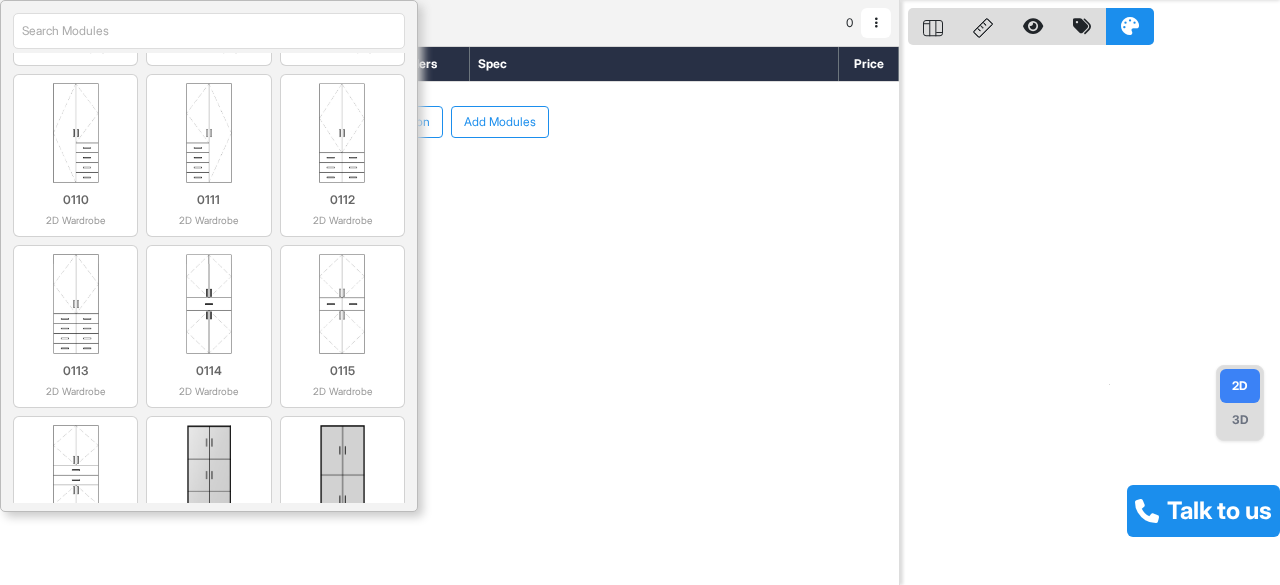 click on "0101 2D Wardrobe 0102 2D Wardrobe 0103 2D Wardrobe 0104 2D Wardrobe 0105 2D Wardrobe 0106 2D Wardrobe 0107 2D Wardrobe 0108 2D Wardrobe 0109 2D Wardrobe 0110 2D Wardrobe 0111 2D Wardrobe 0112 2D Wardrobe 0113 2D Wardrobe 0114 2D Wardrobe 0115 2D Wardrobe 0116 2D Wardrobe 0118 2D Wardrobe 0118 0117 2D Wardrobe 0117 0201 1D Wardrobe 0202 1D Wardrobe 0203 1D Wardrobe 0204 1D Wardrobe 0205 1D Wardrobe 0206 1D Wardrobe 0217 1D Wardrobe 0208 1D Wardrobe 0208 0207 1D Wardrobe 0207 0301 2 Door Sliding Wardrobe 0302 3 Door Sliding Wardrobe 0401 1D Floor Unit 0402 2D Floor Unit 0403 1D Sink Unit 0404 2D Sink Unit 0405 1D Cylinder Unit 0406 2D Cylinder Unit 0407 1 Tandem Box Unit 0408 2 Tandem Box Unit 0409 3 Tandem Box Unit 0410 Bottle Pullout Unit 0411 1 Wire Basket Unit 0412 2 Wire Basket Unit 0413 3 Wire Basket Unit 0414 1 Wicker Basket Unit 0415 2 Wicker Basket Unit 0416 3 Wicker Basket Unit 0417 4 Wicker Basket Unit 0418 1D Right Blind Corner Unit 0419 1D Left Blind Corner Unit 0420 1D Kitchen Frame & Shutter 0421" at bounding box center [209, 256] 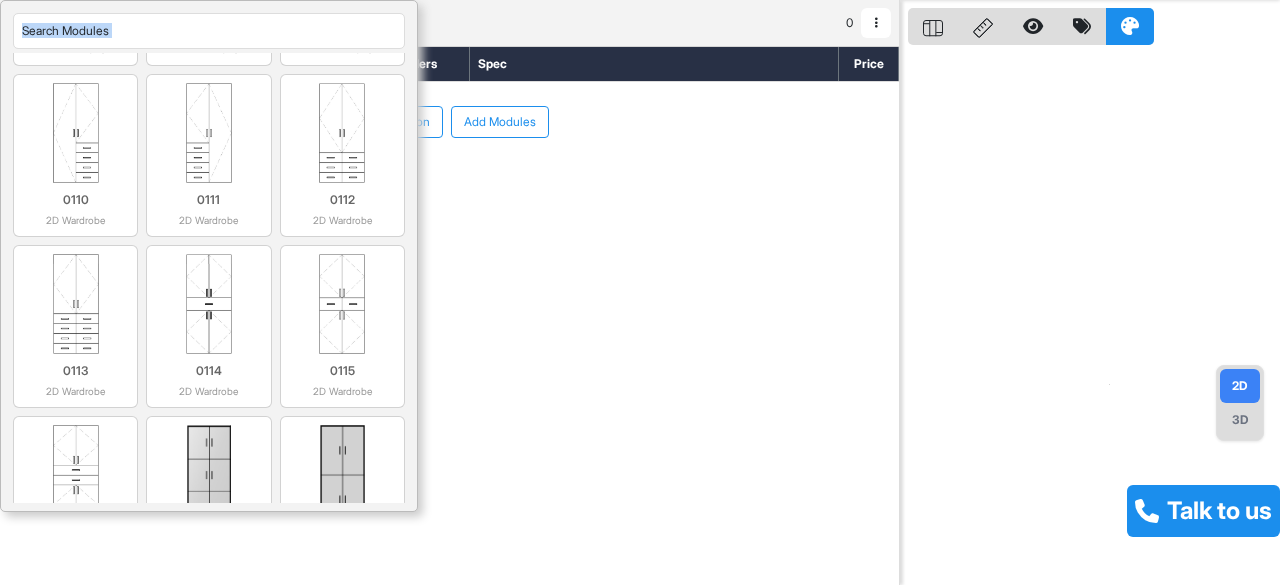 drag, startPoint x: 532, startPoint y: 475, endPoint x: 514, endPoint y: 322, distance: 154.05519 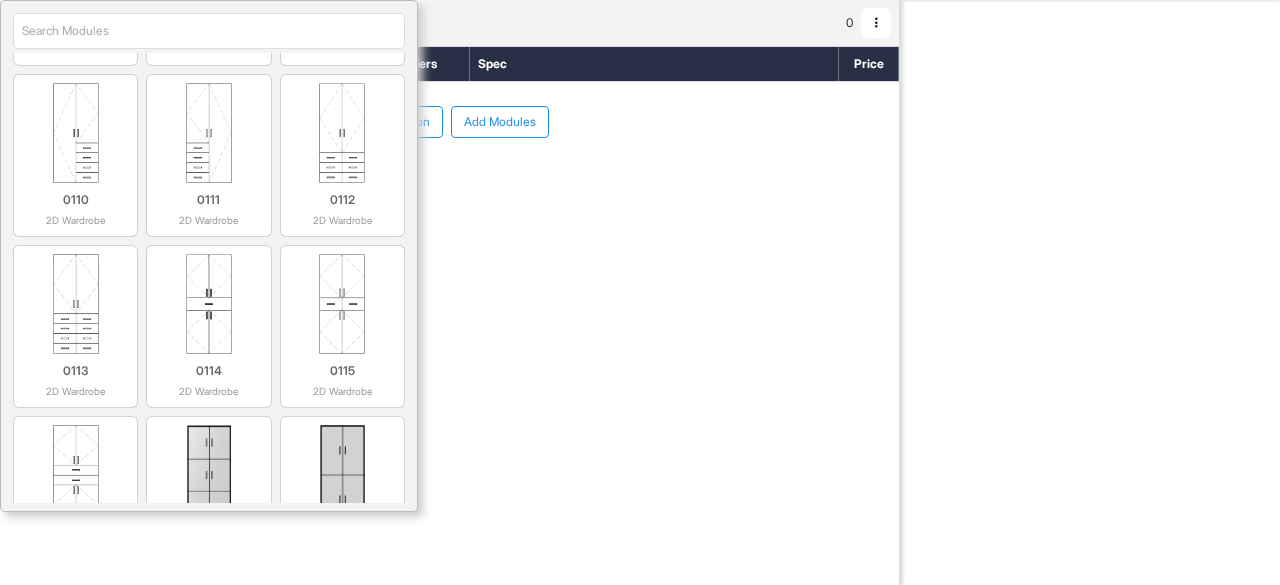 drag, startPoint x: 548, startPoint y: 15, endPoint x: 628, endPoint y: 15, distance: 80 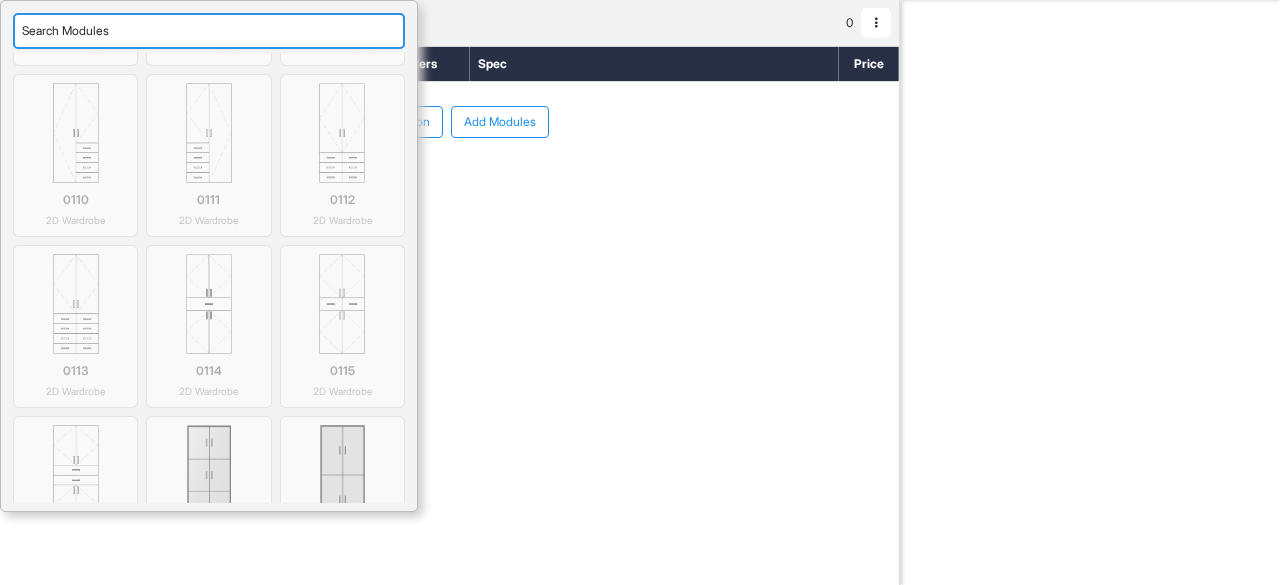scroll, scrollTop: 0, scrollLeft: 0, axis: both 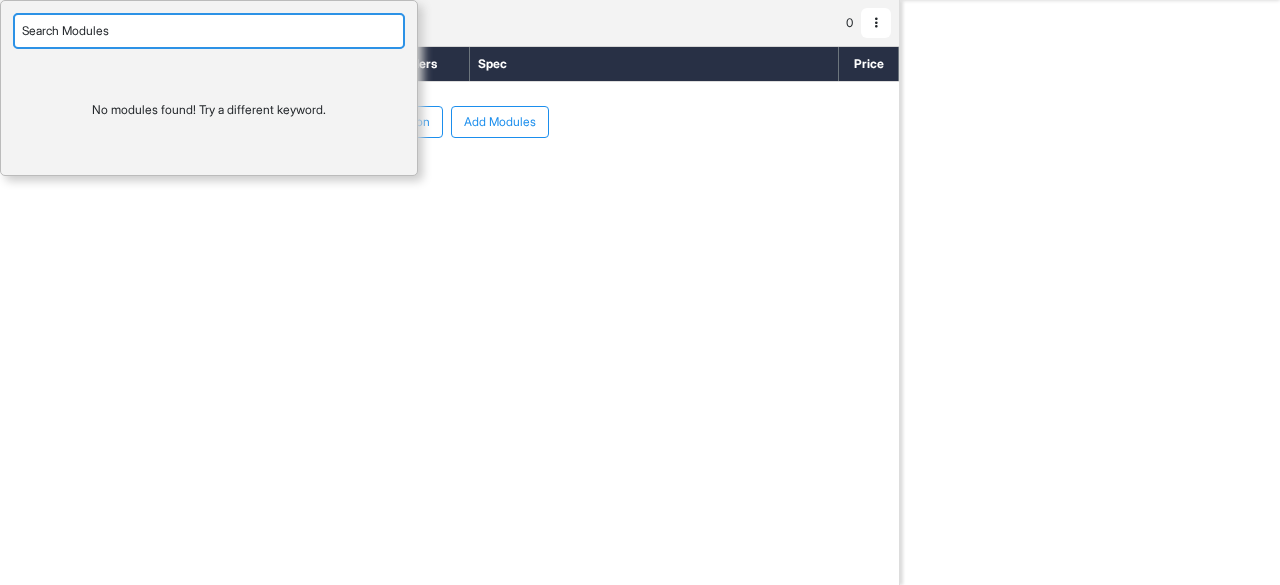 click on "Search Modules" at bounding box center (209, 31) 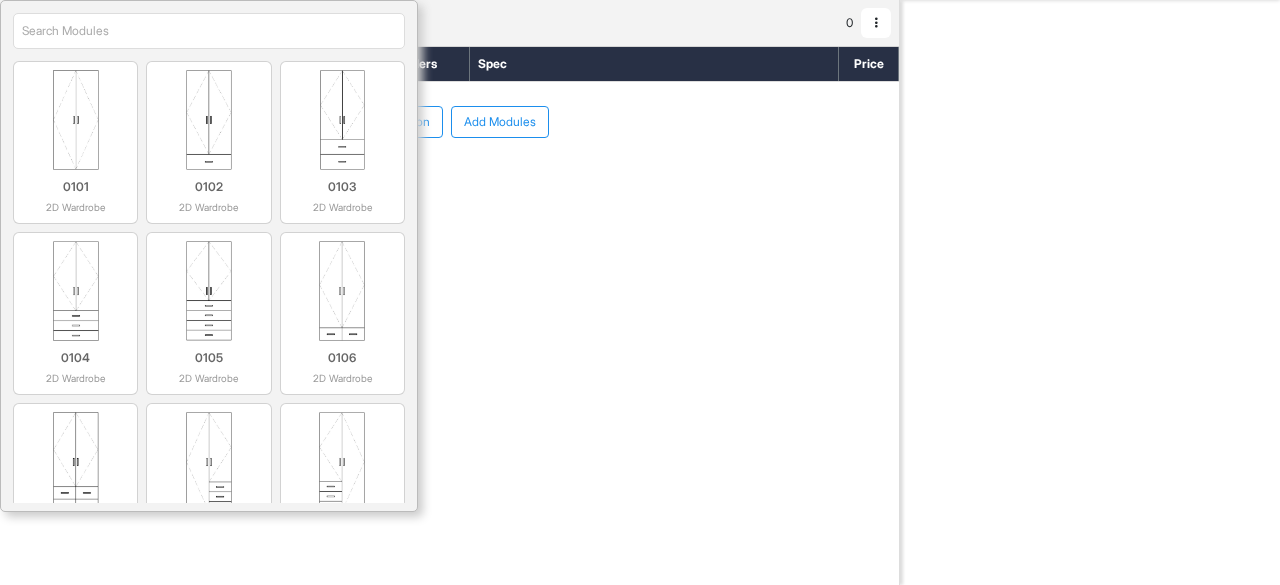 click on "Add Section" at bounding box center (397, 122) 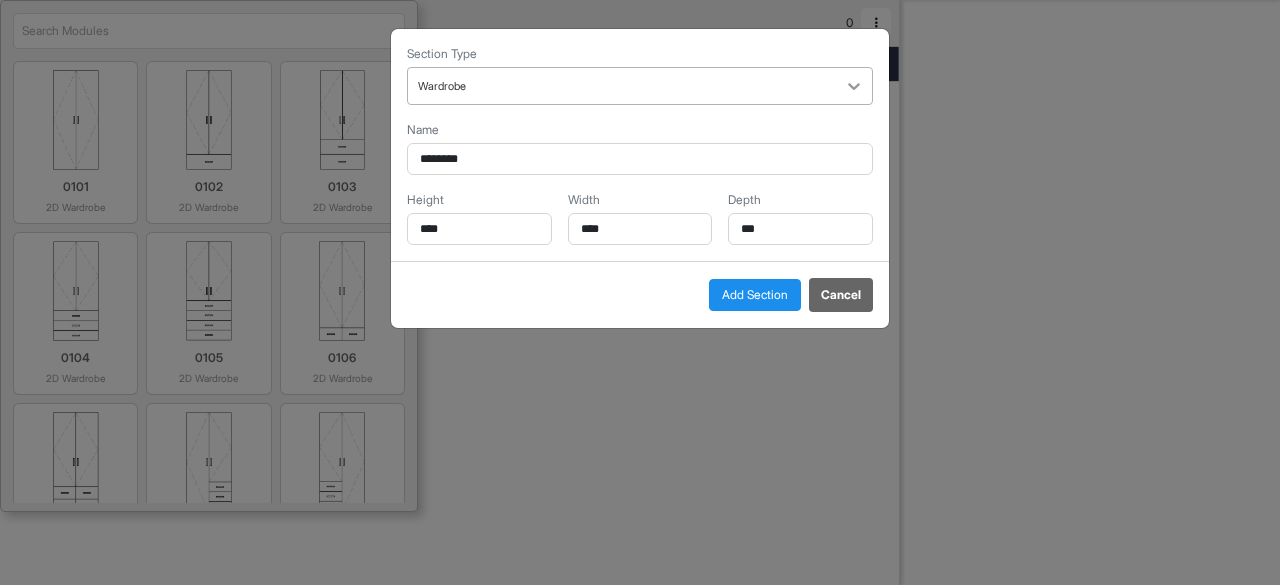 click at bounding box center (854, 86) 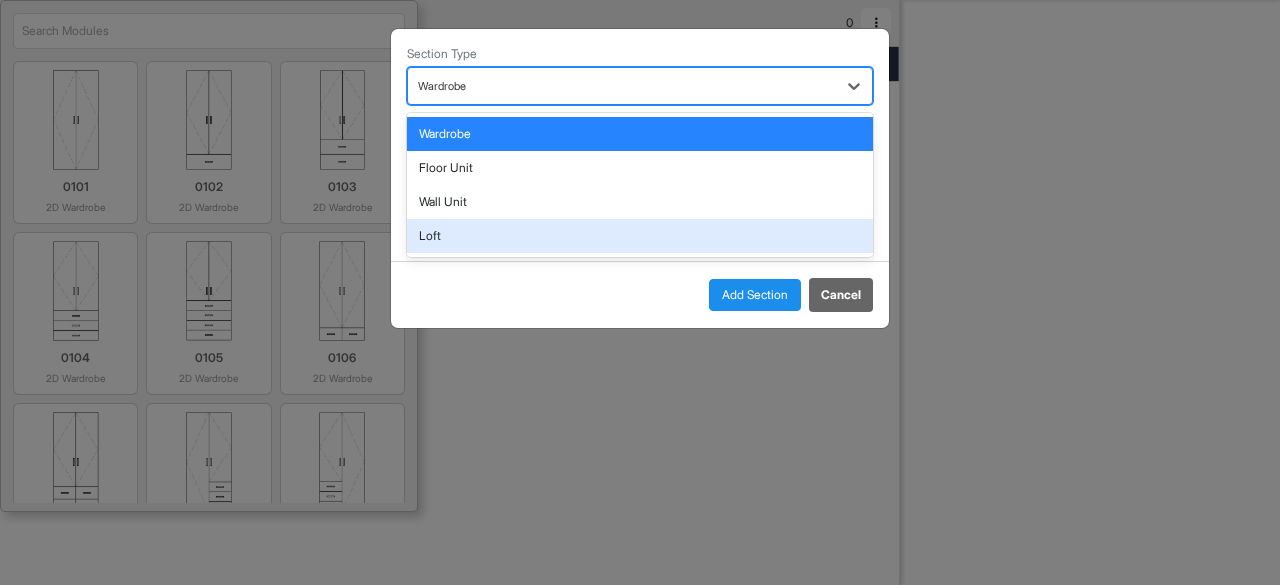 click on "Loft" at bounding box center [640, 236] 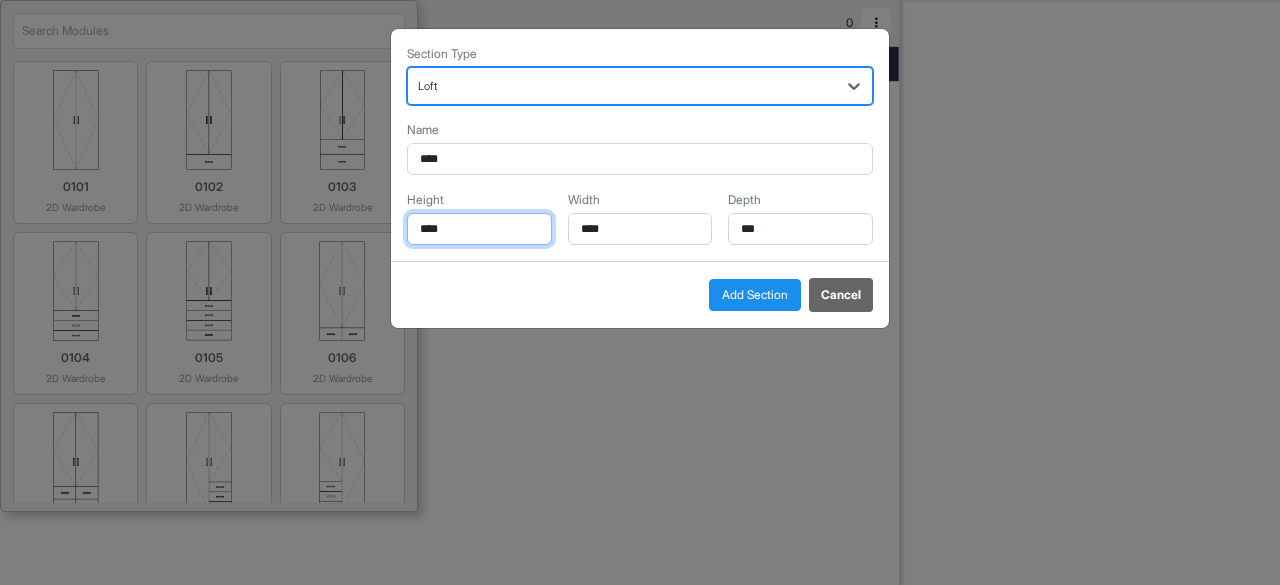drag, startPoint x: 499, startPoint y: 239, endPoint x: 514, endPoint y: 227, distance: 19.209373 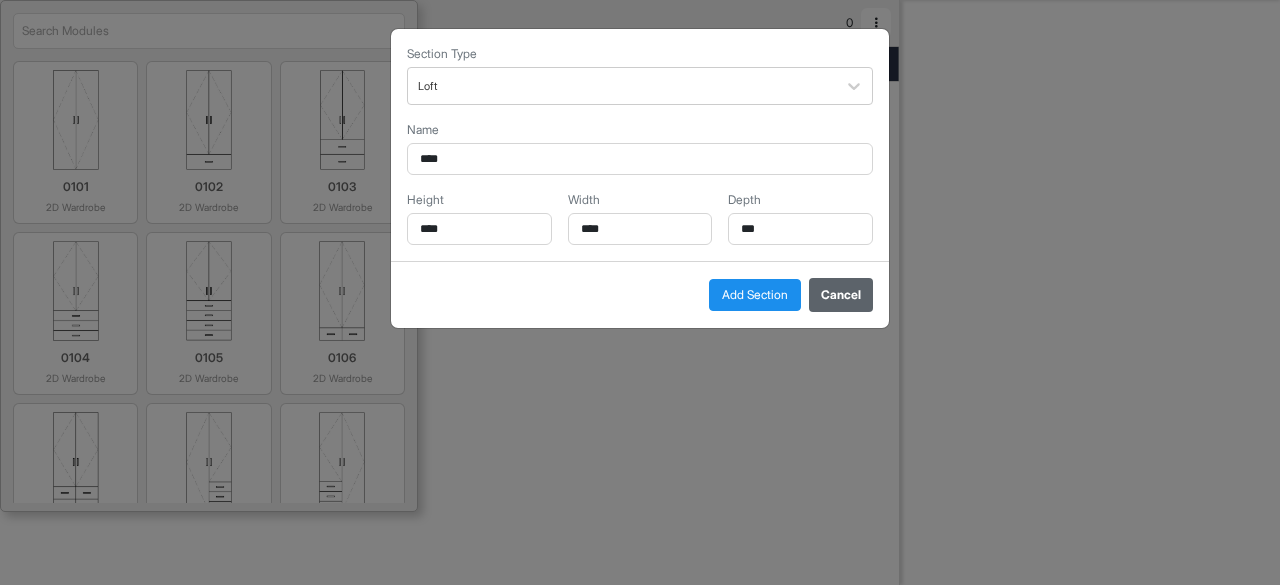 click on "Cancel" at bounding box center (841, 295) 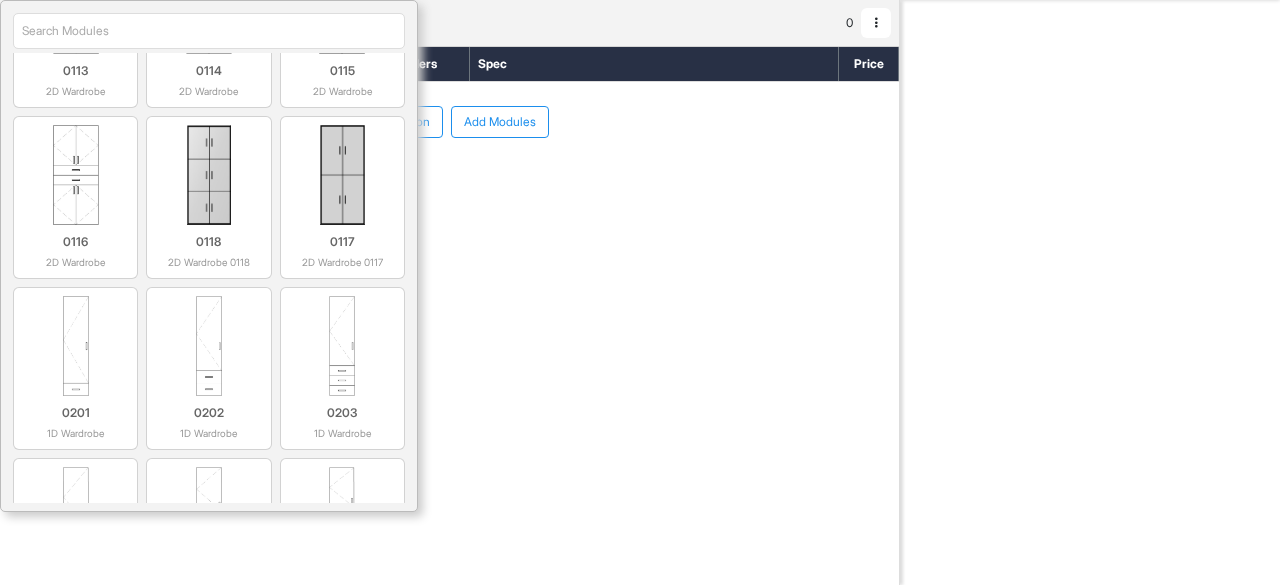 scroll, scrollTop: 1300, scrollLeft: 0, axis: vertical 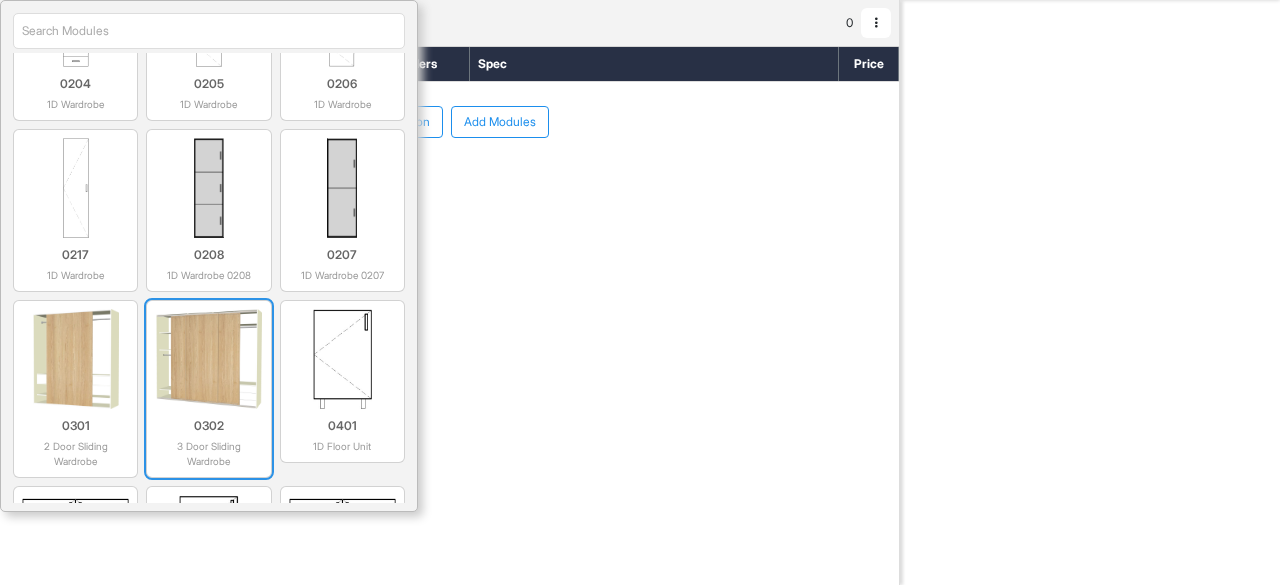 click at bounding box center [208, 359] 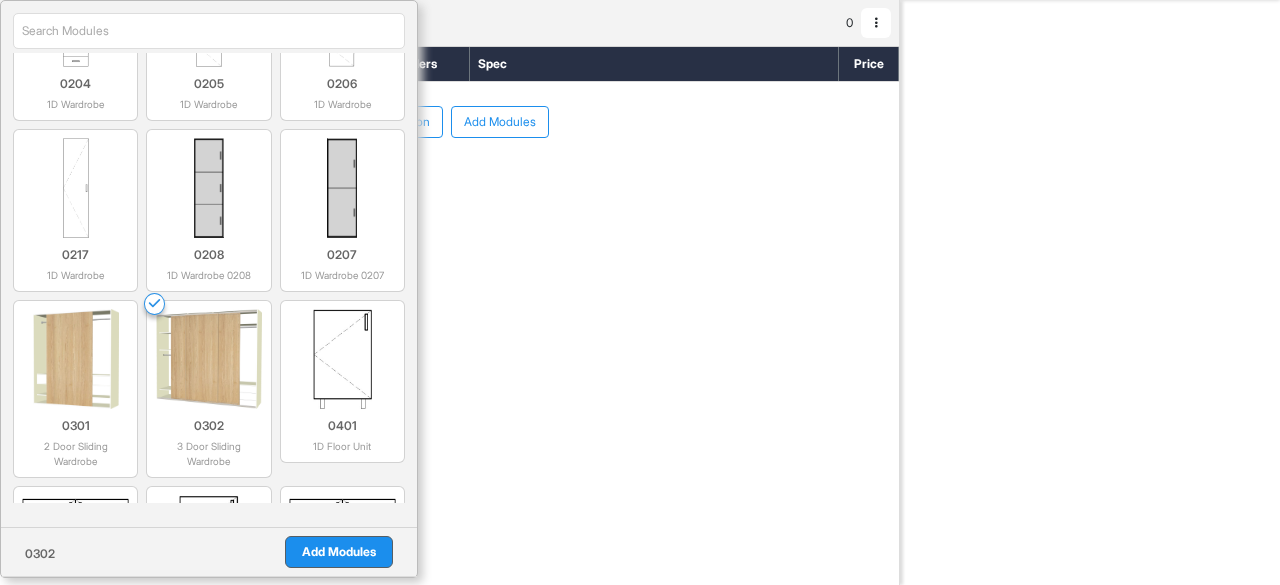 click on "Add Modules" at bounding box center [339, 552] 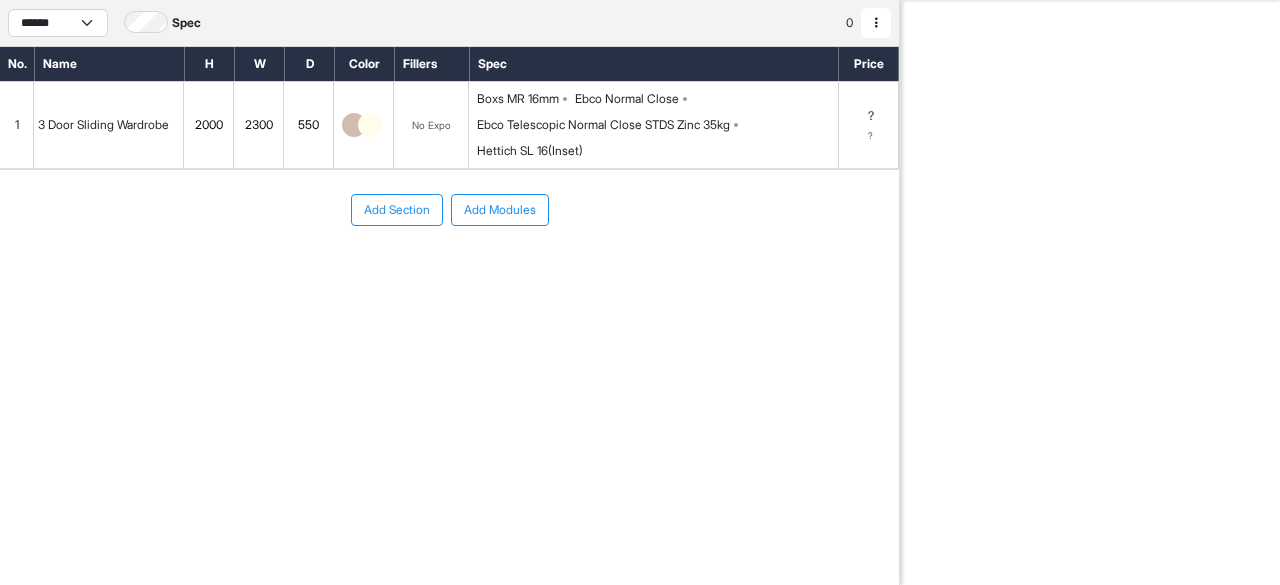click at bounding box center [370, 125] 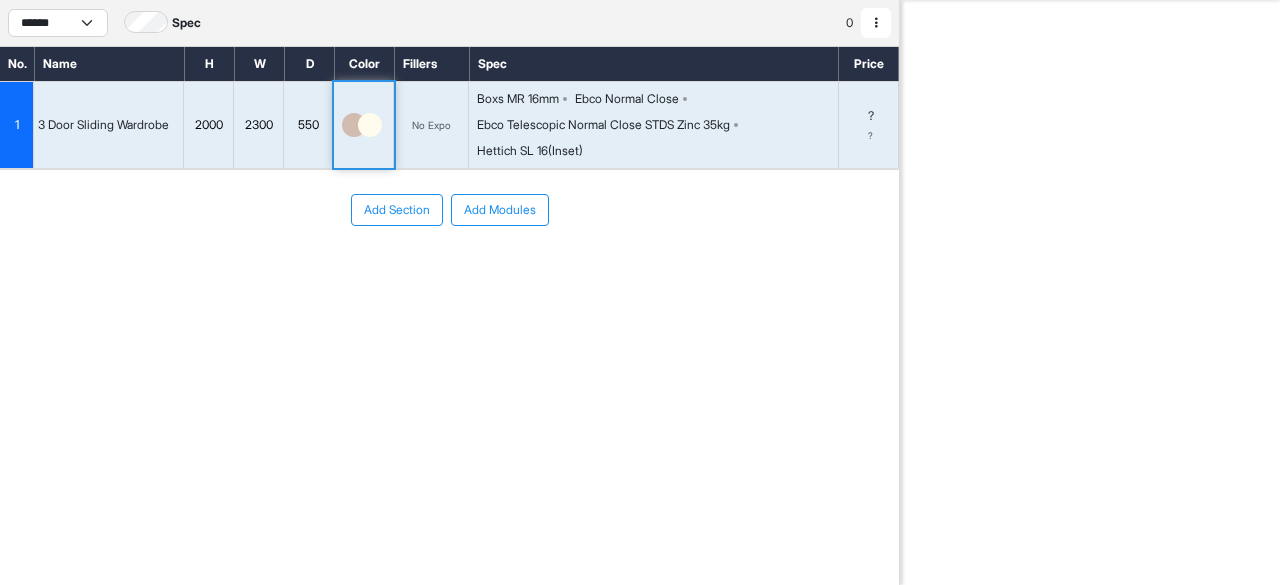 click at bounding box center [370, 125] 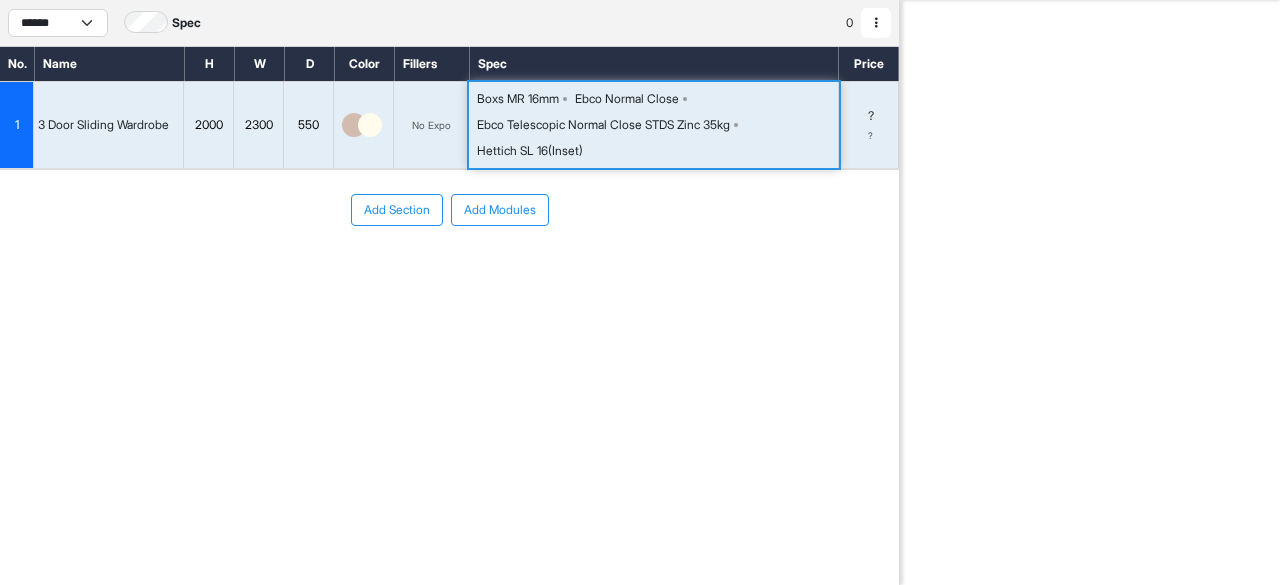 click on "Ebco Telescopic Normal Close STDS Zinc 35kg" at bounding box center [518, 99] 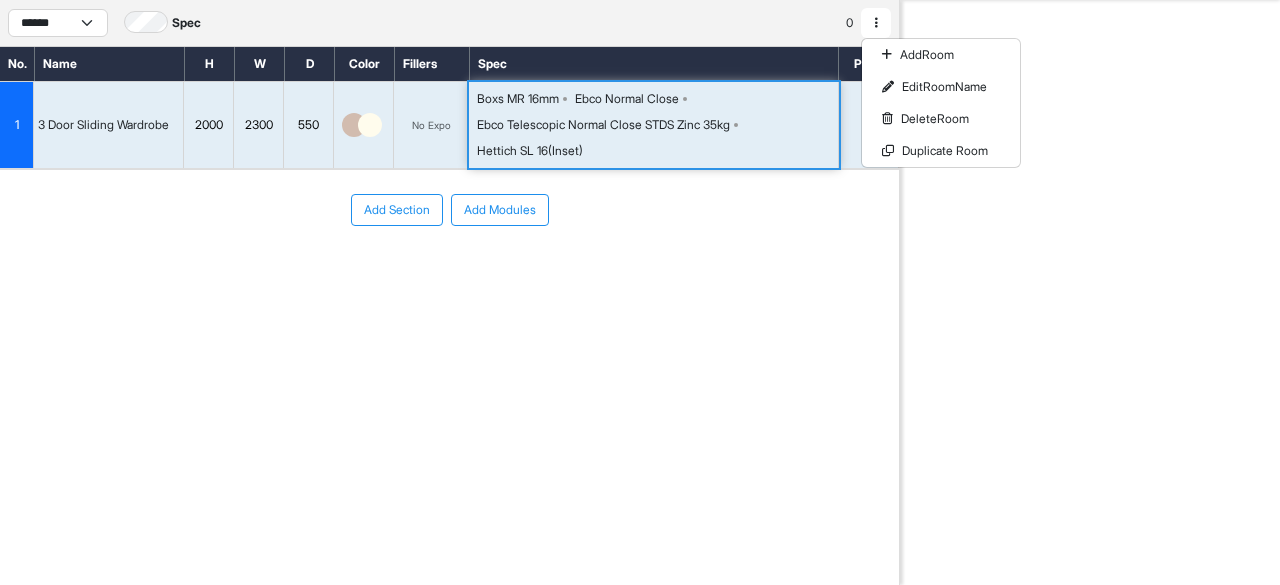 click on "Add Section Add Modules" at bounding box center [449, 270] 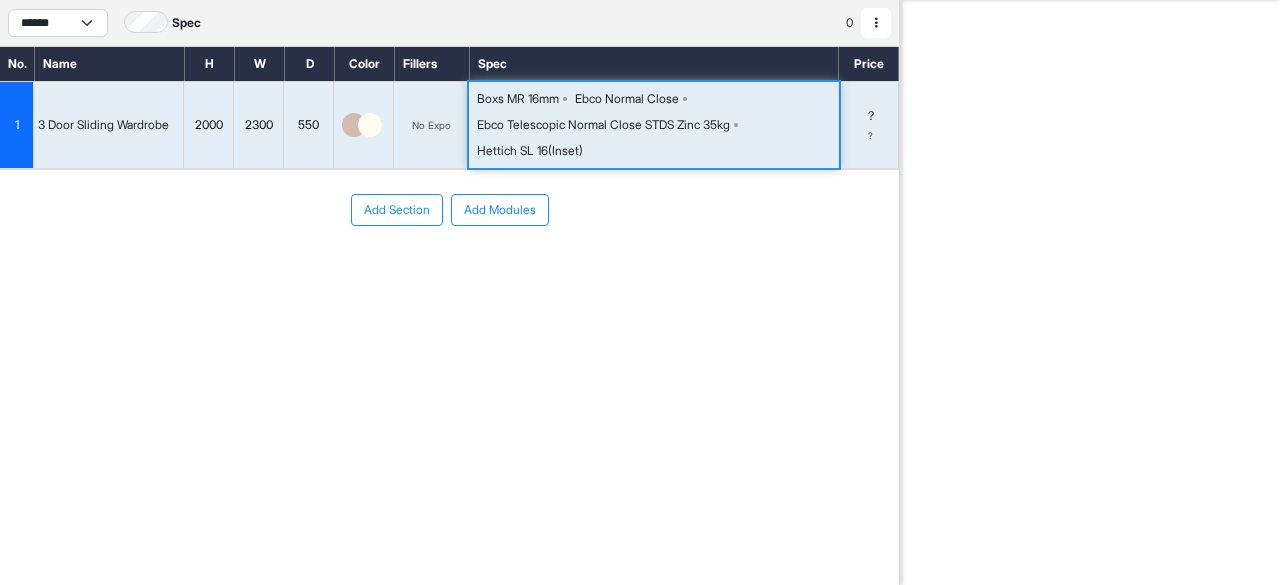 click on "Add Section" at bounding box center [397, 210] 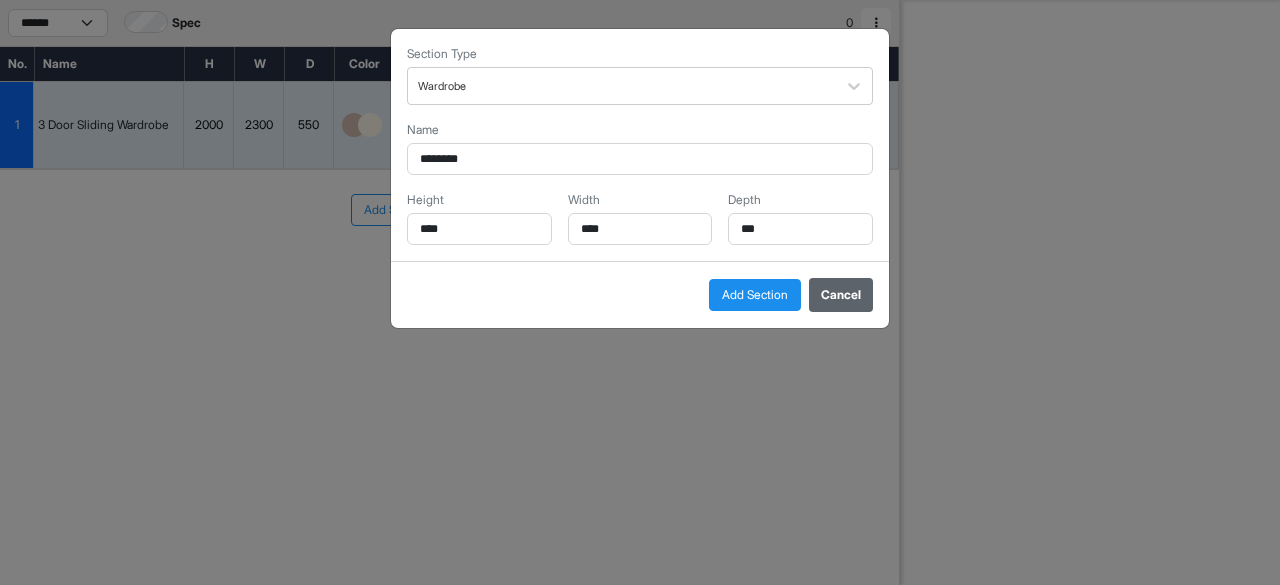 click on "Cancel" at bounding box center (841, 295) 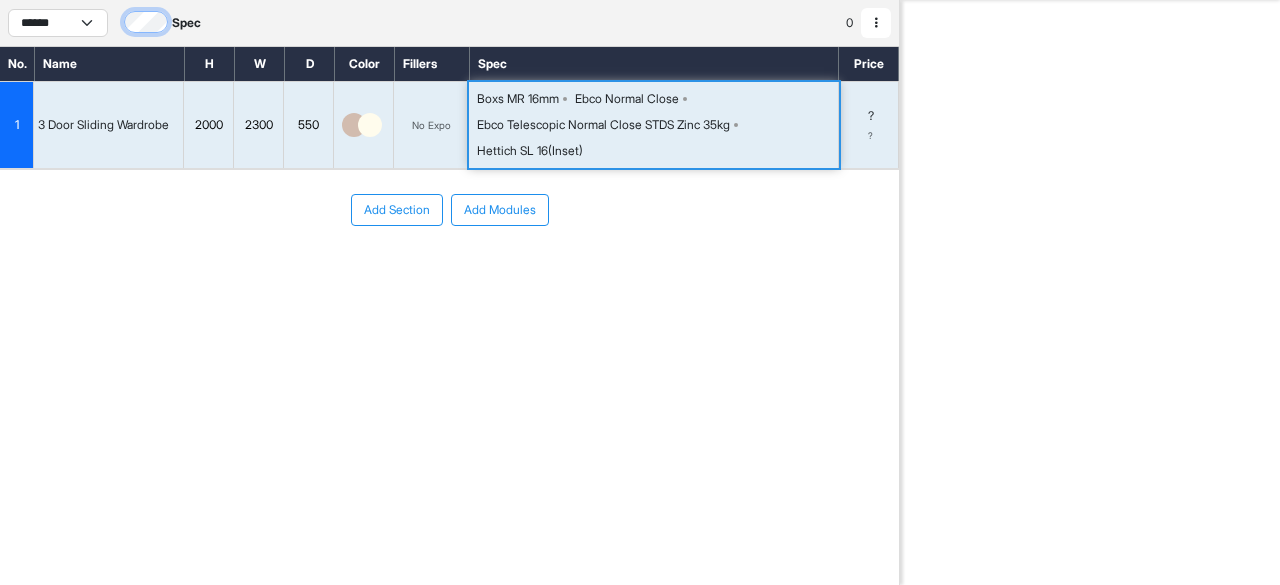 scroll, scrollTop: 0, scrollLeft: 0, axis: both 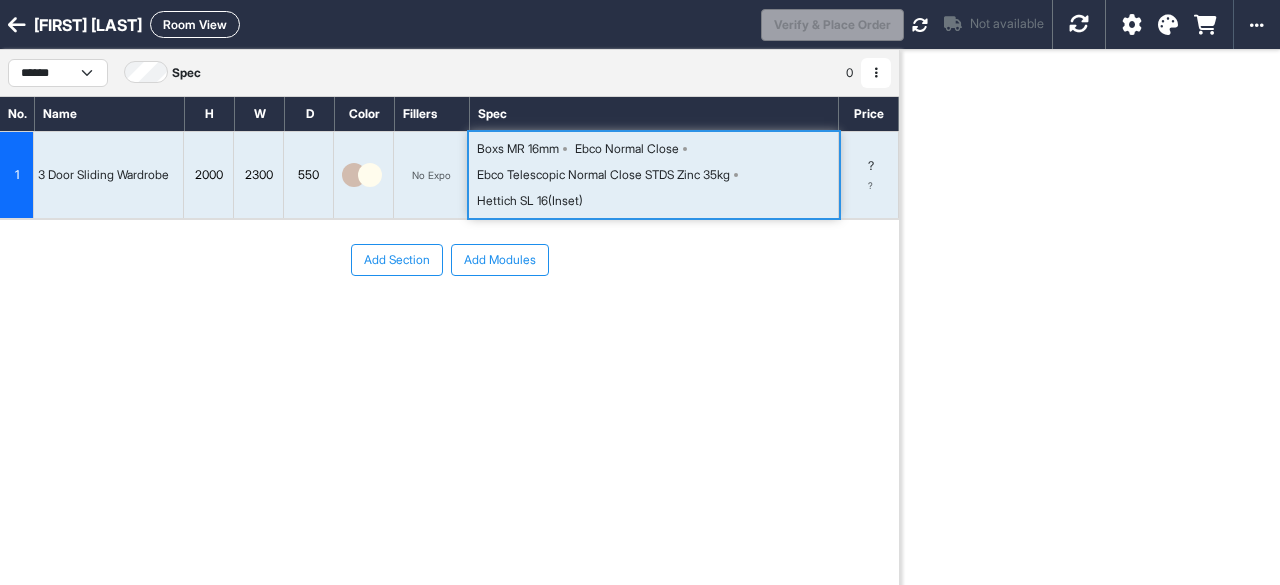 click on "? ?" at bounding box center [869, 175] 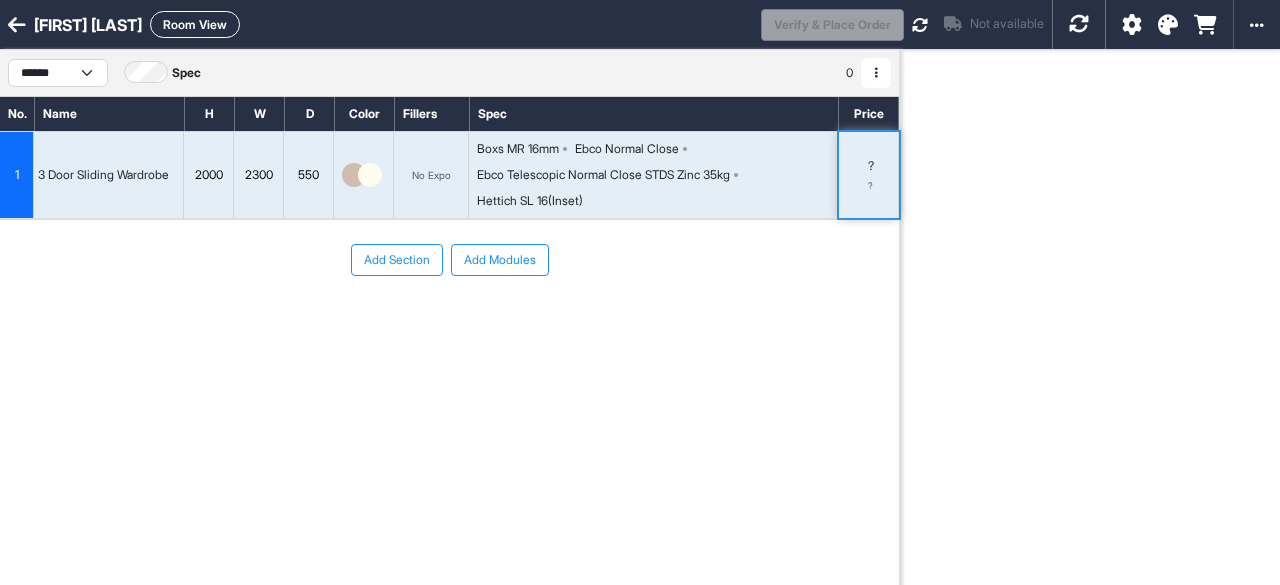 click on "Boxs MR 16mm Ebco Normal Close Ebco Telescopic Normal Close STDS Zinc 35kg Hettich SL 16(Inset)" at bounding box center [657, 175] 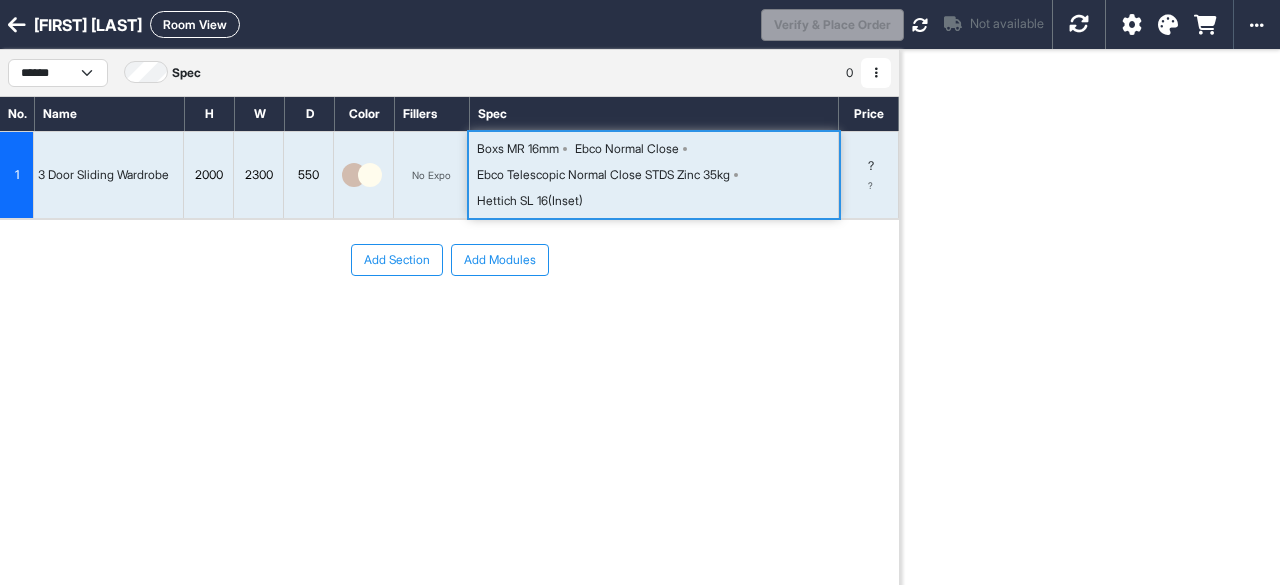 click on "Ebco Telescopic Normal Close STDS Zinc 35kg" at bounding box center [518, 149] 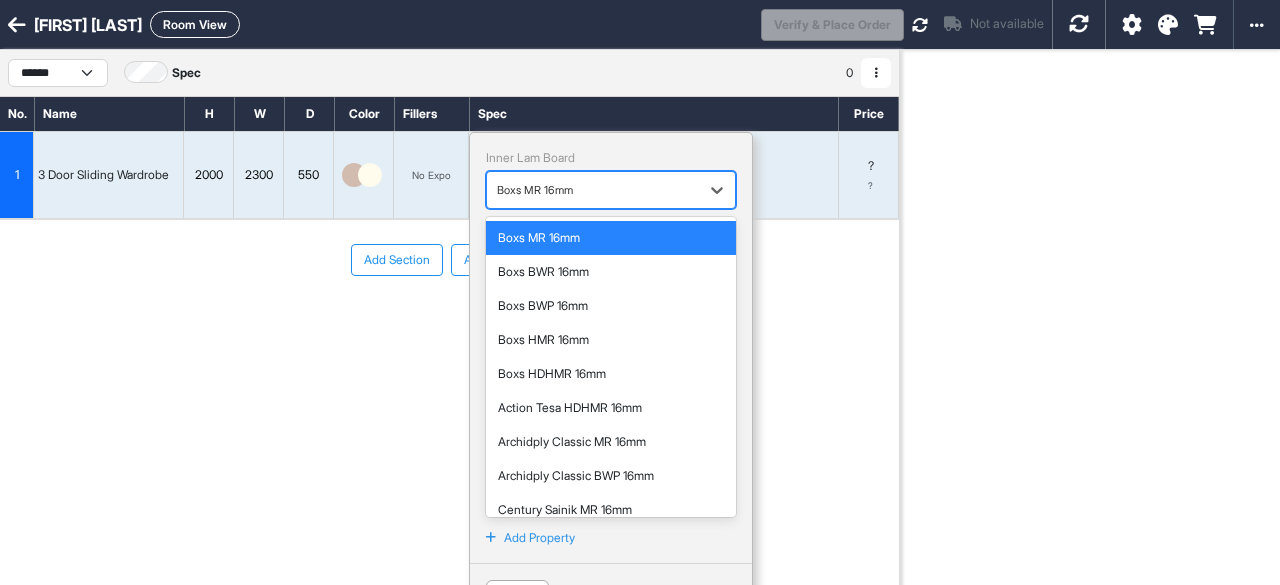 click on "Boxs MR 16mm" at bounding box center [593, 190] 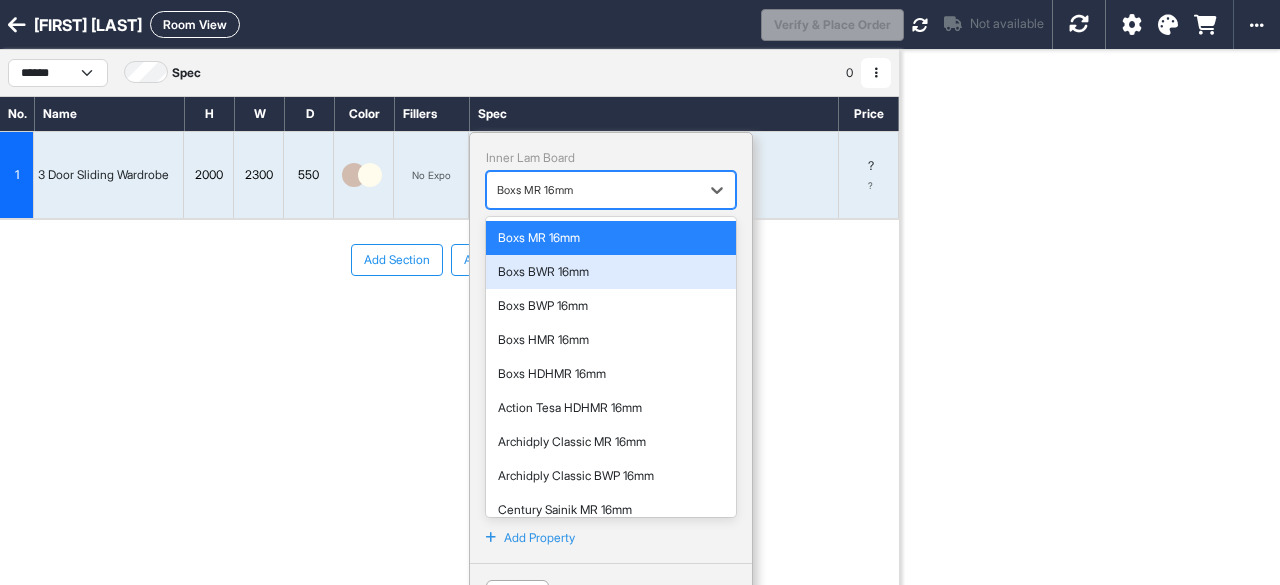 click on "Add Section Add Modules" at bounding box center [449, 320] 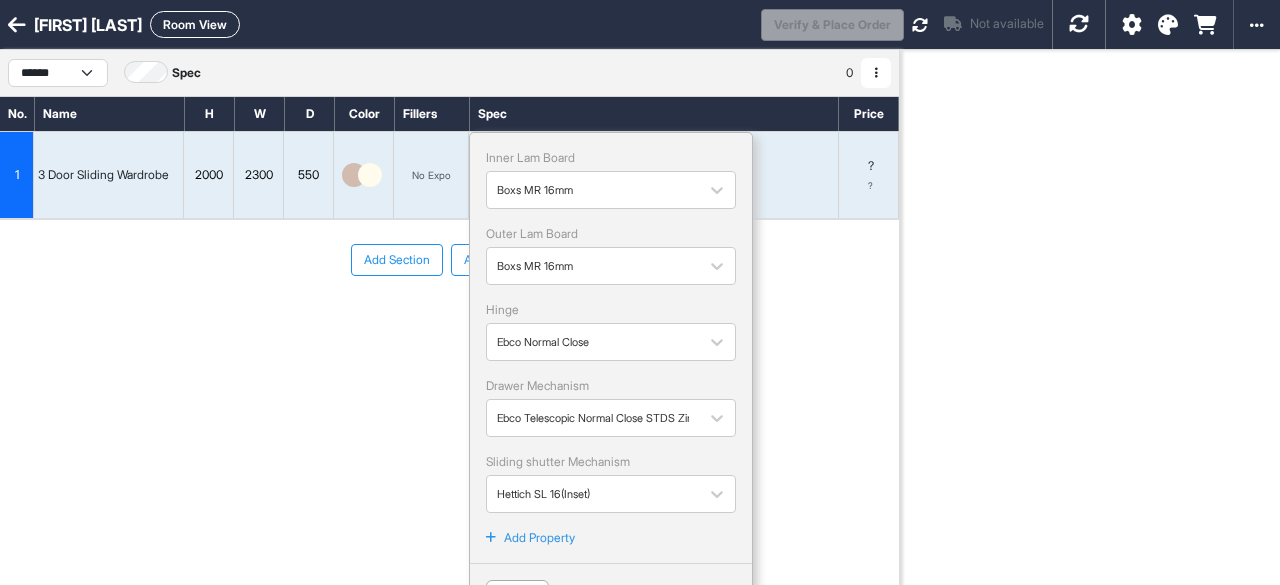 click on "Add Section Add Modules" at bounding box center (449, 320) 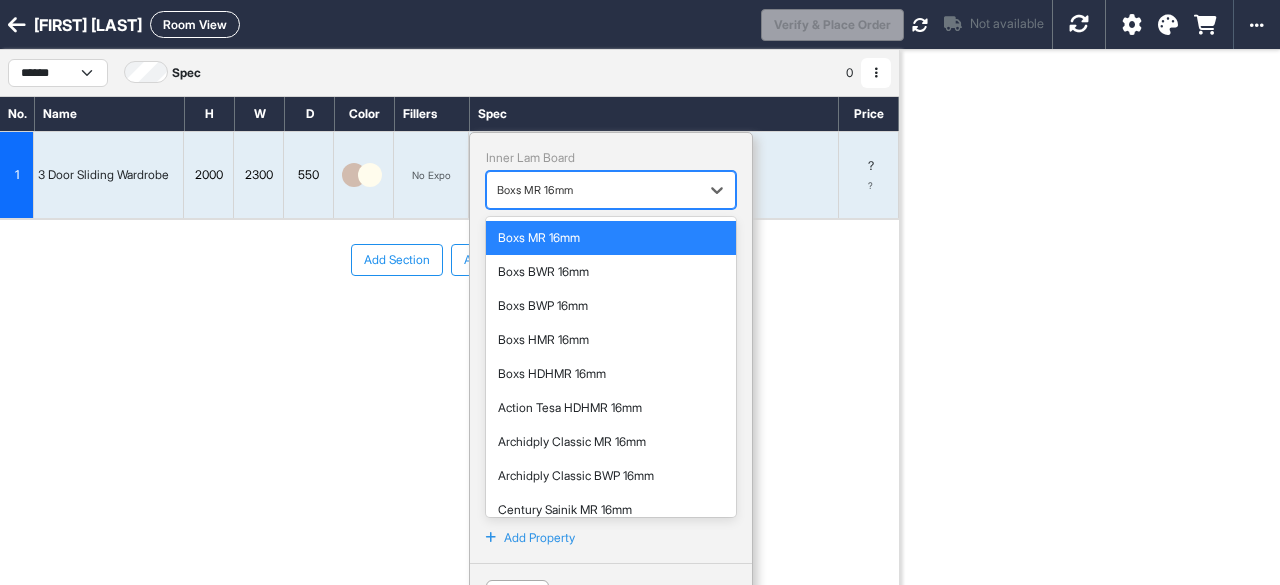 click at bounding box center (593, 190) 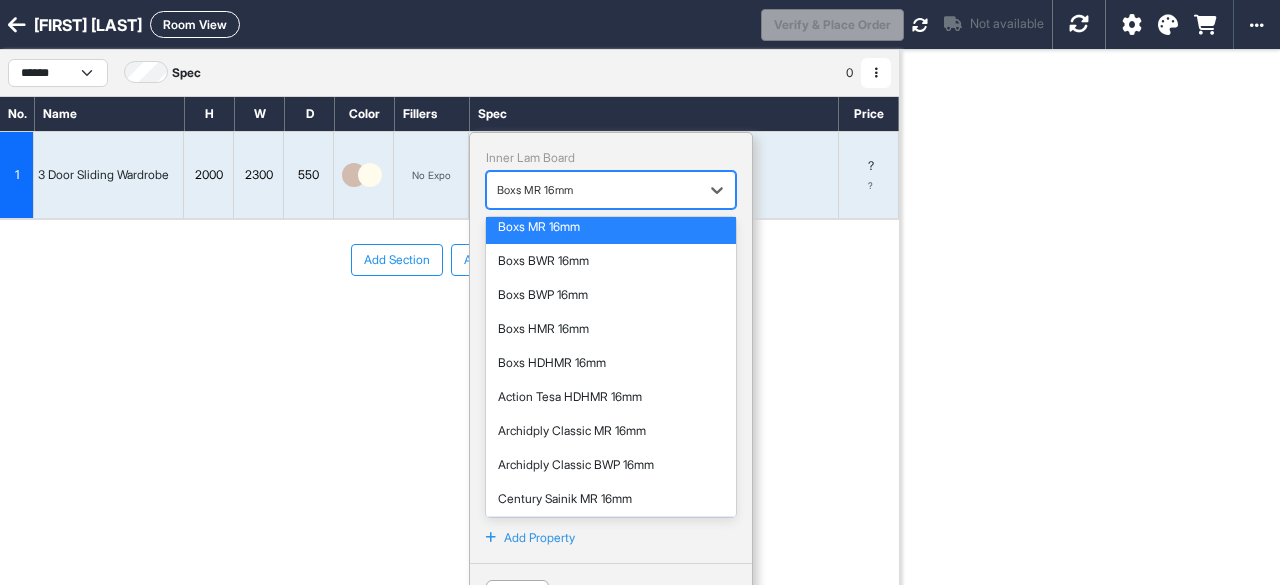 scroll, scrollTop: 0, scrollLeft: 0, axis: both 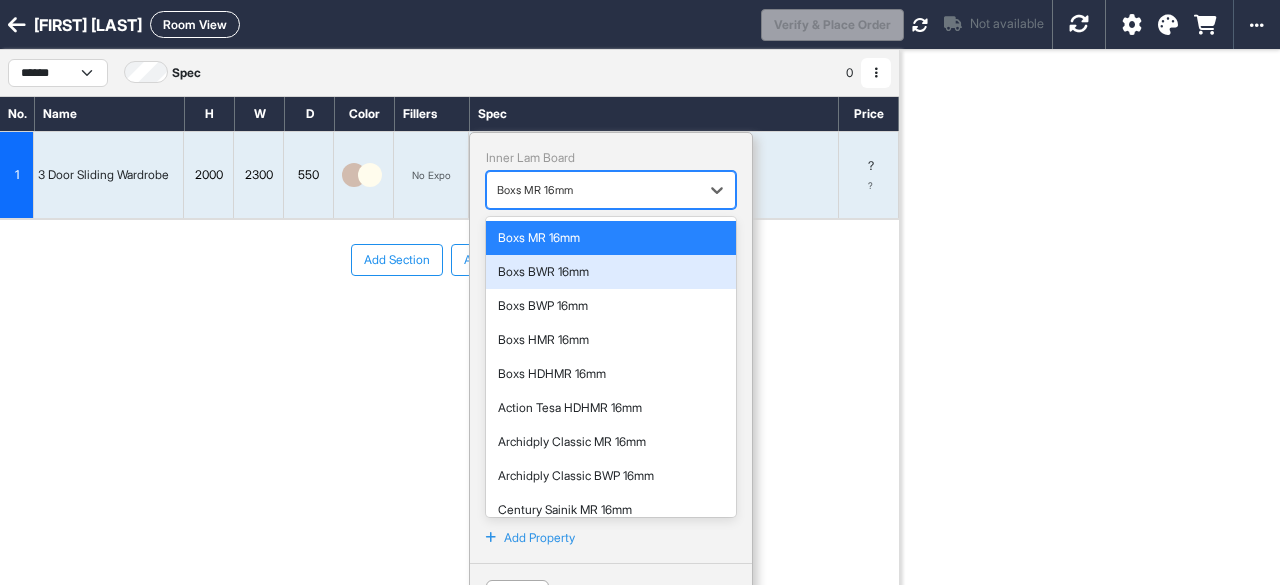 click on "Boxs BWR 16mm" at bounding box center [611, 272] 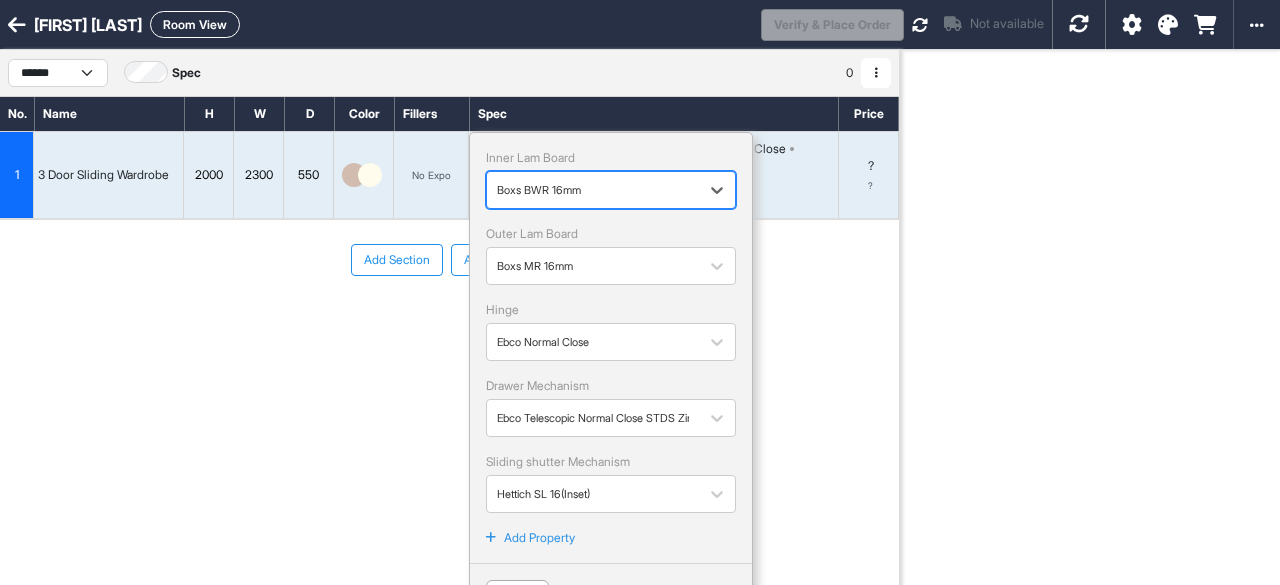 scroll, scrollTop: 50, scrollLeft: 0, axis: vertical 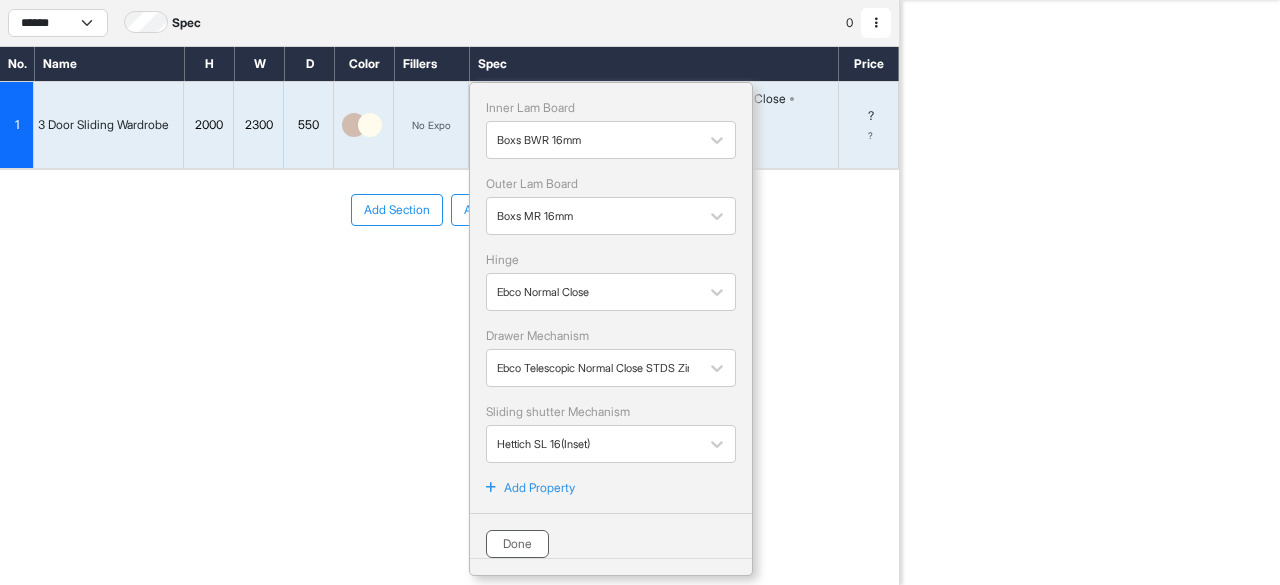 click on "Done" at bounding box center [517, 544] 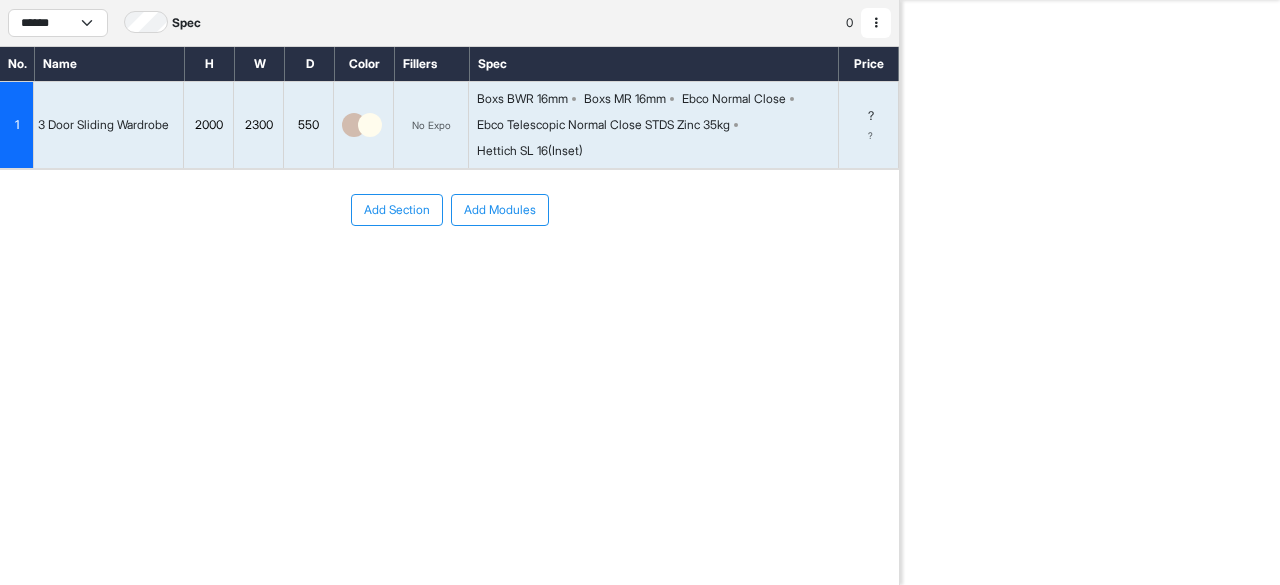 click on "Ebco Telescopic Normal Close STDS Zinc 35kg" at bounding box center [522, 99] 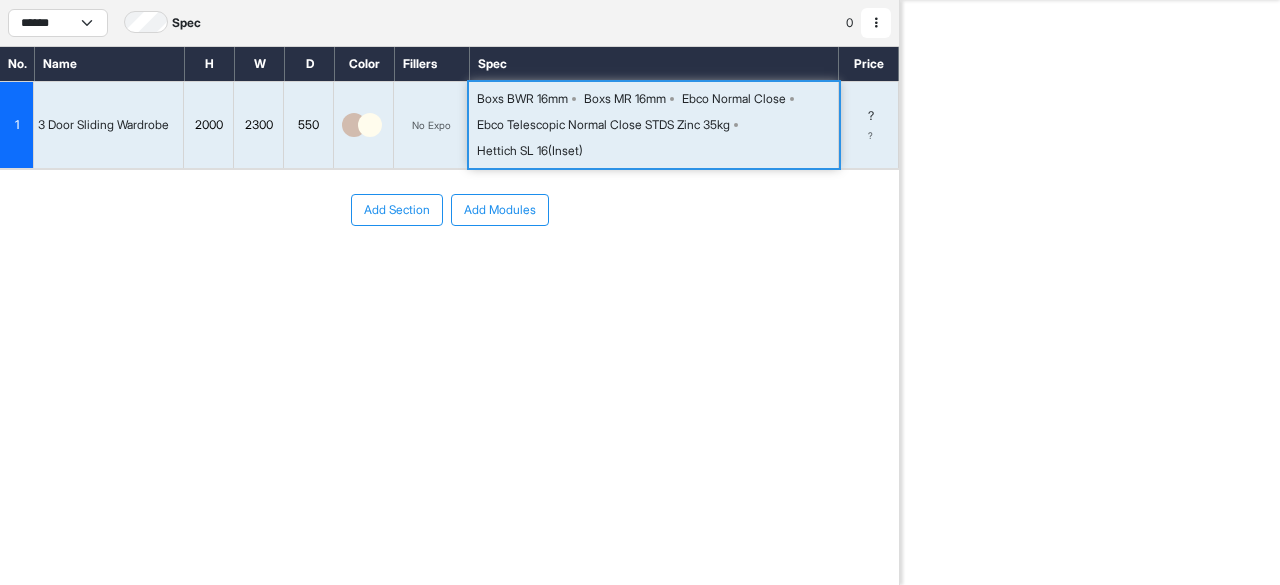 click on "Boxs BWR 16mm Boxs MR 16mm Ebco Normal Close Ebco Telescopic Normal Close STDS Zinc 35kg Hettich SL 16(Inset)" at bounding box center (657, 125) 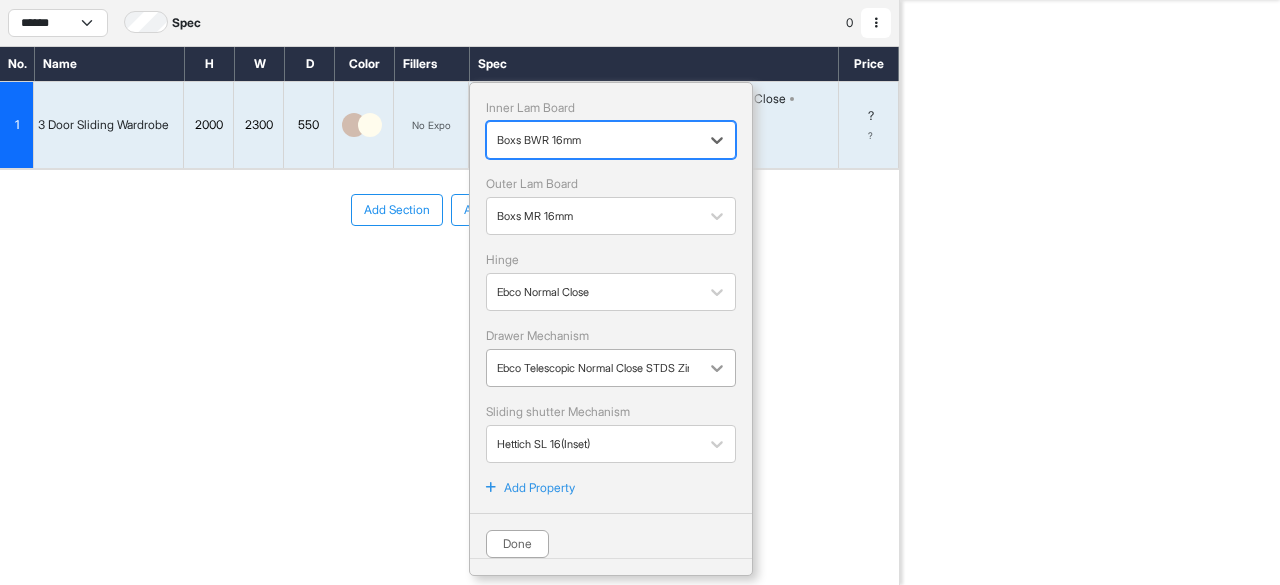 click at bounding box center (717, 216) 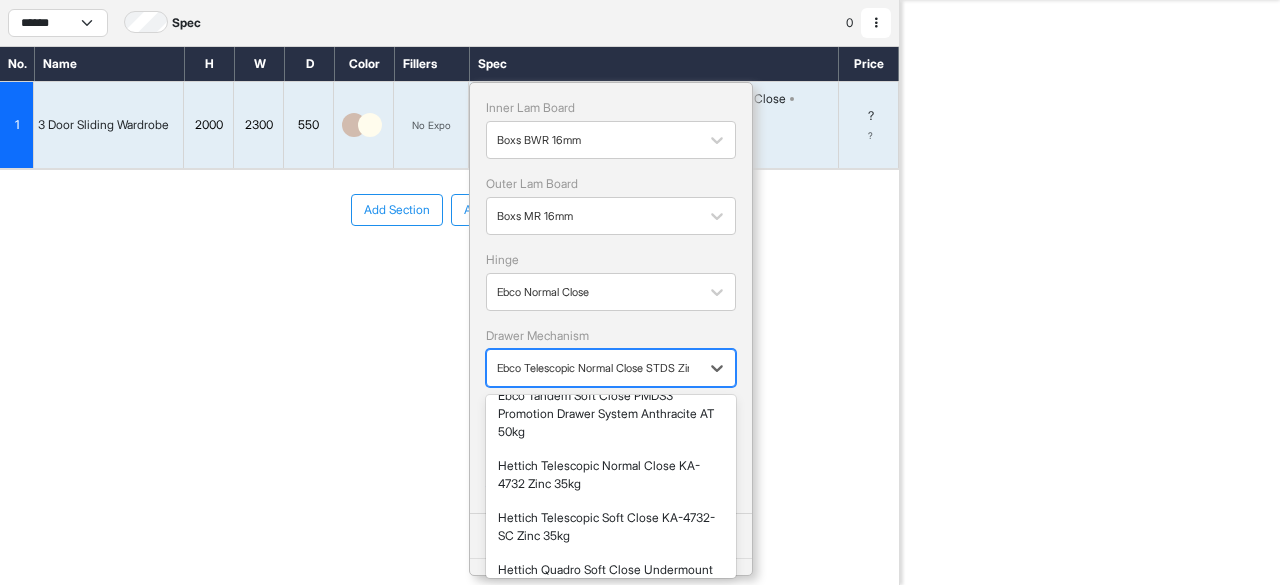 scroll, scrollTop: 0, scrollLeft: 0, axis: both 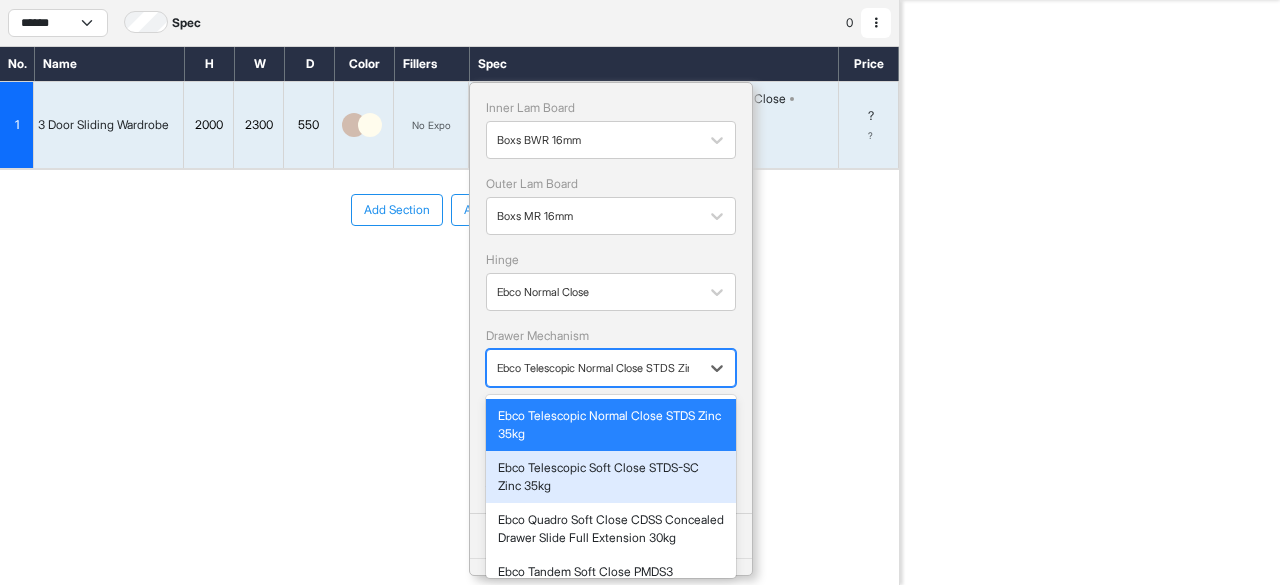 click on "Ebco Telescopic Soft Close STDS-SC Zinc 35kg" at bounding box center (611, 477) 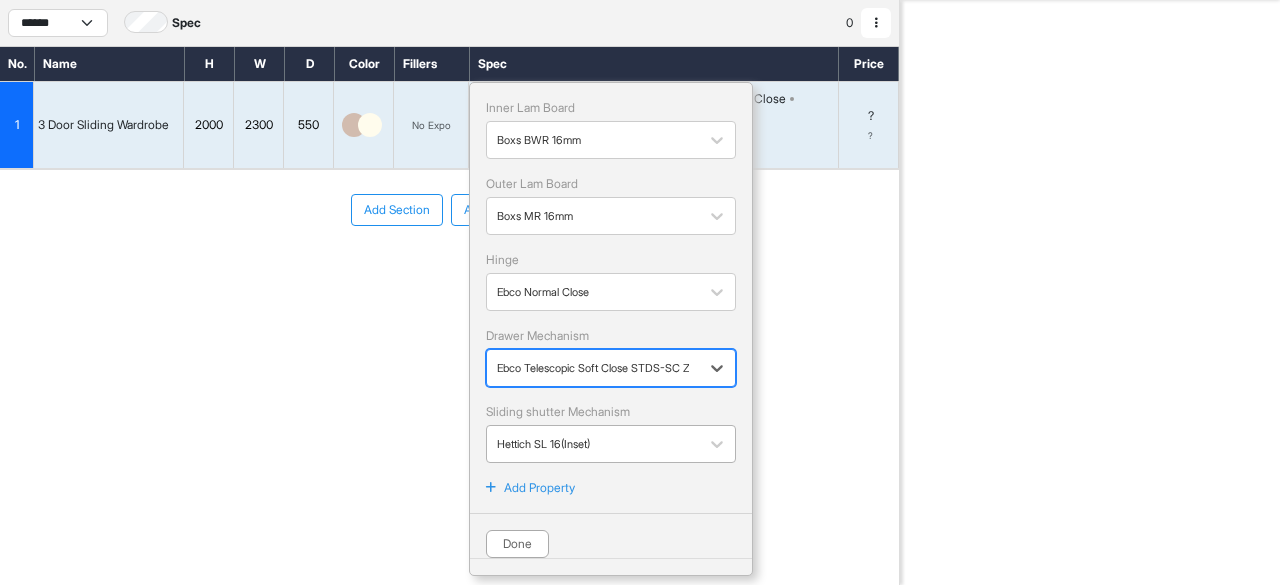 click at bounding box center [593, 140] 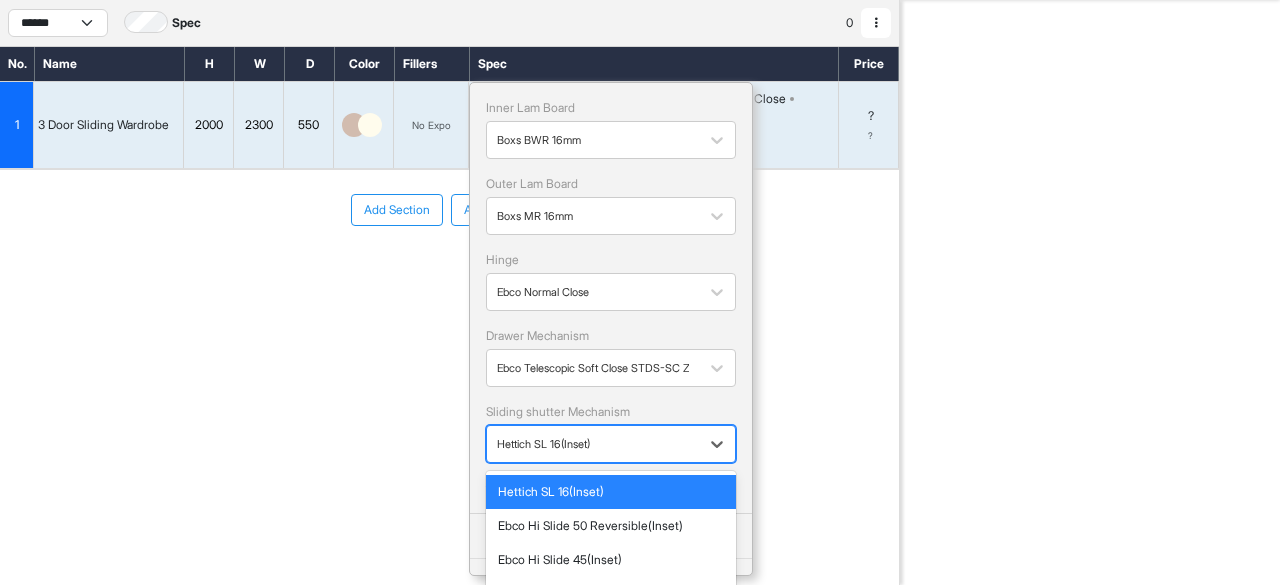 click on "Hettich SL 16(Inset)" at bounding box center (611, 492) 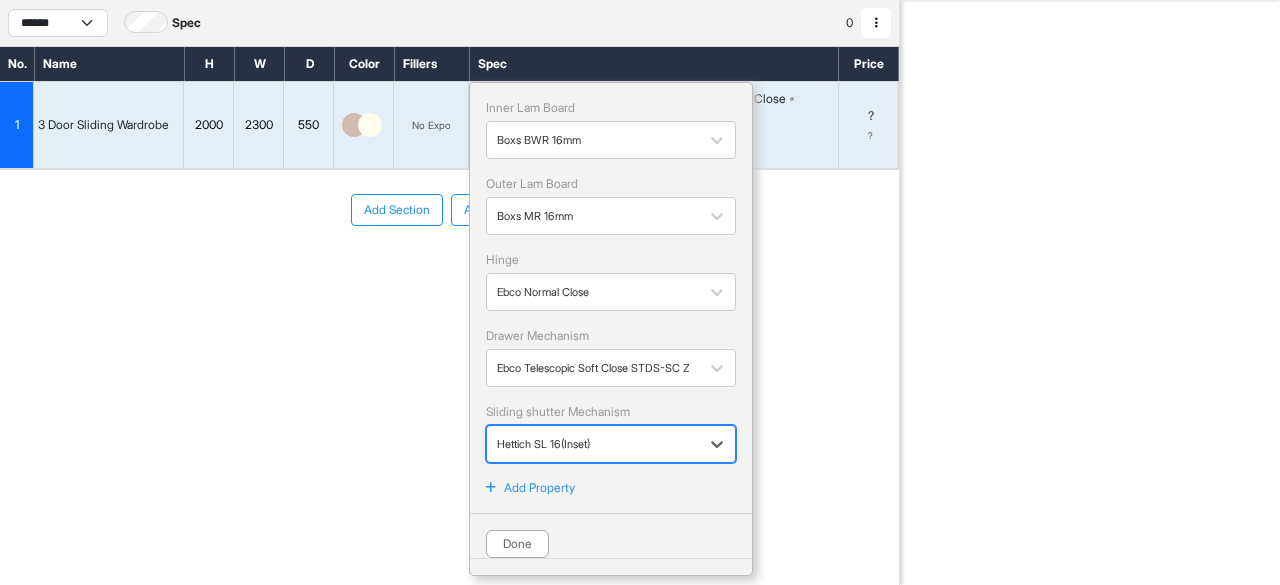 click on "No. Name H W D Color Fillers Spec Price 1 3 Door Sliding Wardrobe 2000 2300 550 No Expo Boxs BWR 16mm Boxs MR 16mm Ebco Normal Close Ebco Telescopic Soft Close STDS-SC Zinc 35kg Hettich SL 16(Inset) Inner Lam Board Boxs BWR 16mm Outer Lam Board Boxs MR 16mm Hinge Ebco Normal Close Drawer Mechanism Ebco Telescopic Soft Close STDS-SC Zinc 35kg Sliding shutter Mechanism option [object Object], selected. Hettich SL 16(Inset) Add Property Done ? ?
To pick up a draggable item, press the space bar.
While dragging, use the arrow keys to move the item.
Press space again to drop the item in its new position, or press escape to cancel.
Add Section Add Modules" at bounding box center (449, 280) 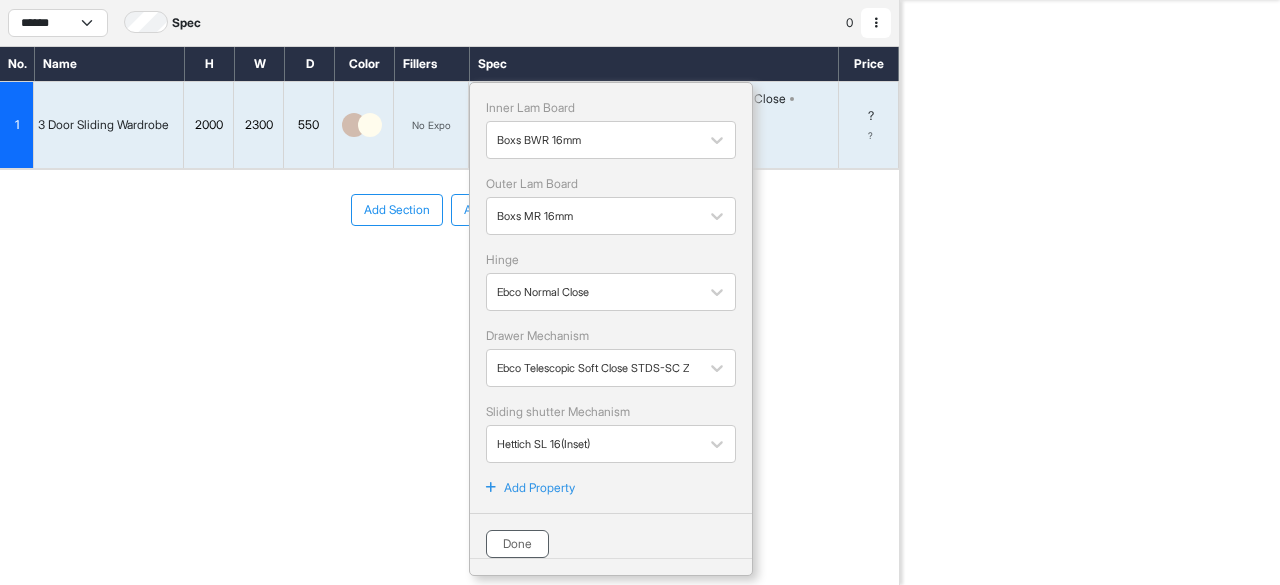 click on "Done" at bounding box center (517, 544) 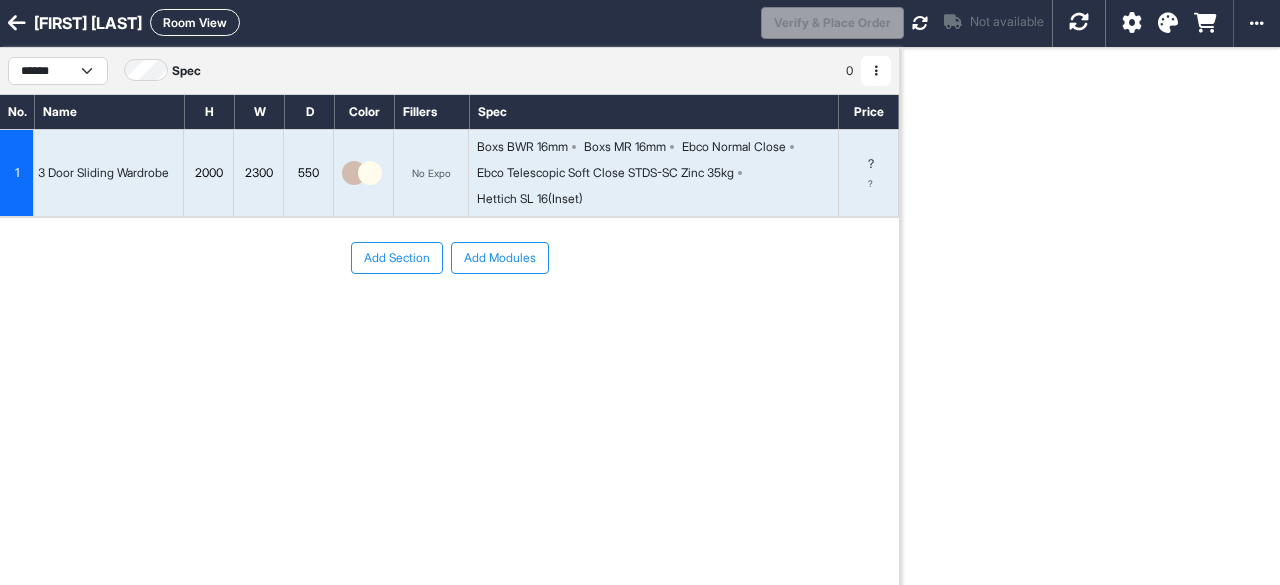 scroll, scrollTop: 0, scrollLeft: 0, axis: both 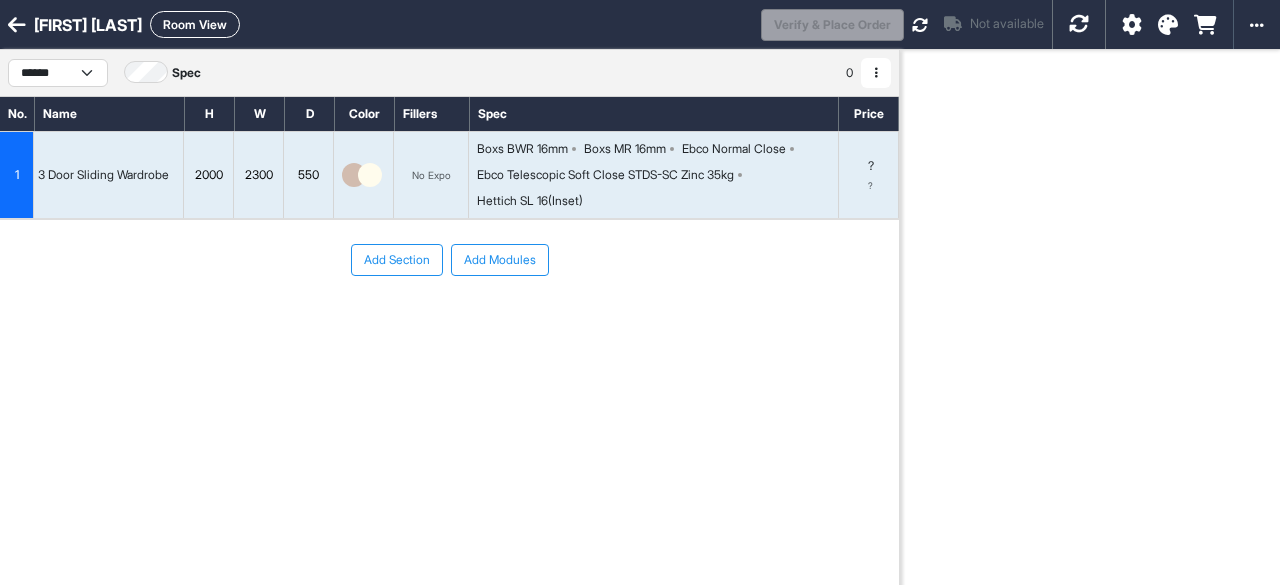 click on "Add Modules" at bounding box center [500, 260] 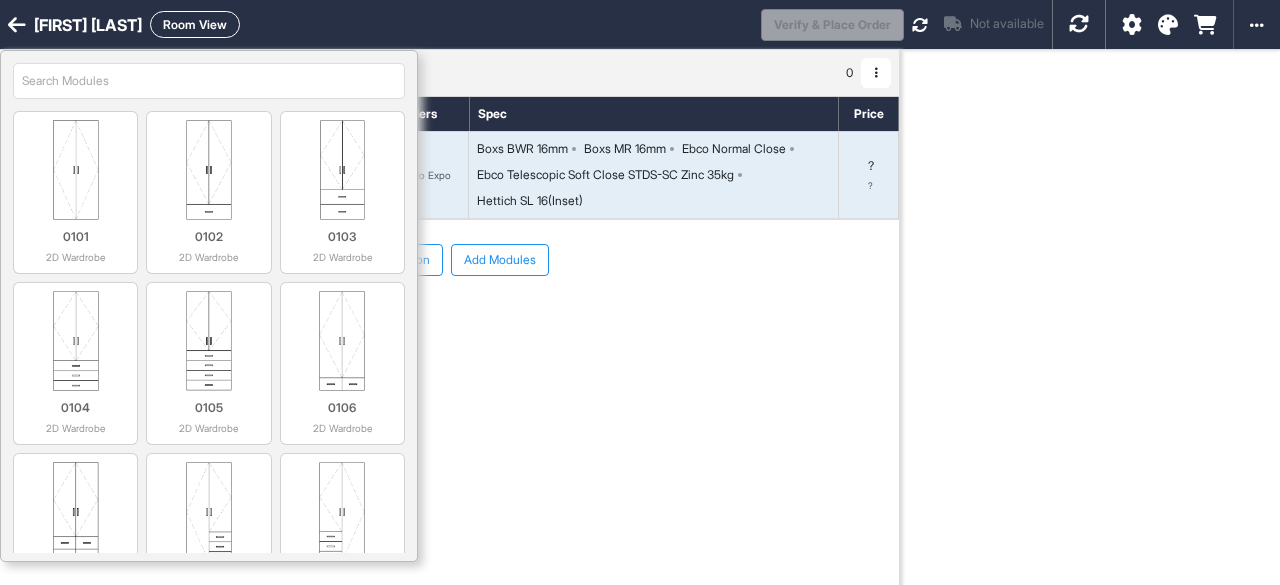 click on "Add Section Add Modules" at bounding box center [449, 320] 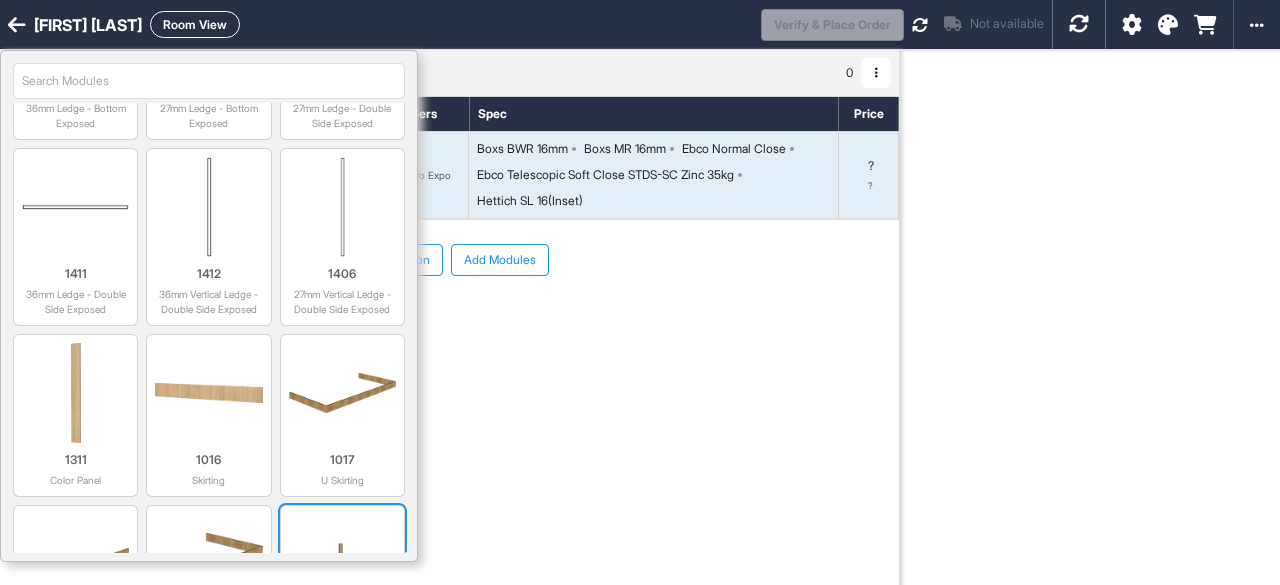 scroll, scrollTop: 6974, scrollLeft: 0, axis: vertical 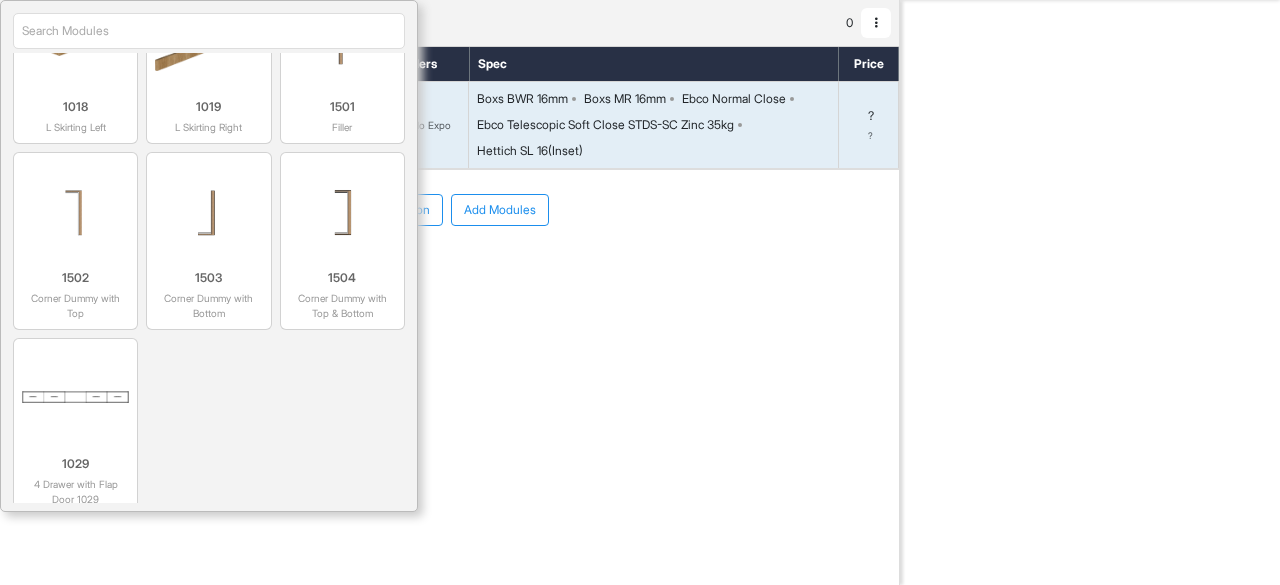 click on "No. Name H W D Color Fillers Spec Price 1 3 Door Sliding Wardrobe 2000 2300 550 No Expo Boxs BWR 16mm Boxs MR 16mm Ebco Normal Close Ebco Telescopic Soft Close STDS-SC Zinc 35kg Hettich SL 16(Inset) ? ?
To pick up a draggable item, press the space bar.
While dragging, use the arrow keys to move the item.
Press space again to drop the item in its new position, or press escape to cancel.
Add Section Add Modules 0101 2D Wardrobe 0102 2D Wardrobe 0103 2D Wardrobe 0104 2D Wardrobe 0105 2D Wardrobe 0106 2D Wardrobe 0107 2D Wardrobe 0108 2D Wardrobe 0109 2D Wardrobe 0110 2D Wardrobe 0111 2D Wardrobe 0112 2D Wardrobe 0113 2D Wardrobe 0114 2D Wardrobe 0115 2D Wardrobe 0116 2D Wardrobe 0118 2D Wardrobe 0118 0117 2D Wardrobe 0117 0201 1D Wardrobe 0202 1D Wardrobe 0203 1D Wardrobe 0204 1D Wardrobe 0205 1D Wardrobe 0206 1D Wardrobe 0217 1D Wardrobe 0208 1D Wardrobe 0208 0207 1D Wardrobe 0207 0301 2 Door Sliding Wardrobe 0302 3 Door Sliding Wardrobe 0401 1D Floor Unit 0402 2D Floor Unit 0403 1D Sink Unit" at bounding box center [449, 315] 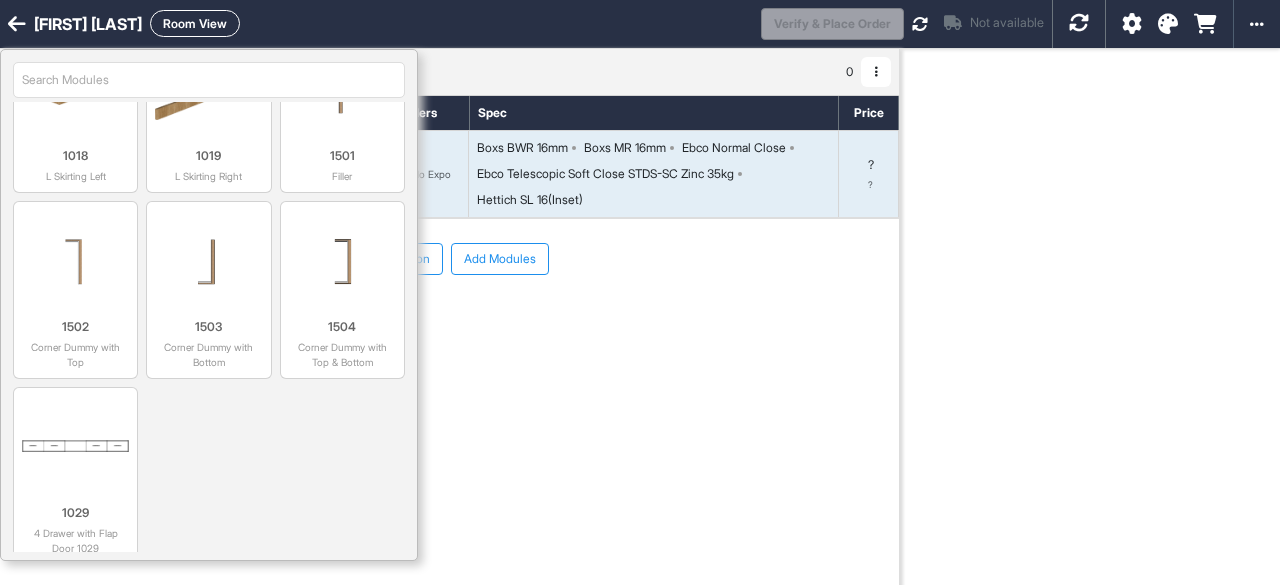 scroll, scrollTop: 0, scrollLeft: 0, axis: both 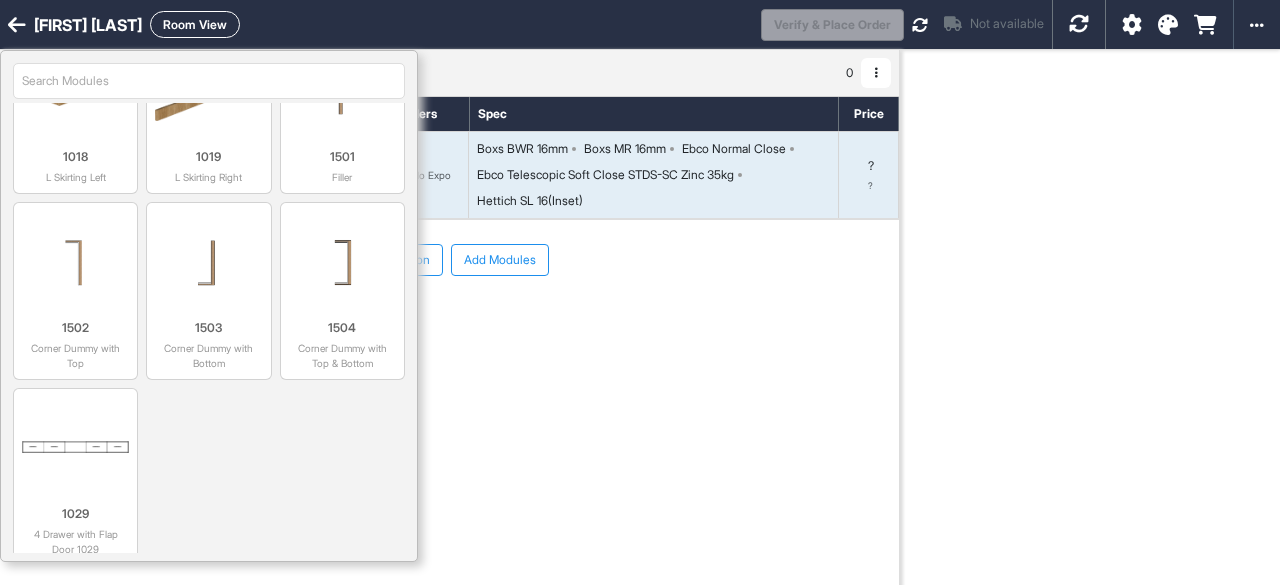 click at bounding box center [17, 25] 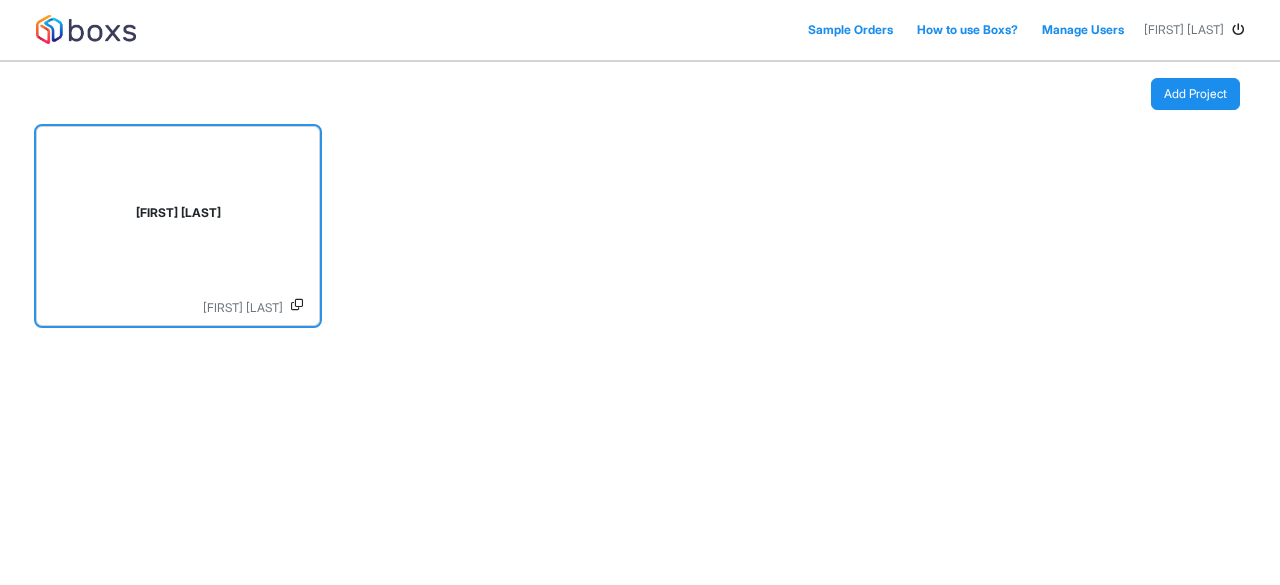 click on "Mittal pathak" at bounding box center (178, 213) 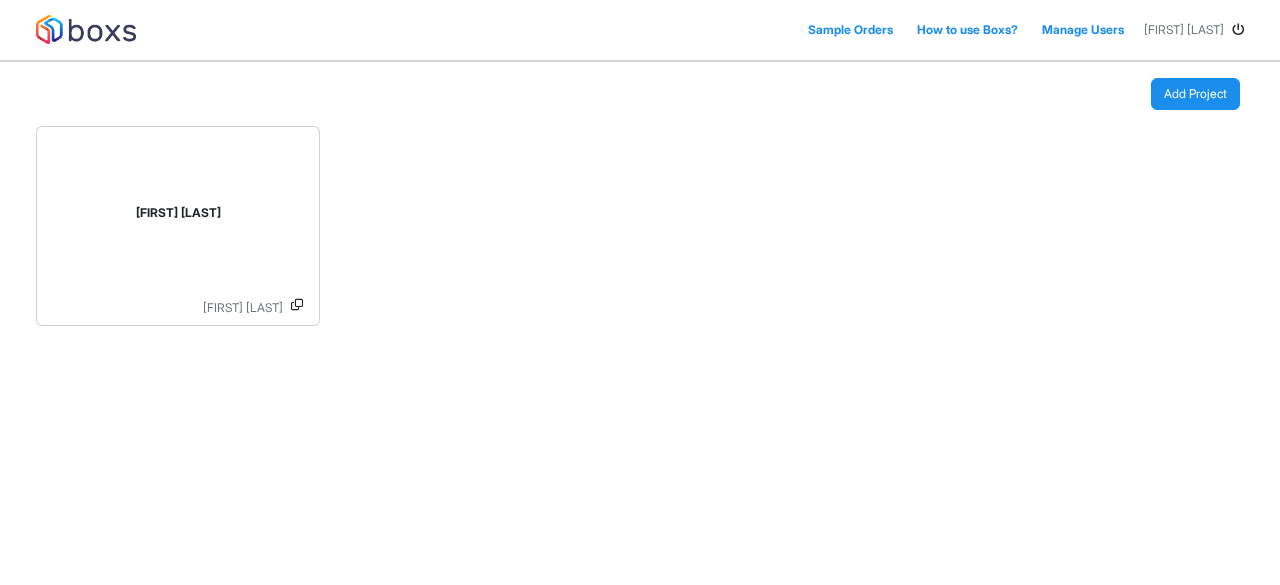 click on "Add Project" at bounding box center (632, 94) 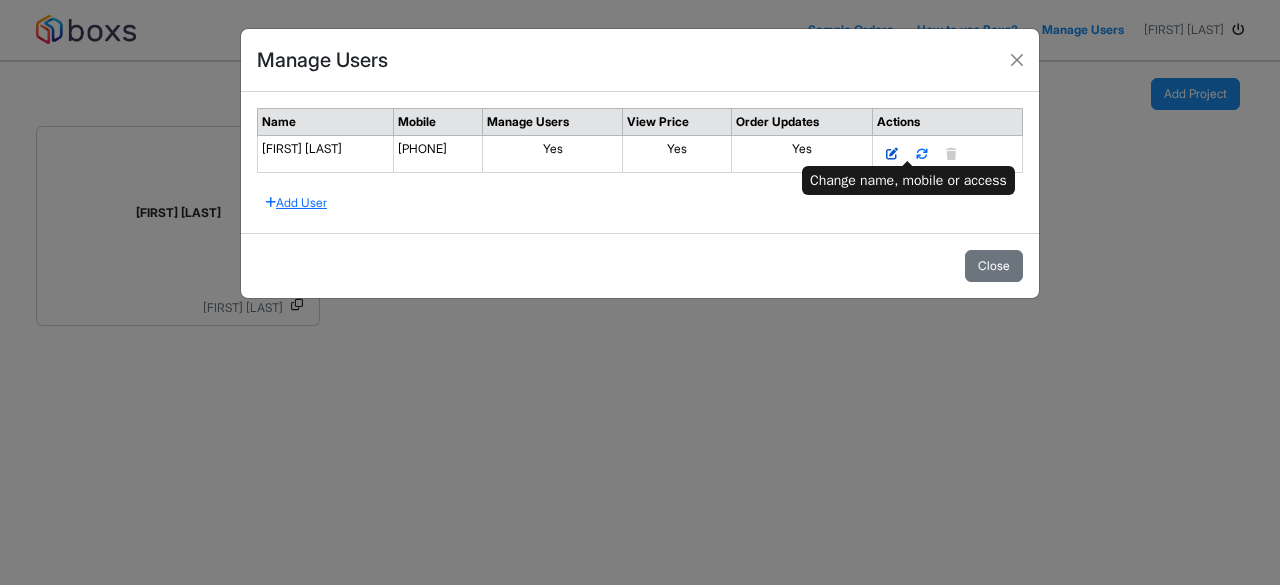 click at bounding box center (892, 154) 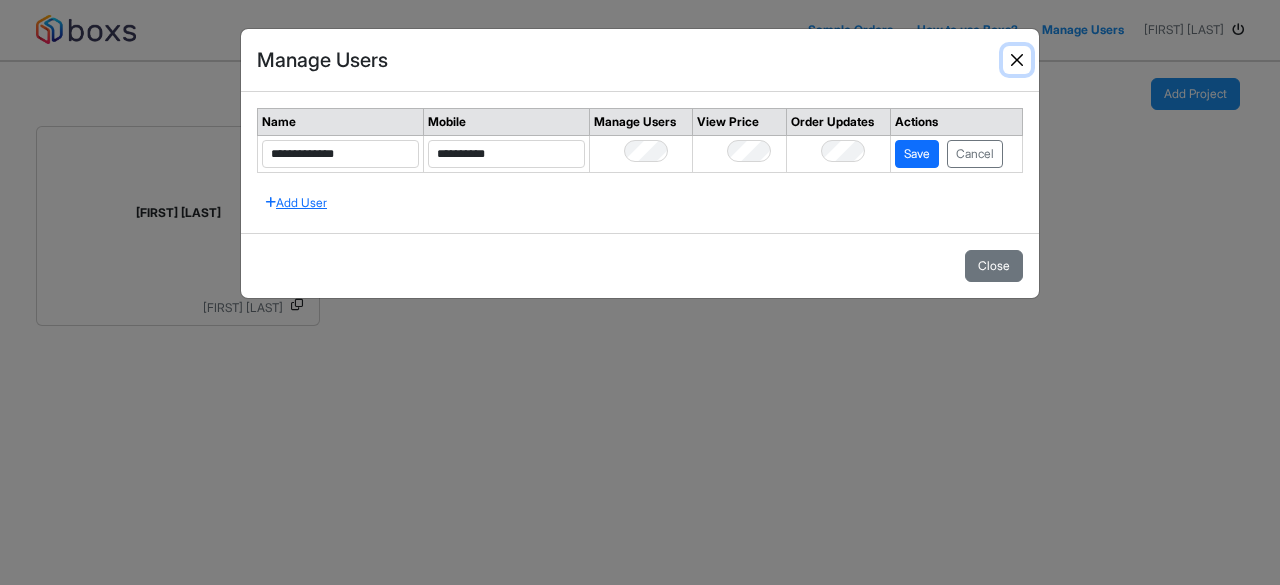 click at bounding box center (1017, 60) 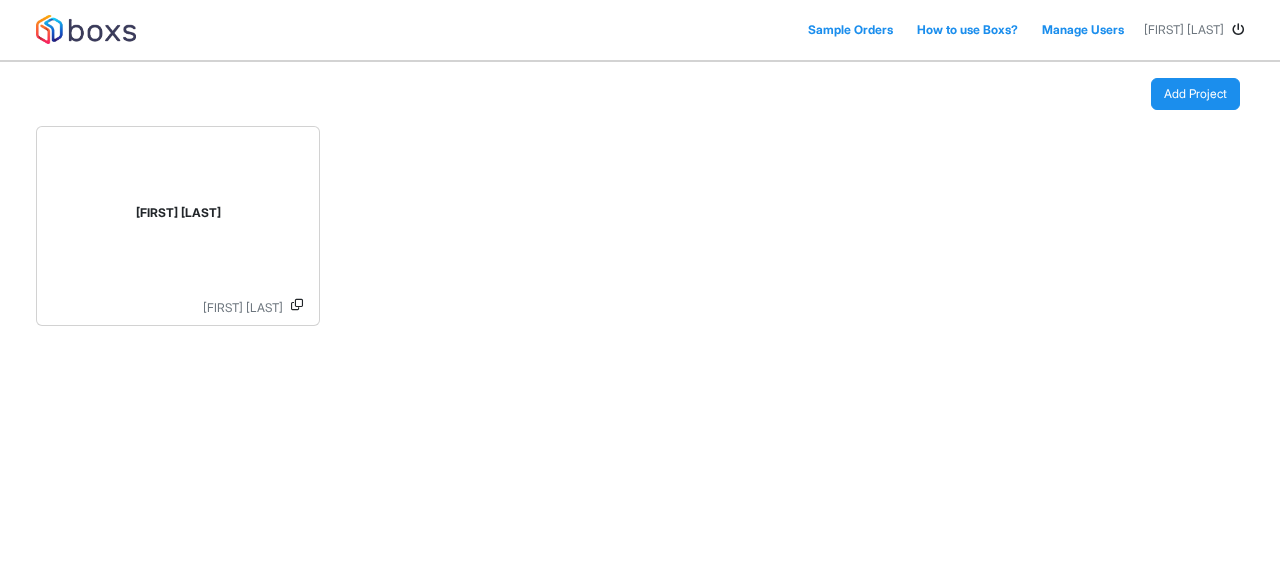 type 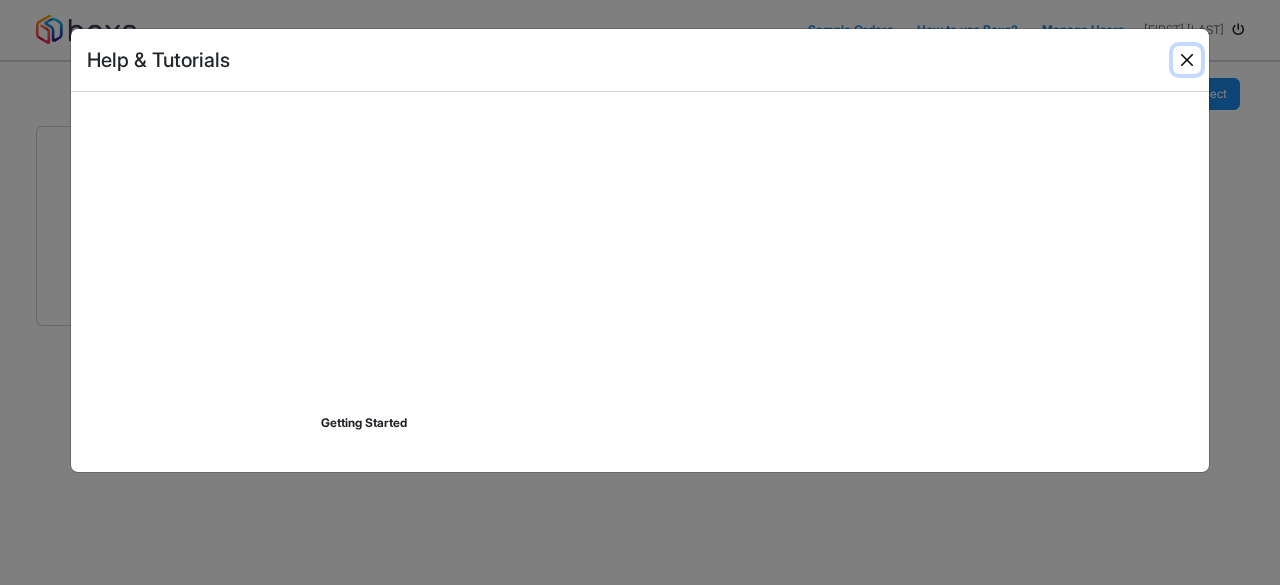 click at bounding box center (1187, 60) 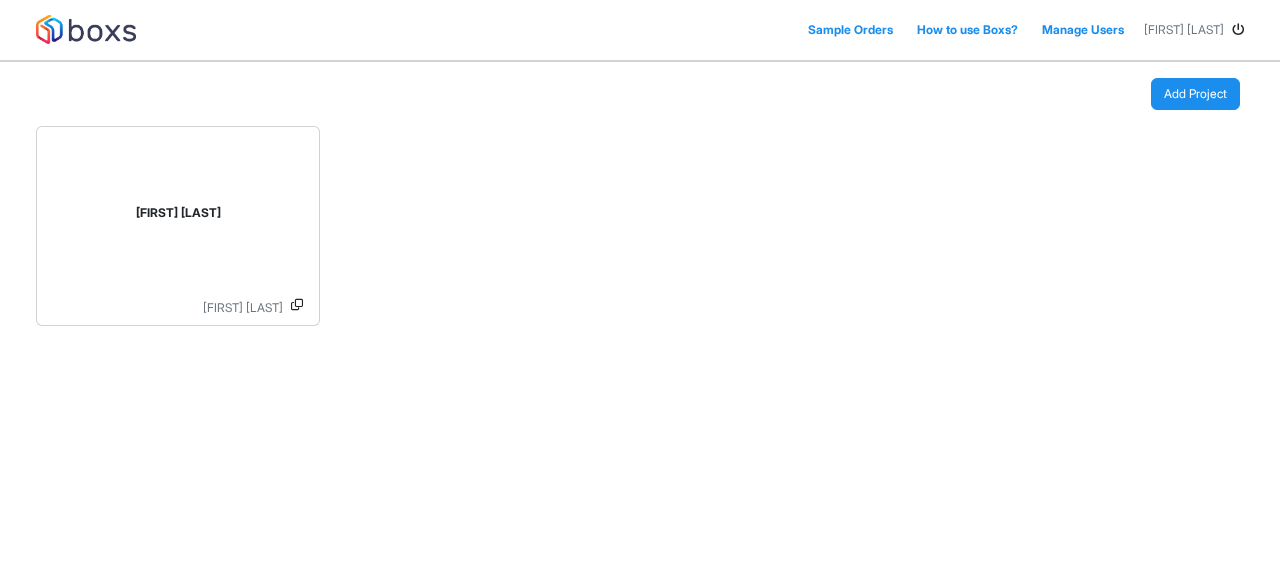click on "Sample Orders" at bounding box center (850, 30) 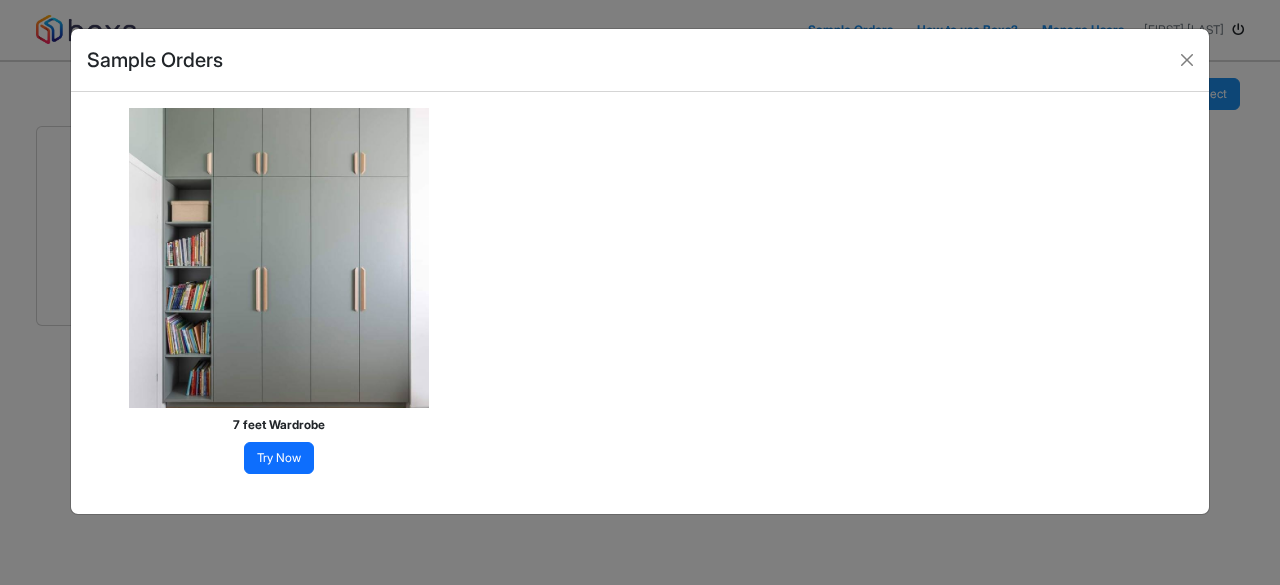 click on "Try Now" at bounding box center [279, 458] 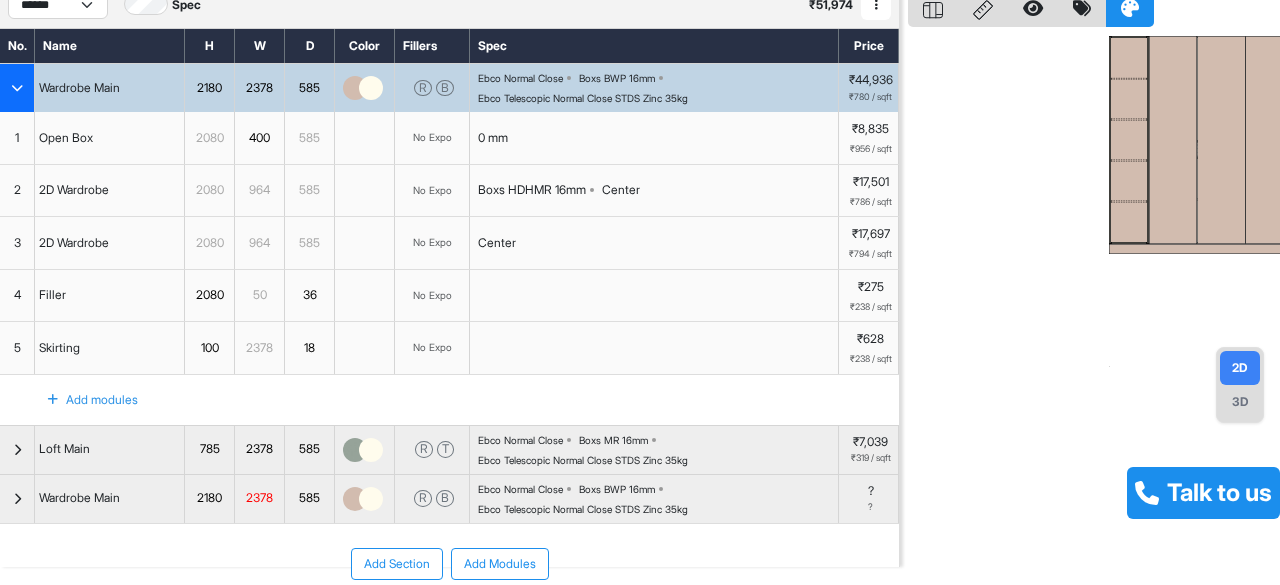 scroll, scrollTop: 0, scrollLeft: 0, axis: both 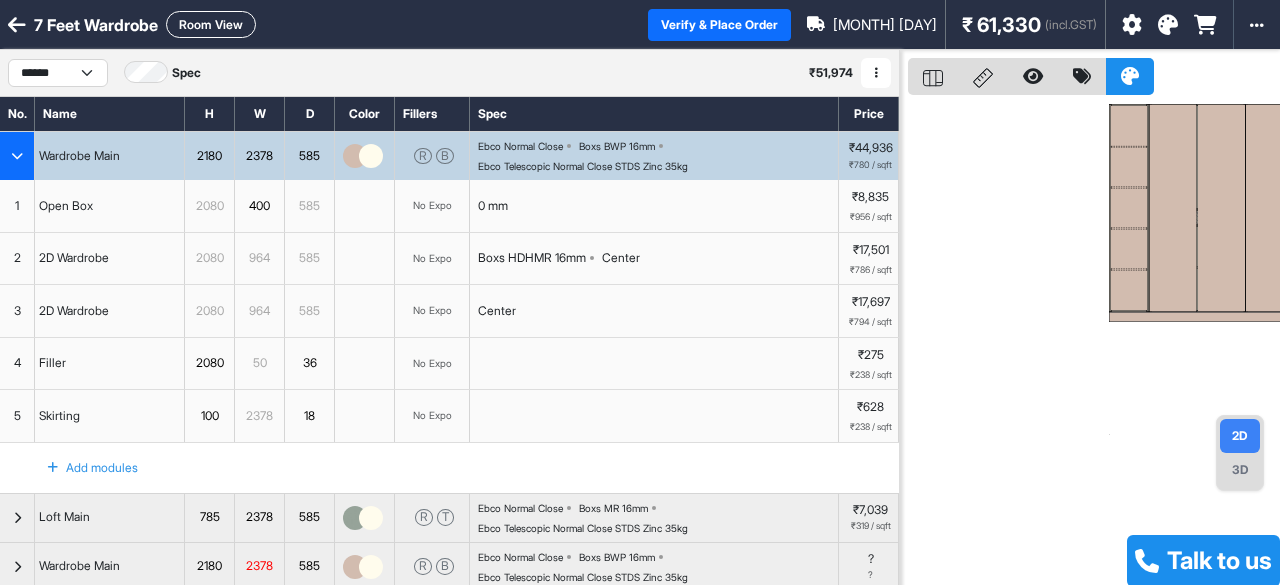 click on "3D" at bounding box center [1240, 470] 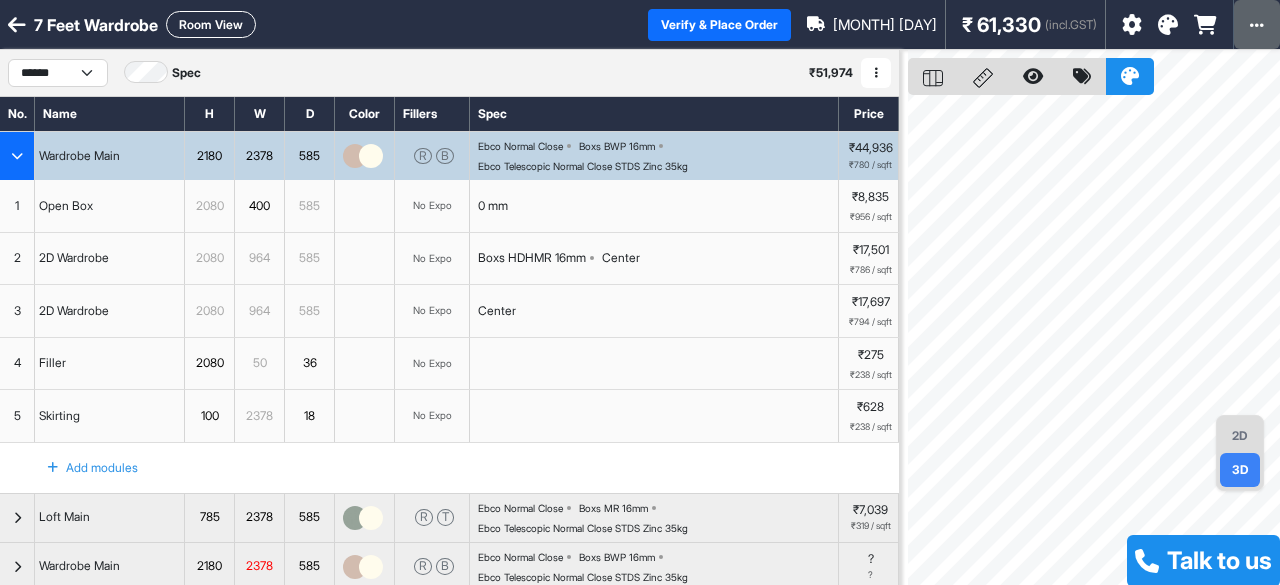 click at bounding box center [1257, 24] 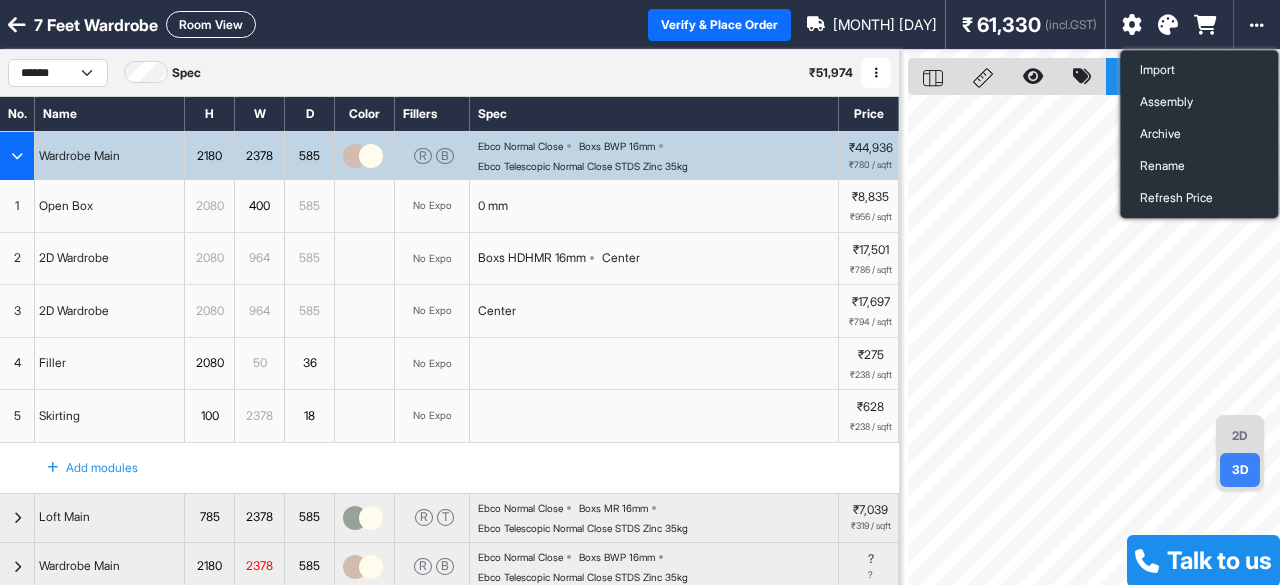 click at bounding box center [17, 25] 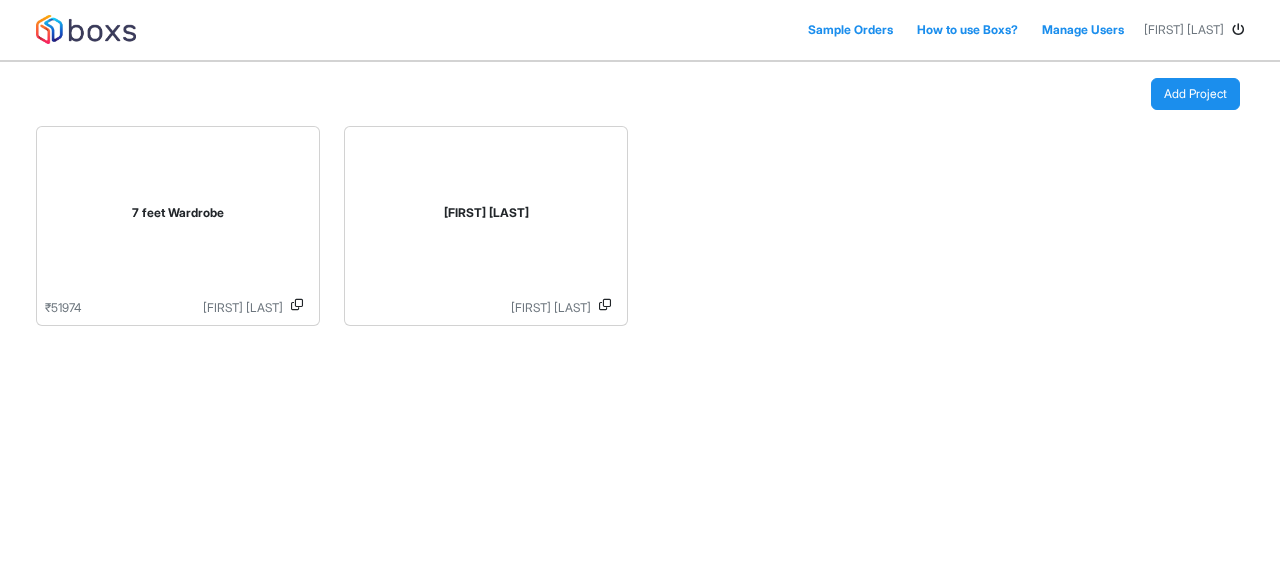 drag, startPoint x: 132, startPoint y: 245, endPoint x: 498, endPoint y: 405, distance: 399.4446 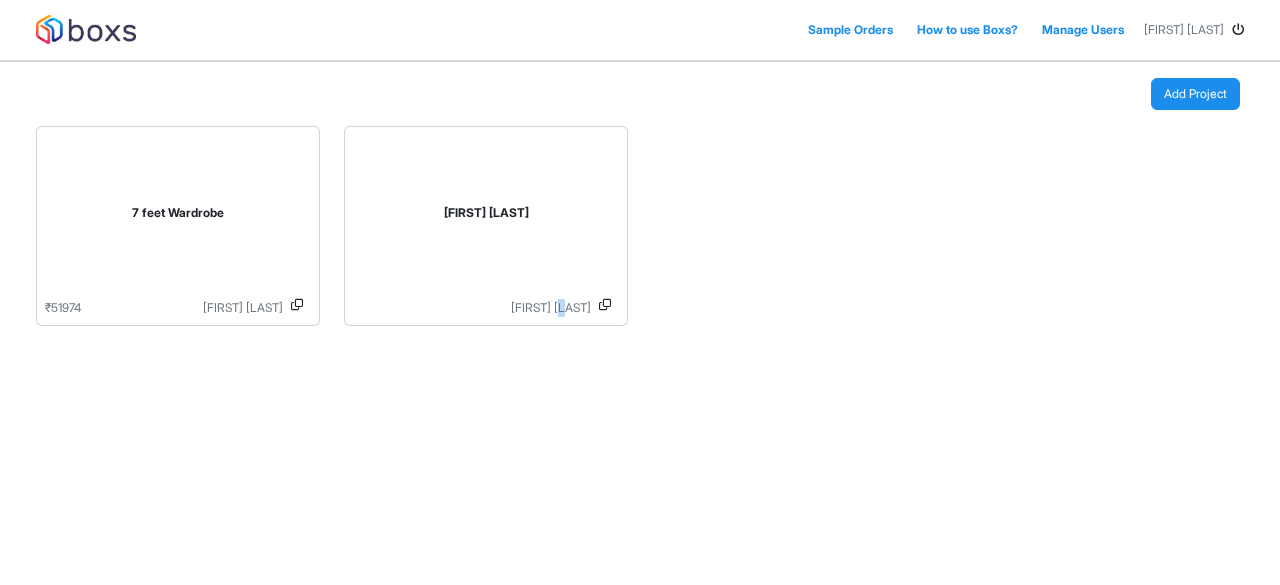 drag, startPoint x: 242, startPoint y: 213, endPoint x: 556, endPoint y: 410, distance: 370.6818 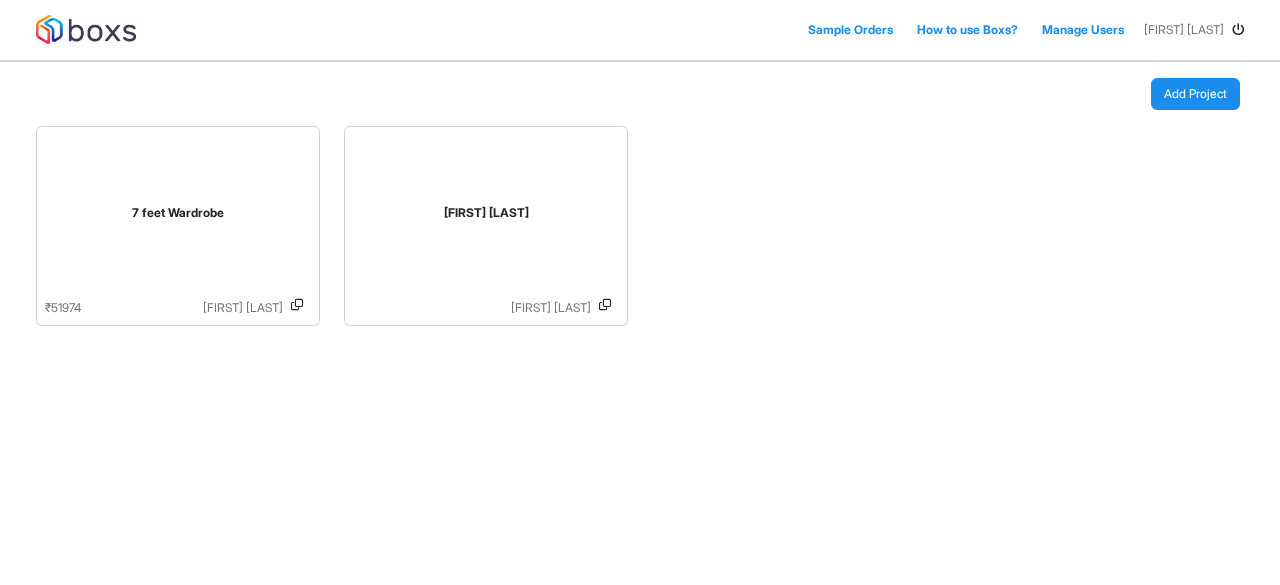 drag, startPoint x: 171, startPoint y: 190, endPoint x: 686, endPoint y: 458, distance: 580.5592 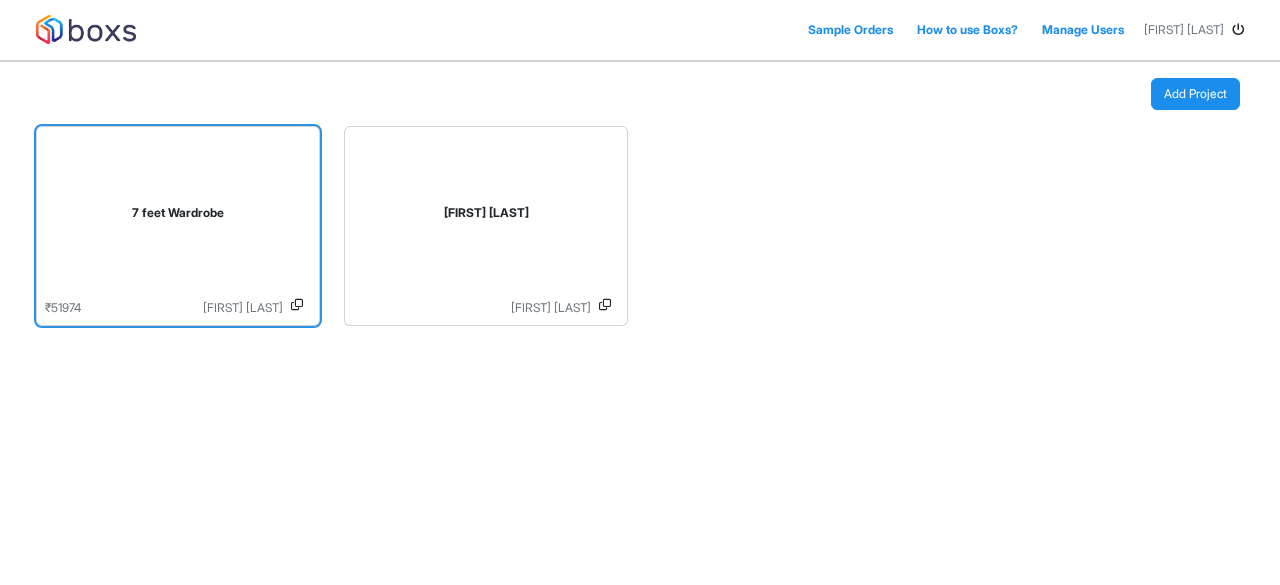 click on "7 feet Wardrobe" at bounding box center [178, 217] 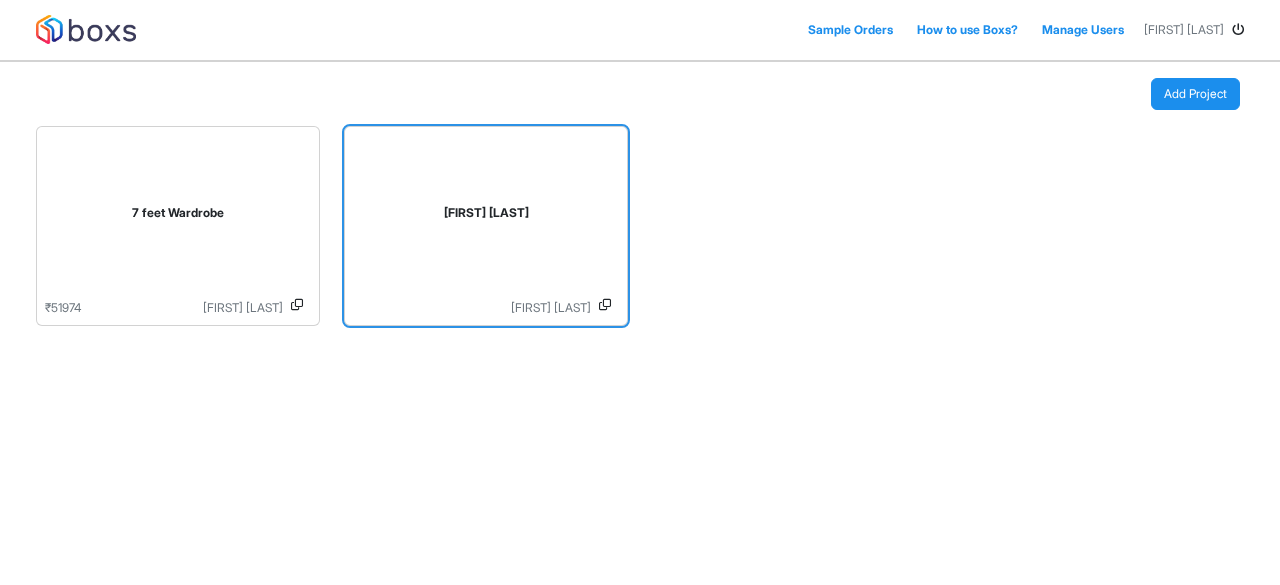 click on "Mittal pathak" at bounding box center (486, 217) 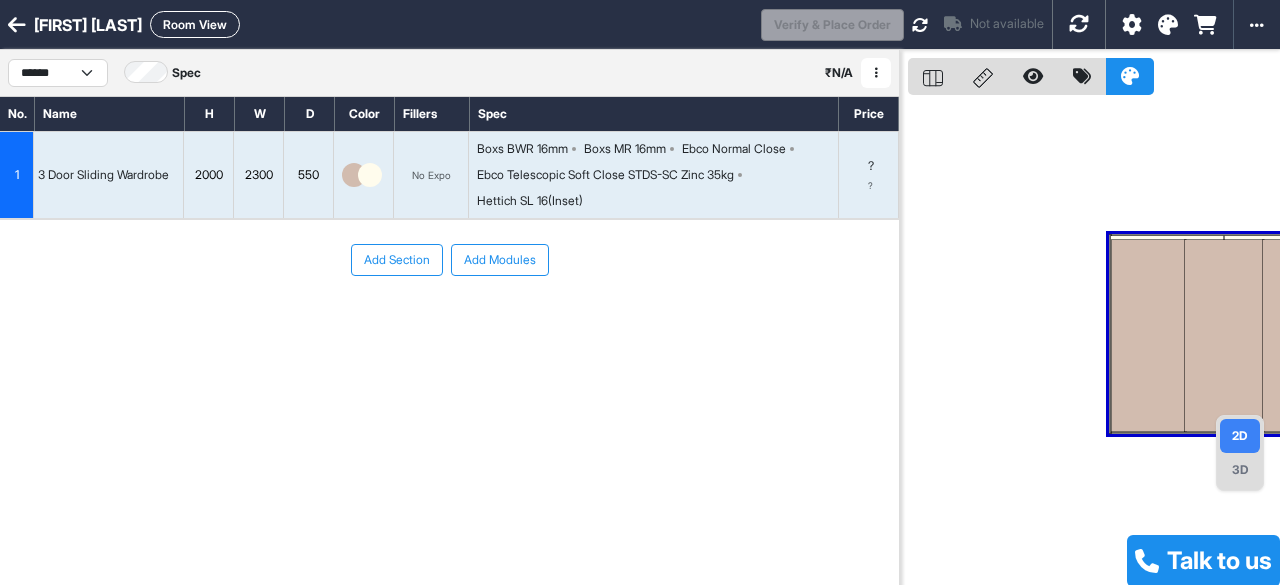 scroll, scrollTop: 0, scrollLeft: 0, axis: both 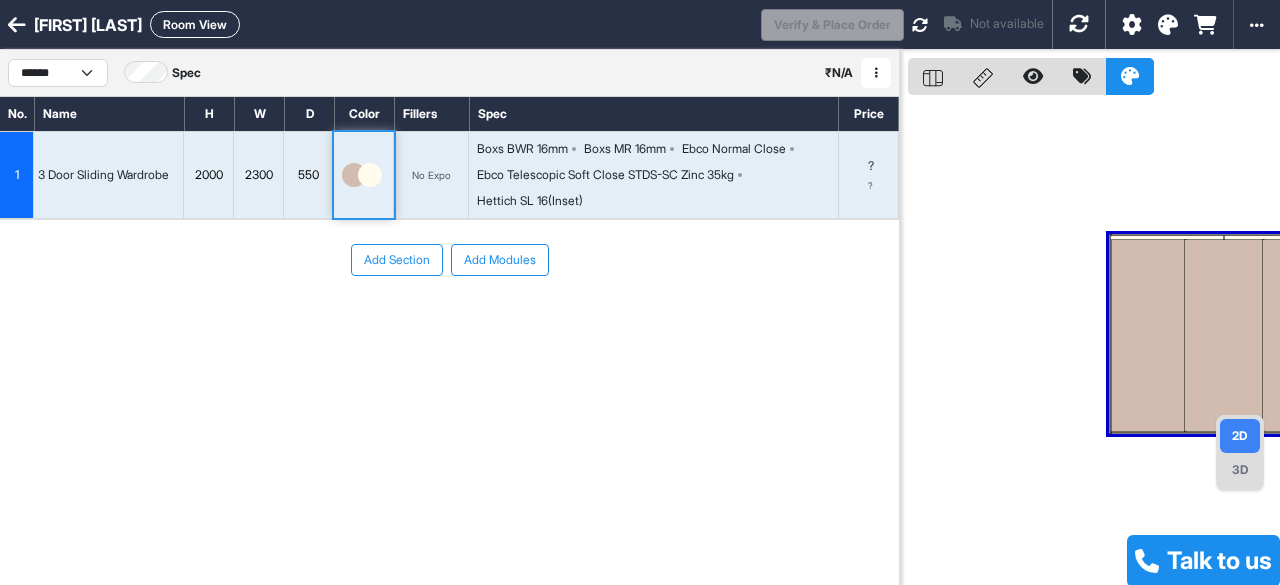 click at bounding box center [370, 175] 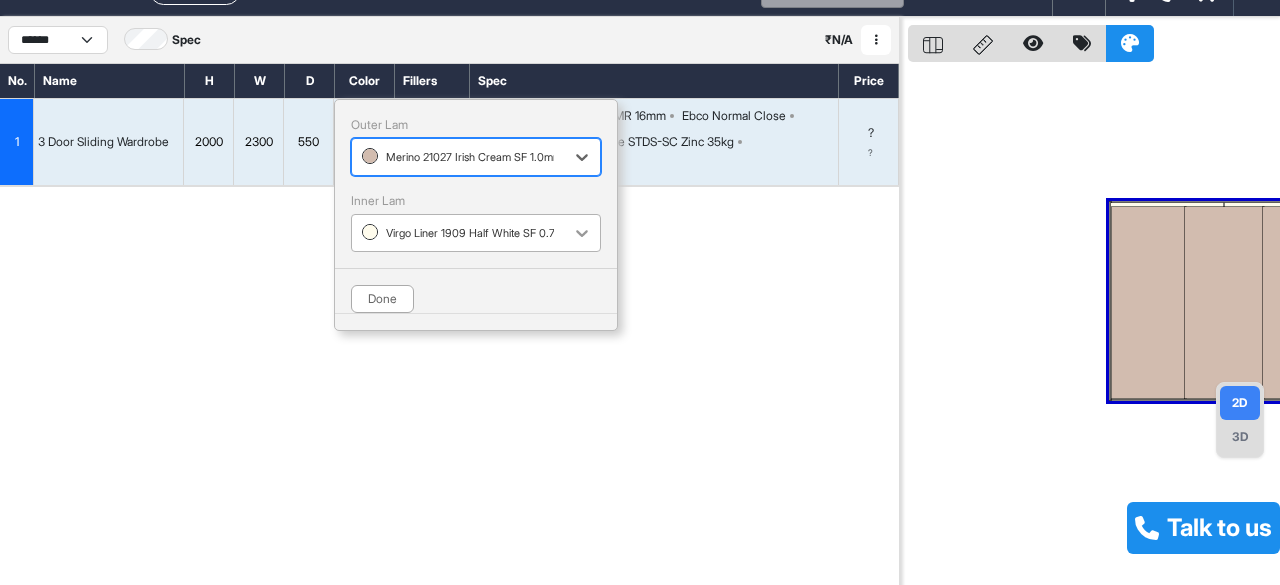 scroll, scrollTop: 50, scrollLeft: 0, axis: vertical 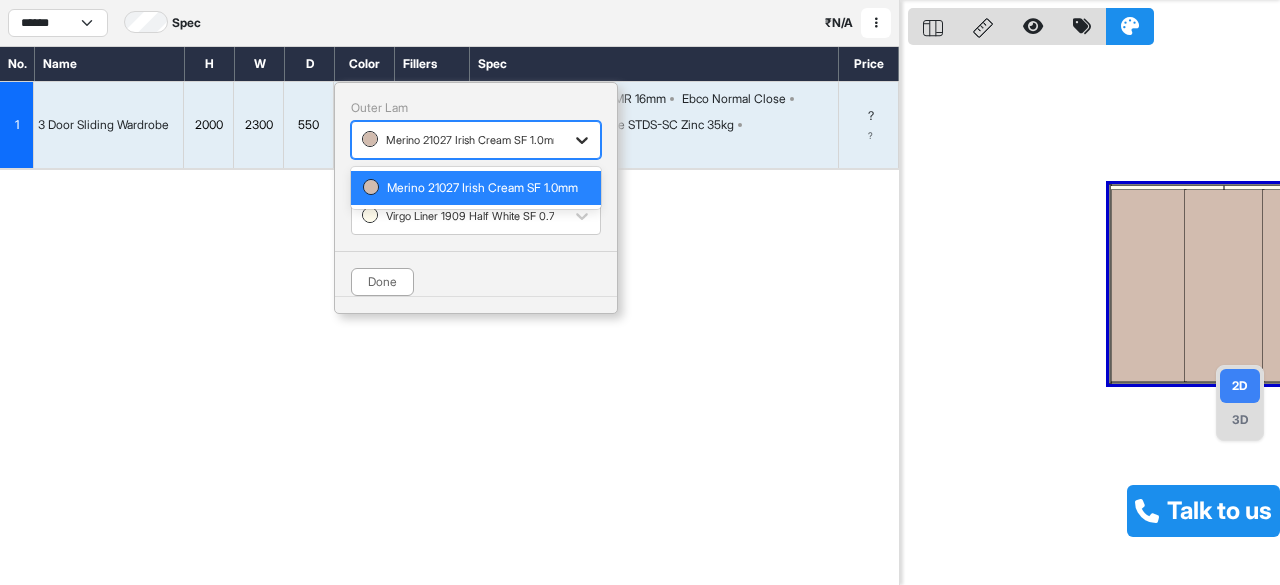 click at bounding box center (582, 140) 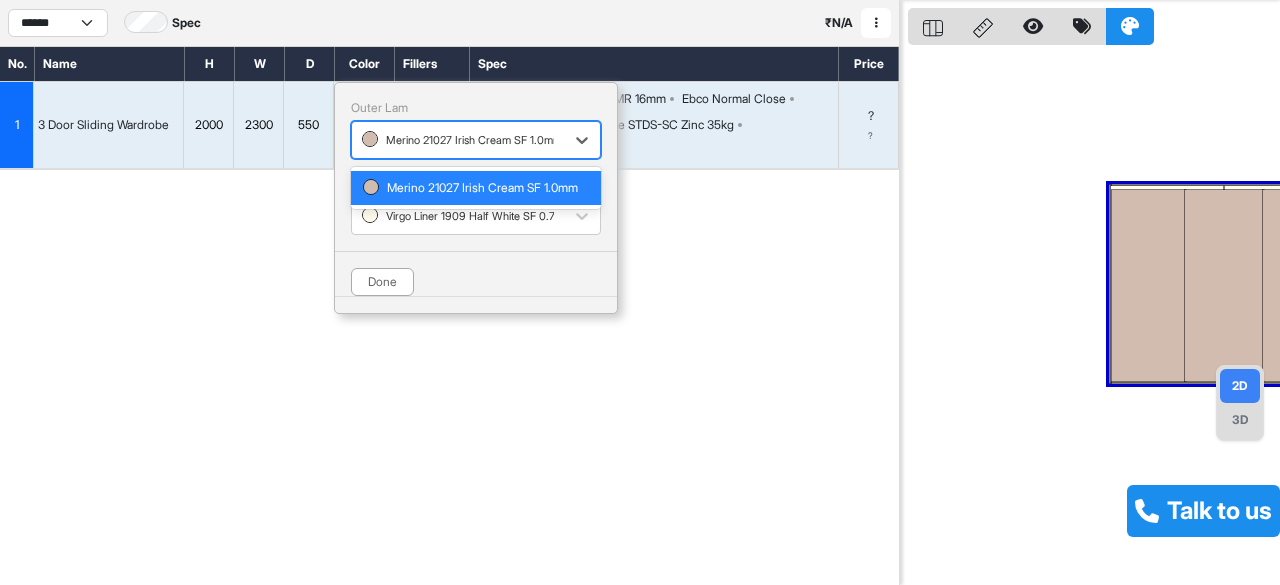 click on "Merino 21027 Irish Cream SF 1.0mm" at bounding box center (476, 188) 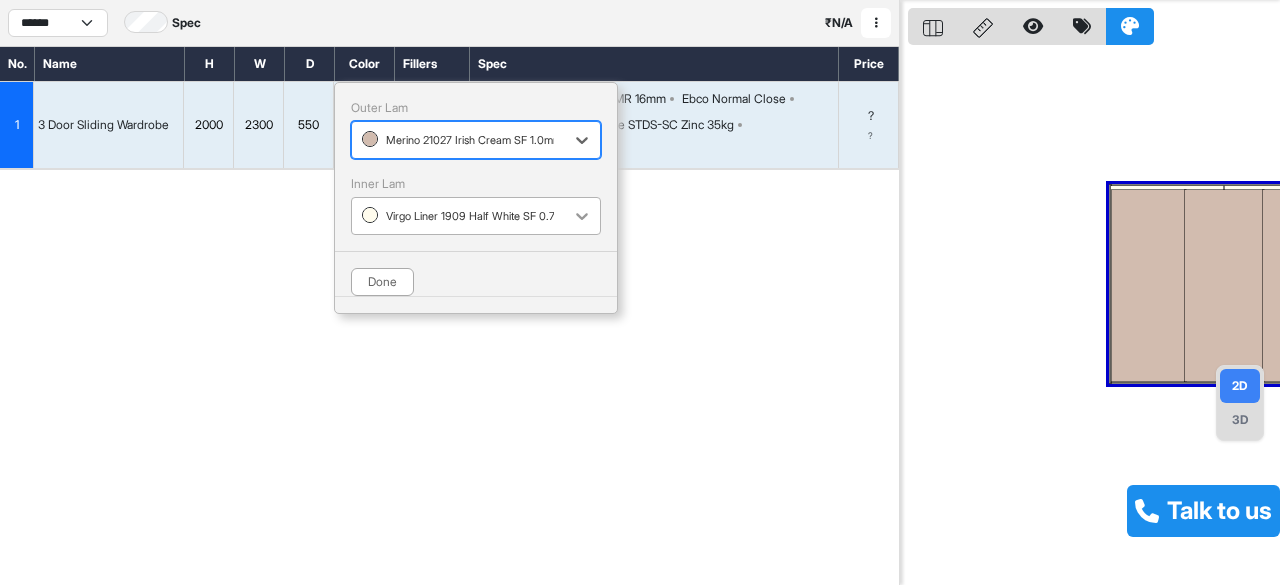 click at bounding box center [582, 216] 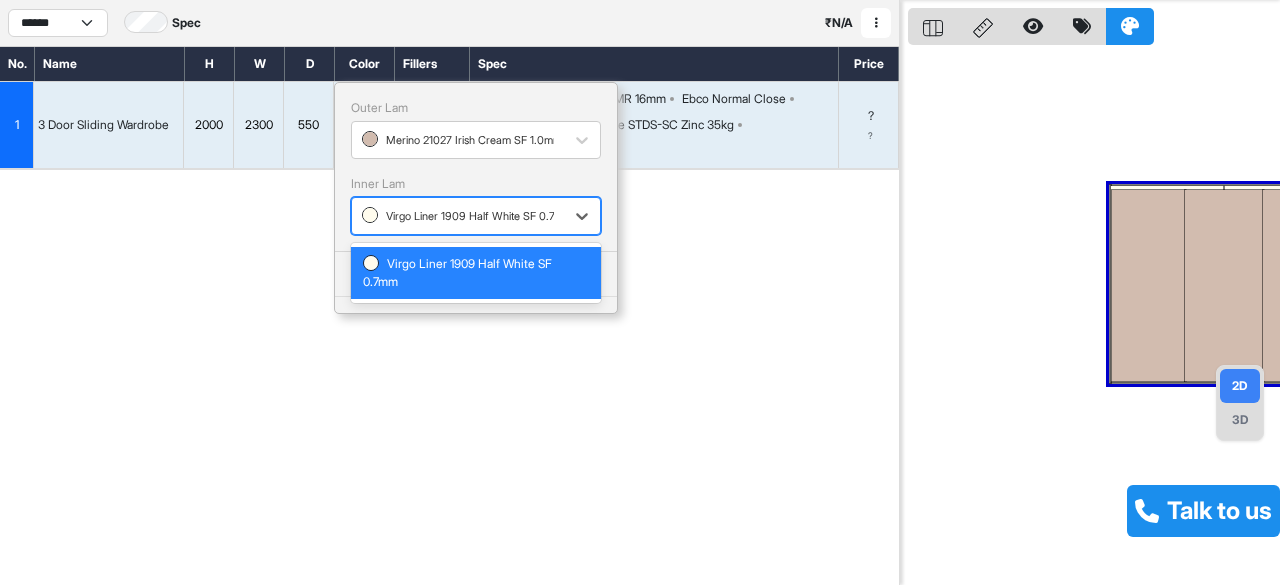 click on "Virgo Liner 1909 Half White SF 0.7mm" at bounding box center [476, 273] 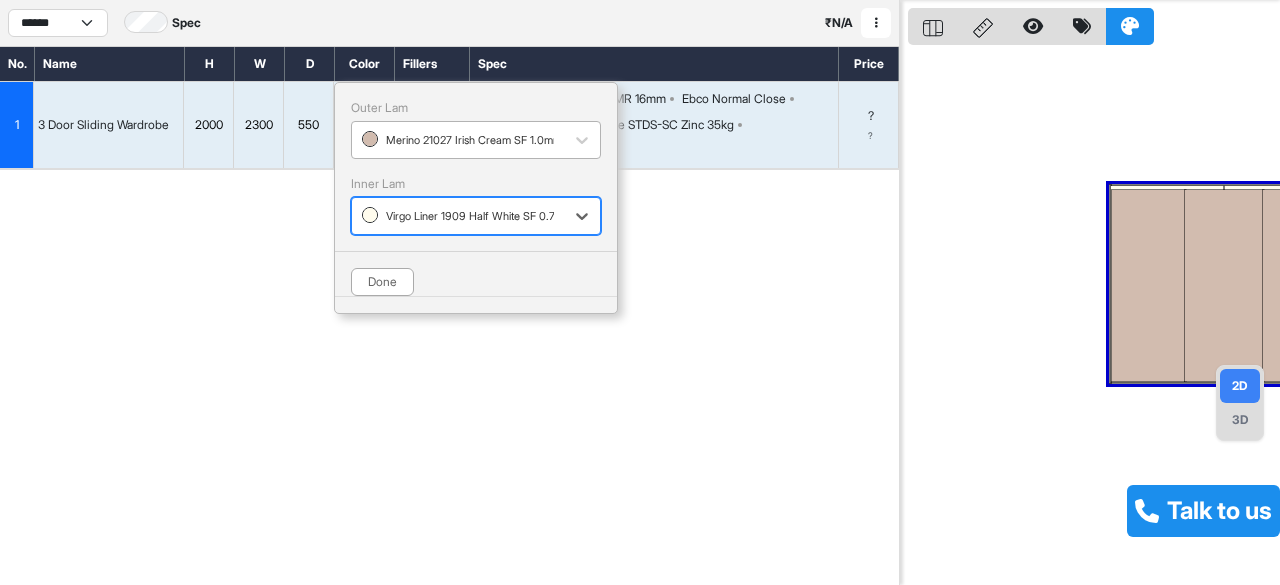 click at bounding box center [458, 140] 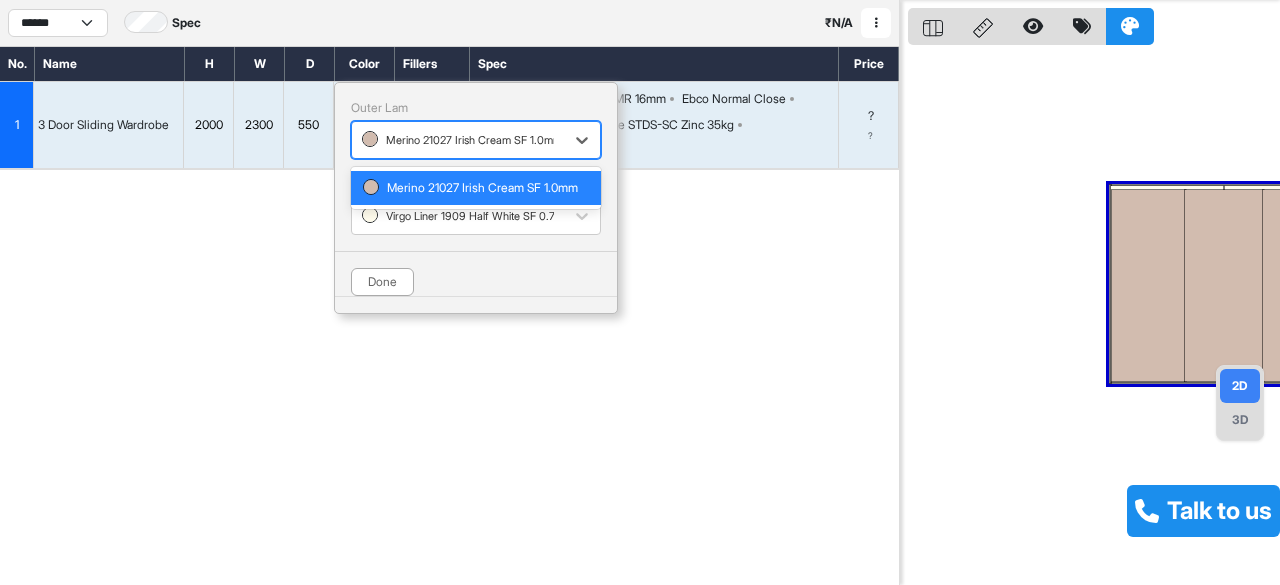 click on "Merino 21027 Irish Cream SF 1.0mm" at bounding box center (476, 188) 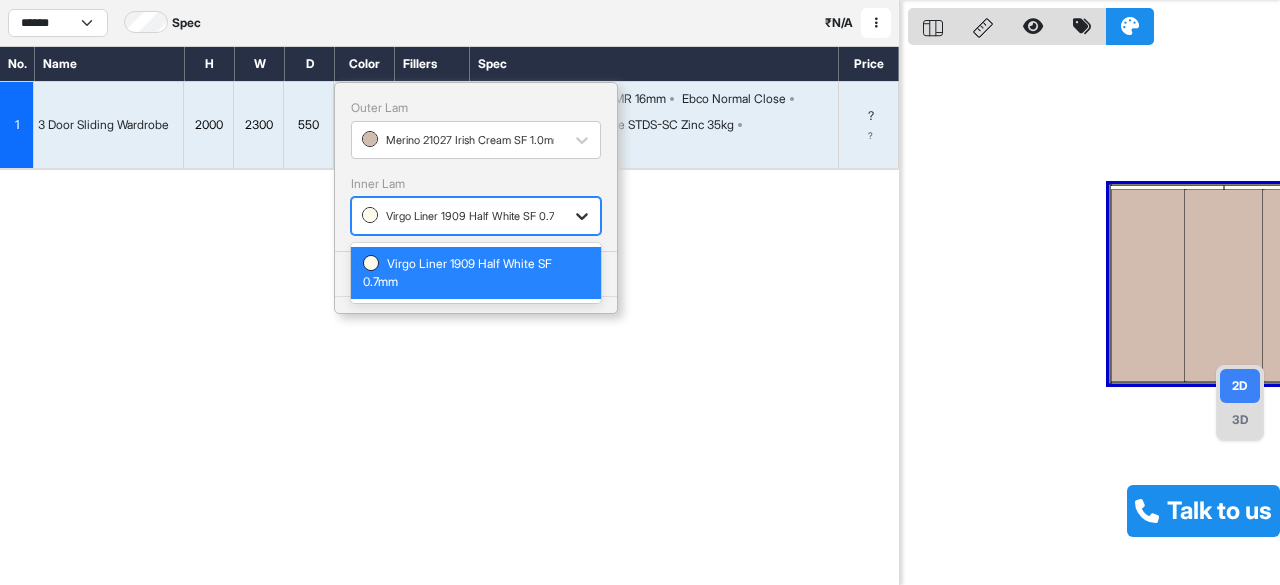 click at bounding box center [582, 216] 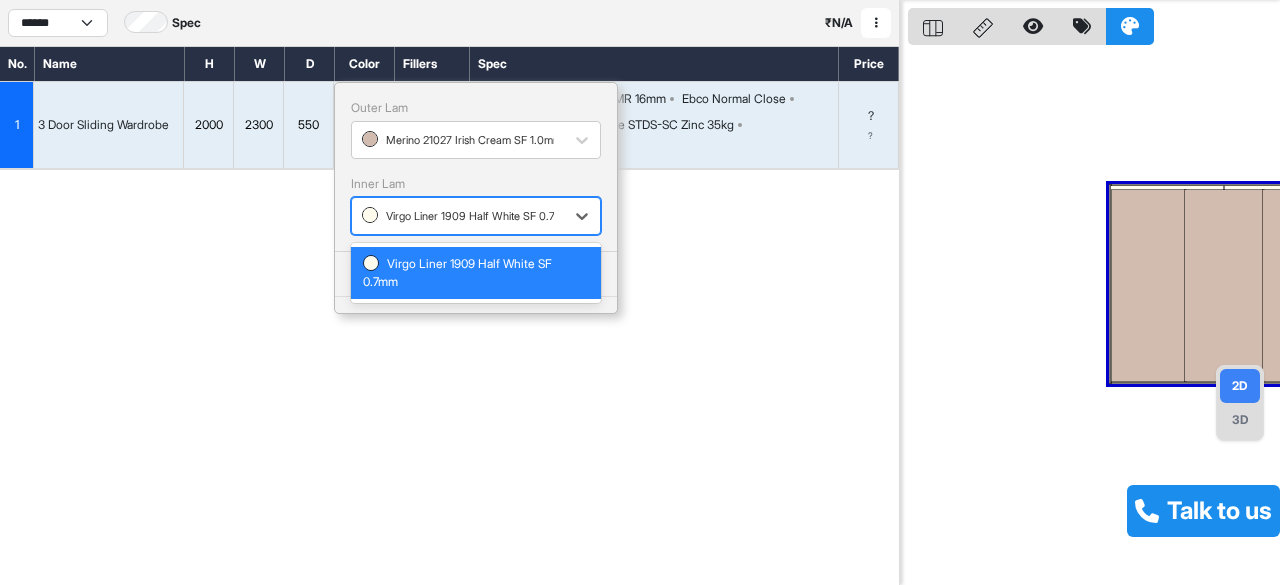 drag, startPoint x: 529, startPoint y: 265, endPoint x: 508, endPoint y: 271, distance: 21.84033 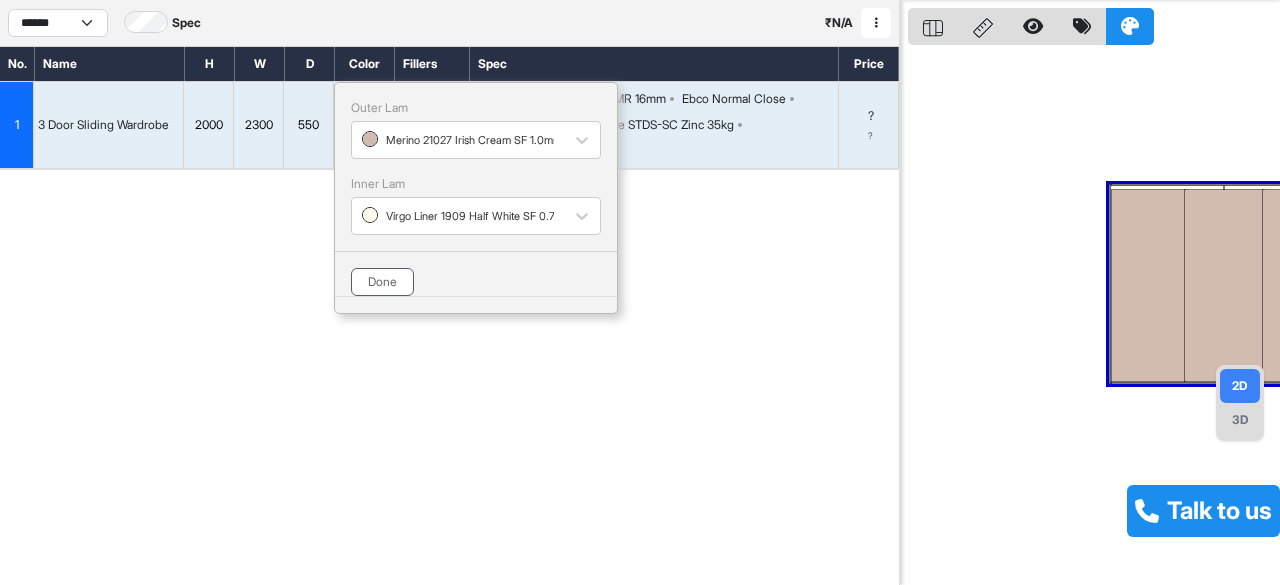 click on "Done" at bounding box center [382, 282] 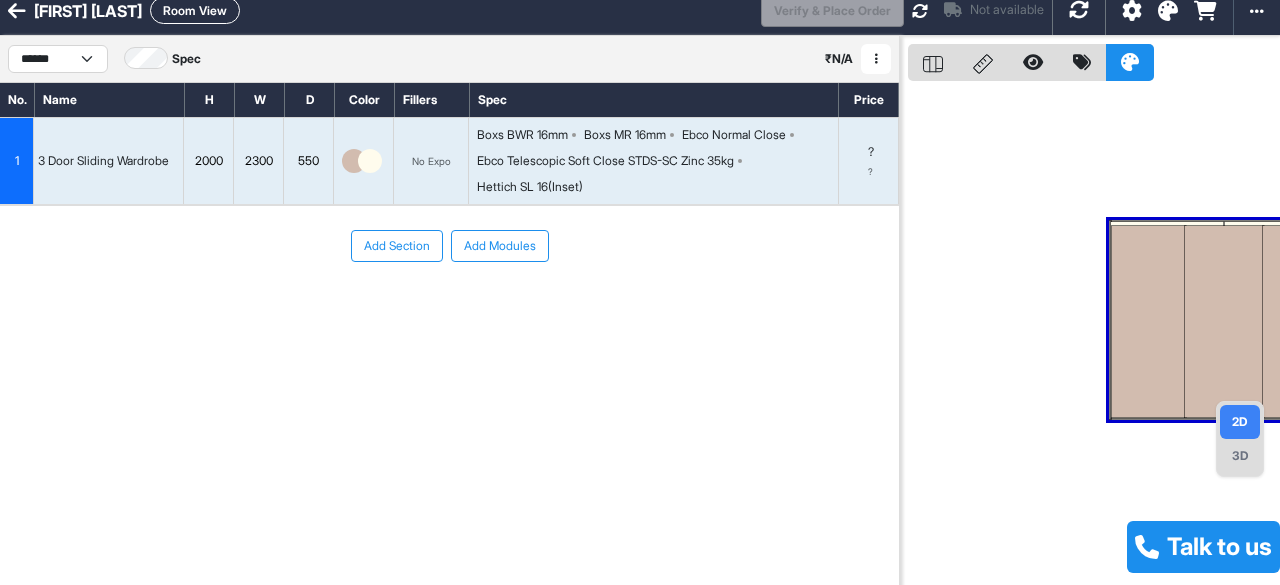 scroll, scrollTop: 0, scrollLeft: 0, axis: both 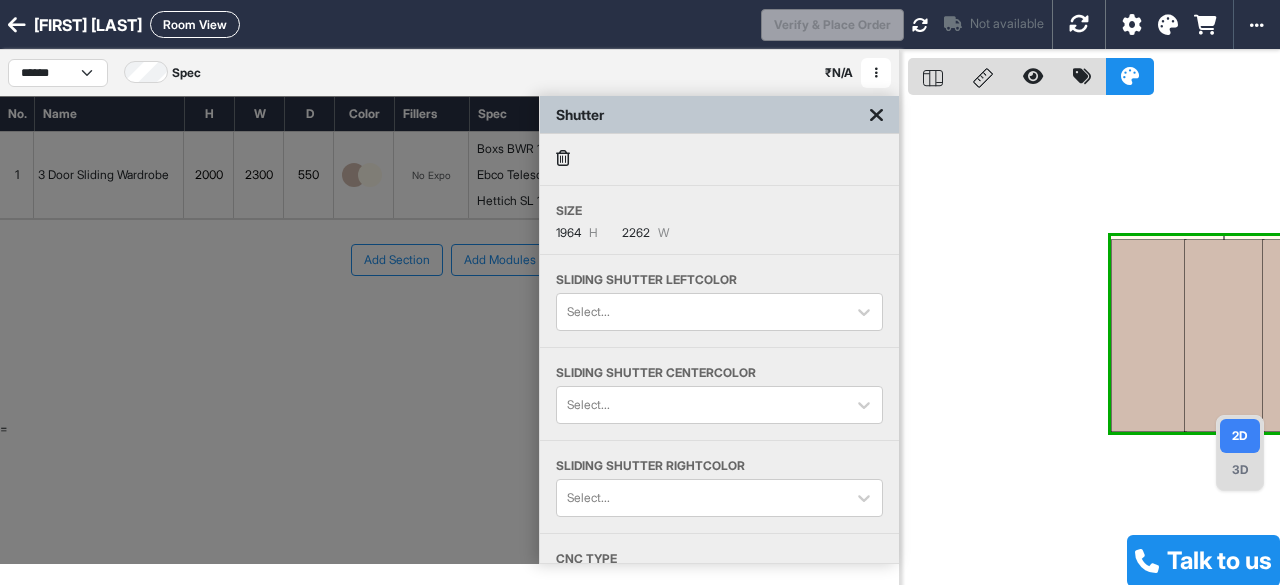 drag, startPoint x: 1150, startPoint y: 291, endPoint x: 1065, endPoint y: 399, distance: 137.43726 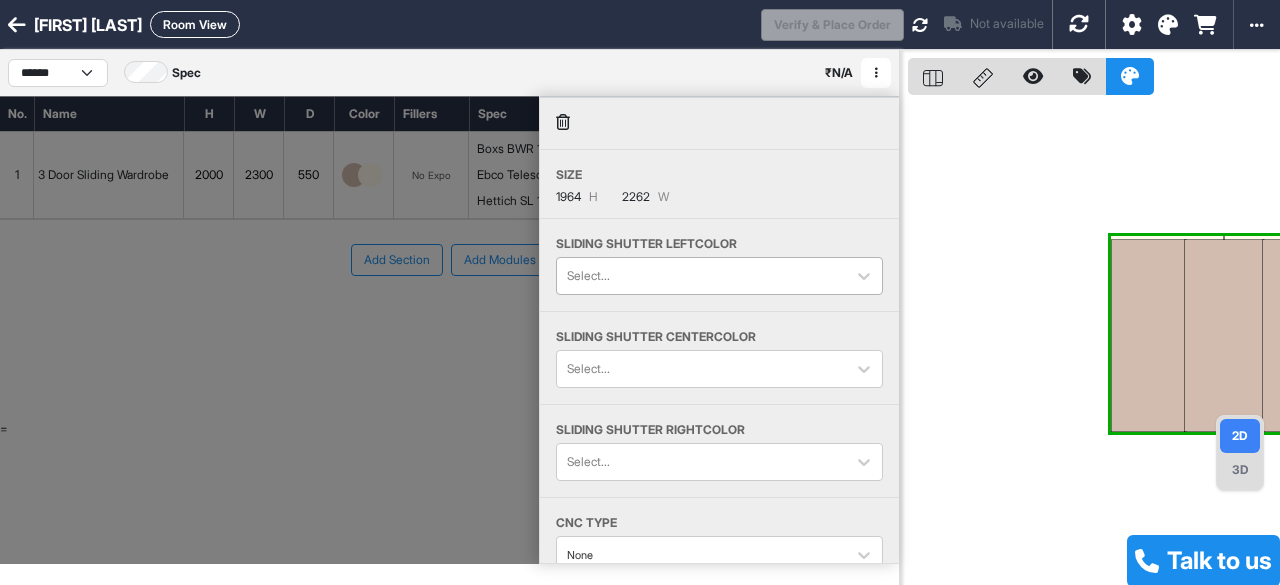 scroll, scrollTop: 118, scrollLeft: 0, axis: vertical 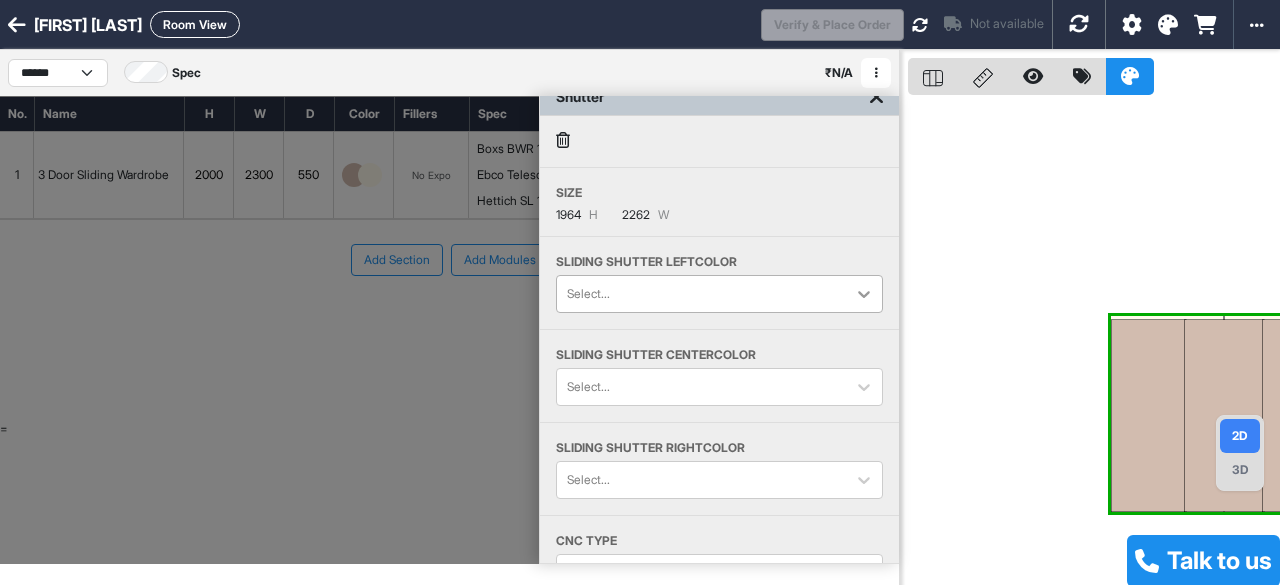 click at bounding box center [864, 294] 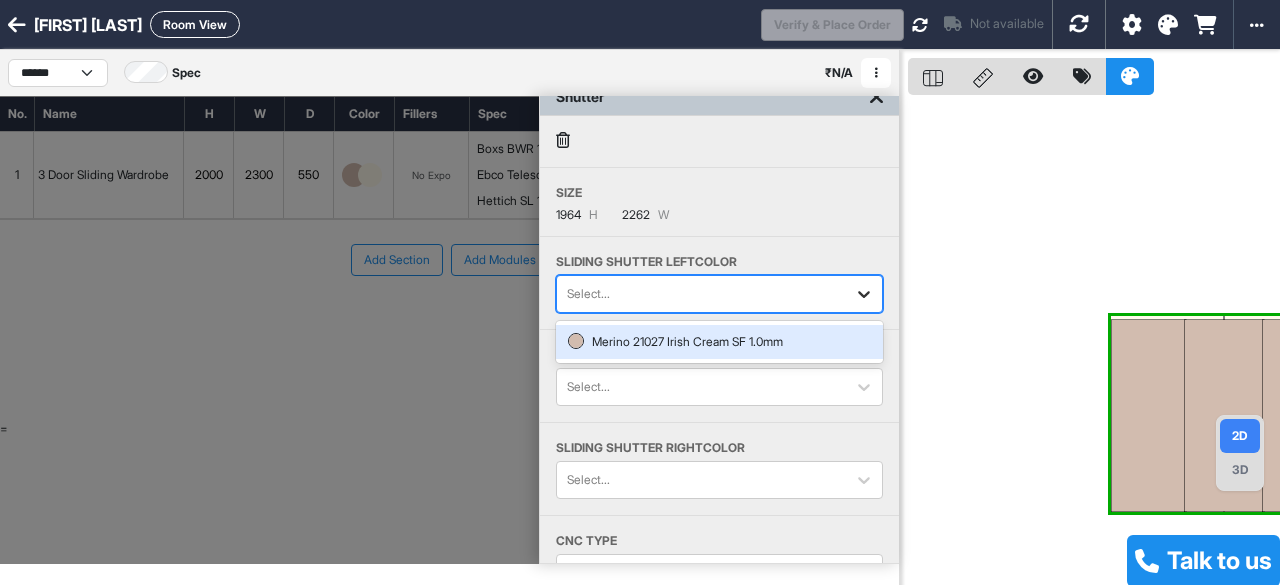 click at bounding box center (864, 294) 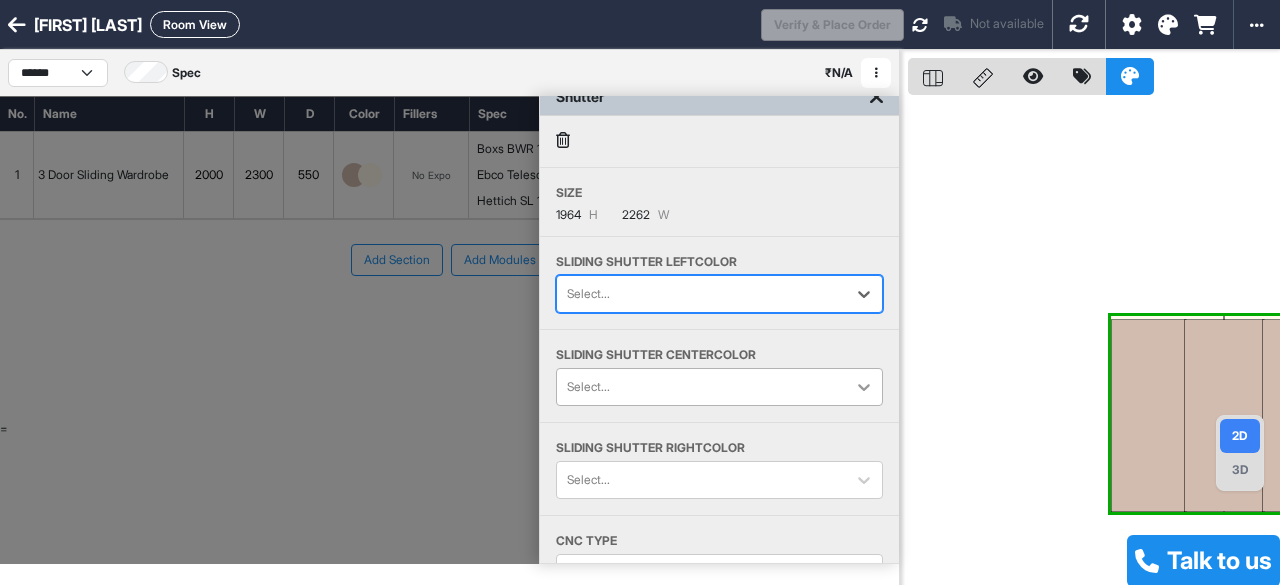 click at bounding box center (864, 387) 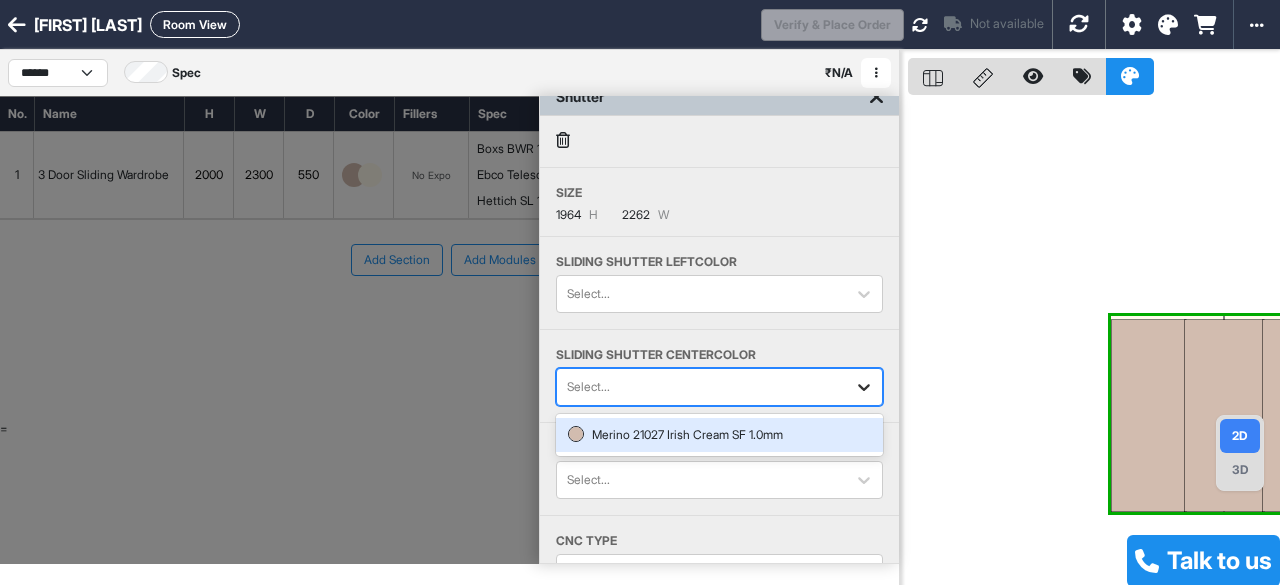 click at bounding box center (864, 387) 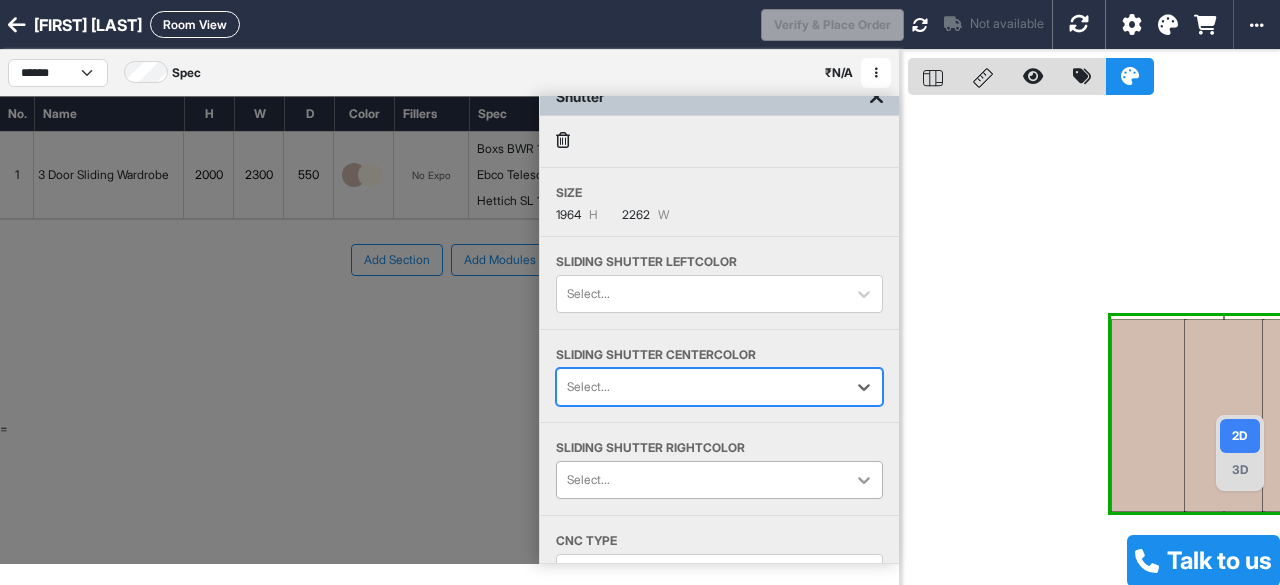 scroll, scrollTop: 105, scrollLeft: 0, axis: vertical 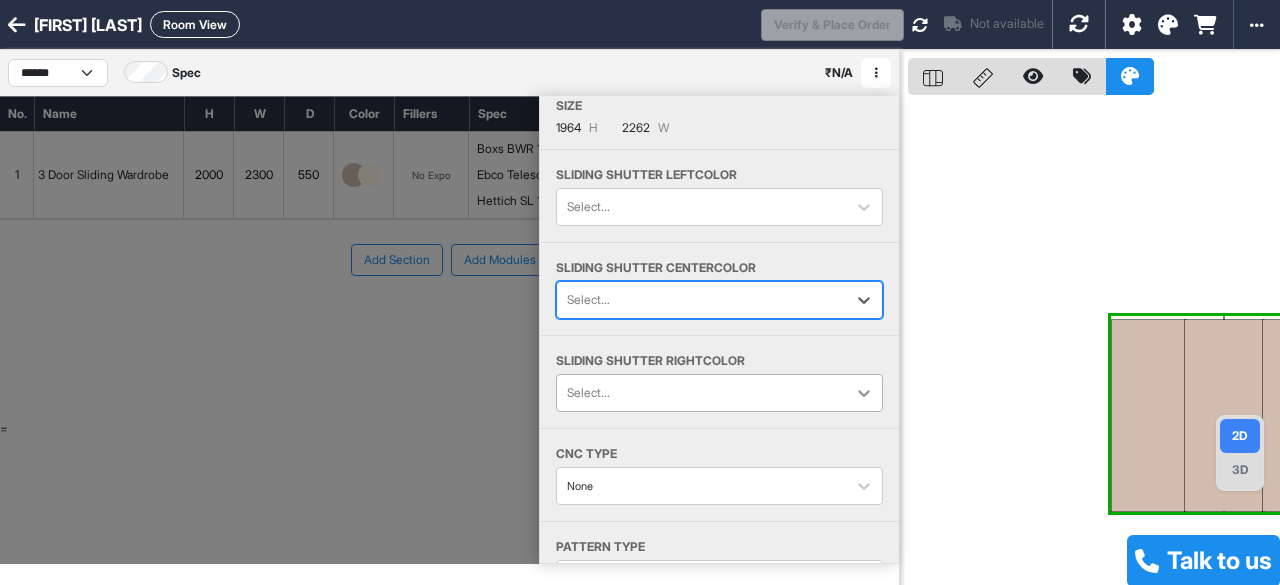 click on "Shutter Size 1964 H 2262 W Sliding Shutter Left  color Select... Sliding Shutter Center  color Select... Sliding Shutter Right  color Select... CNC Type None Pattern Type None" at bounding box center [719, 283] 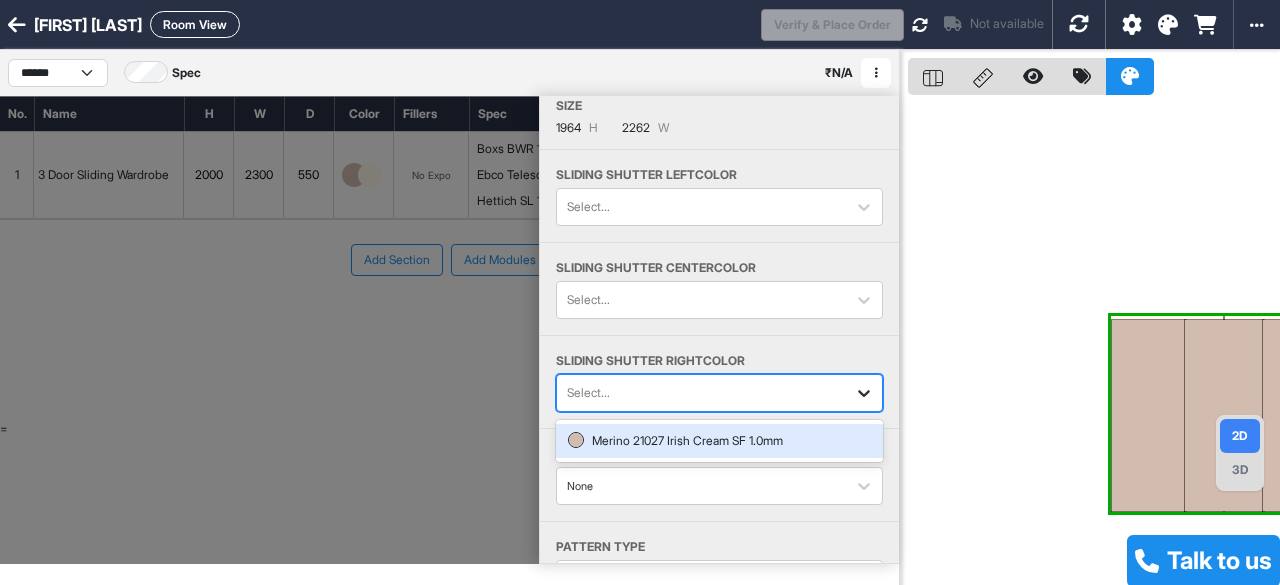 scroll, scrollTop: 36, scrollLeft: 0, axis: vertical 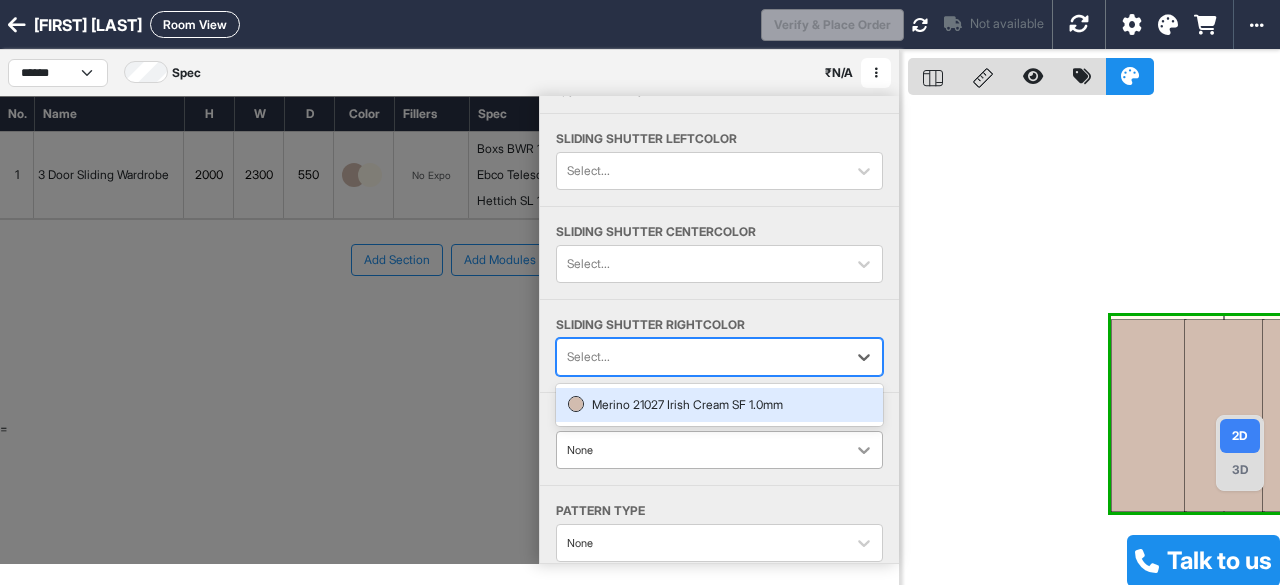 click on "CNC Type None" at bounding box center (719, 439) 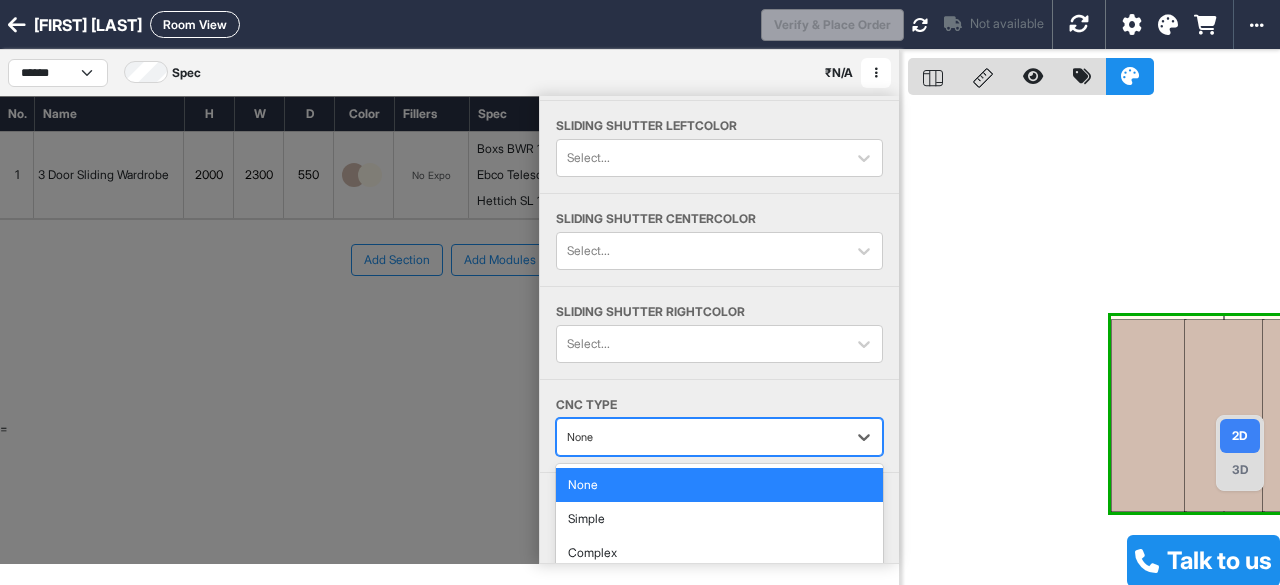 click at bounding box center [1094, 342] 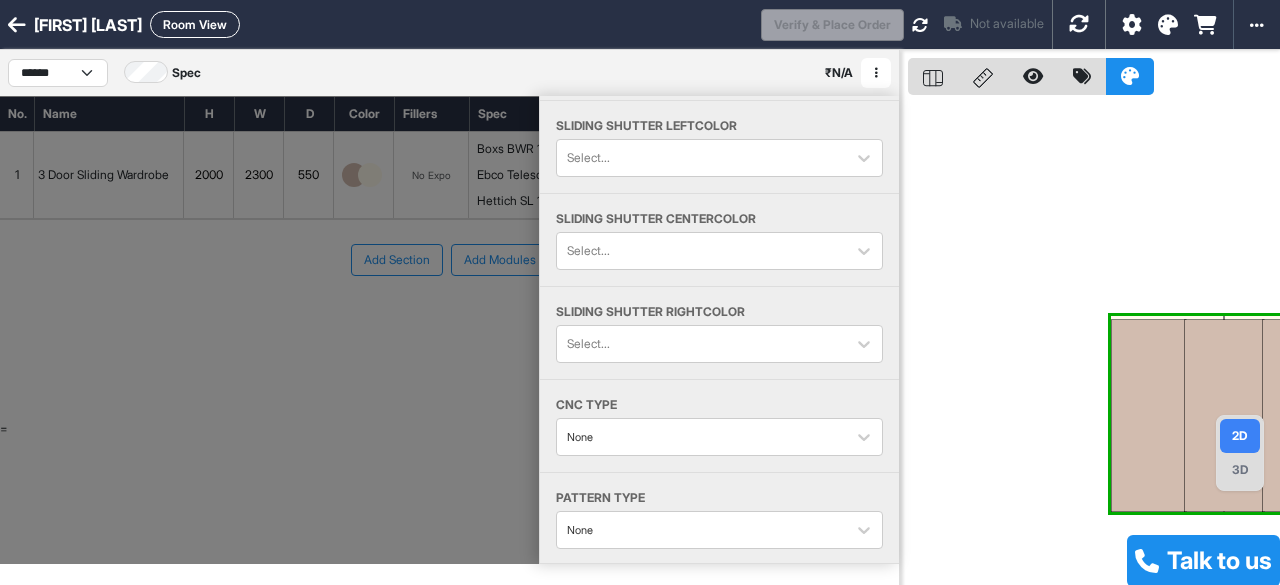 scroll, scrollTop: 50, scrollLeft: 0, axis: vertical 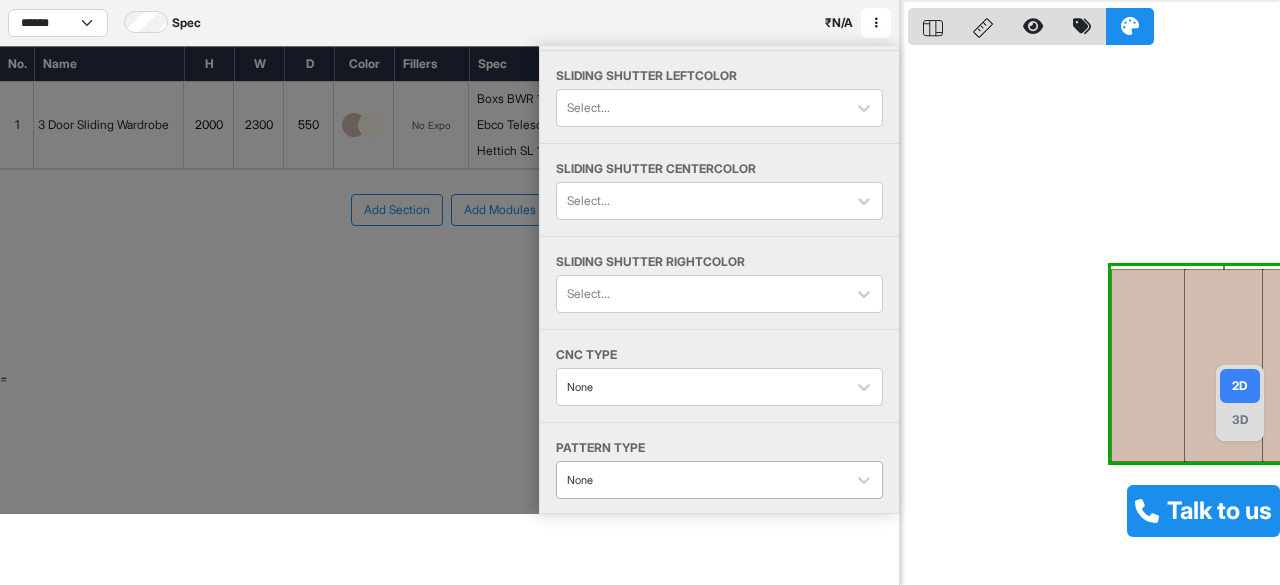click on "None" at bounding box center (701, 108) 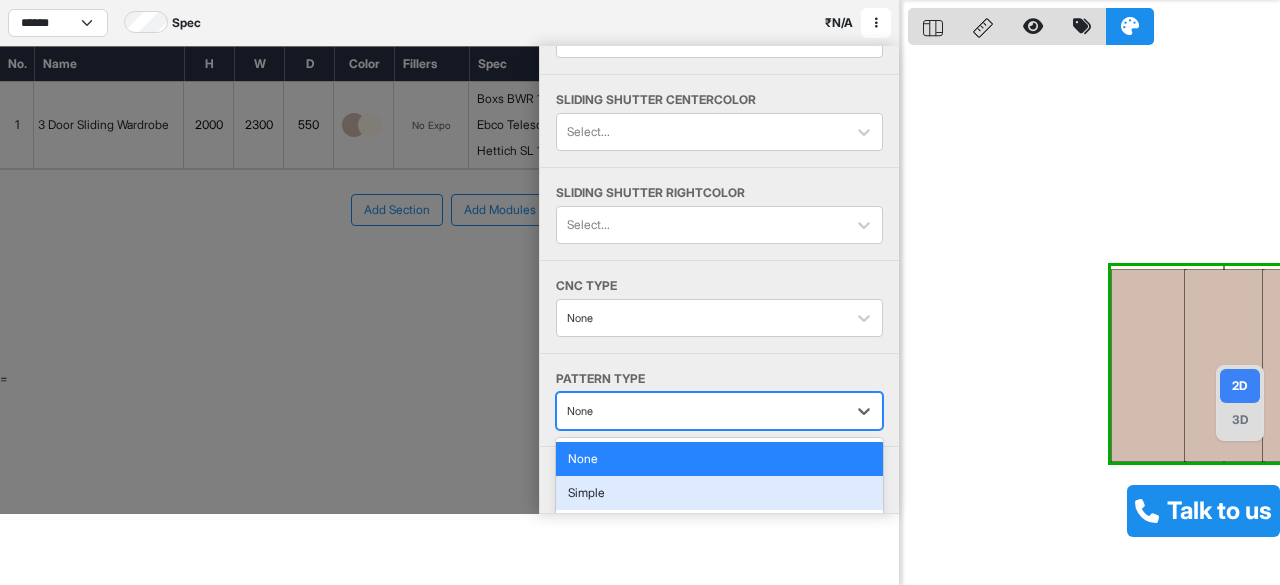 scroll, scrollTop: 137, scrollLeft: 0, axis: vertical 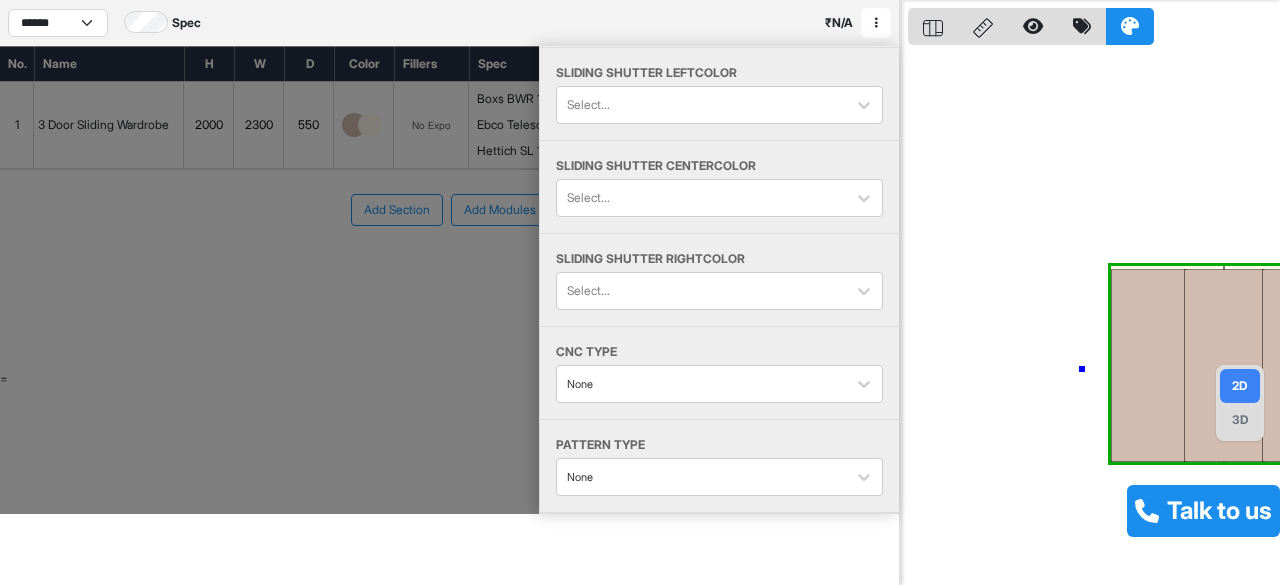 click at bounding box center [1094, 292] 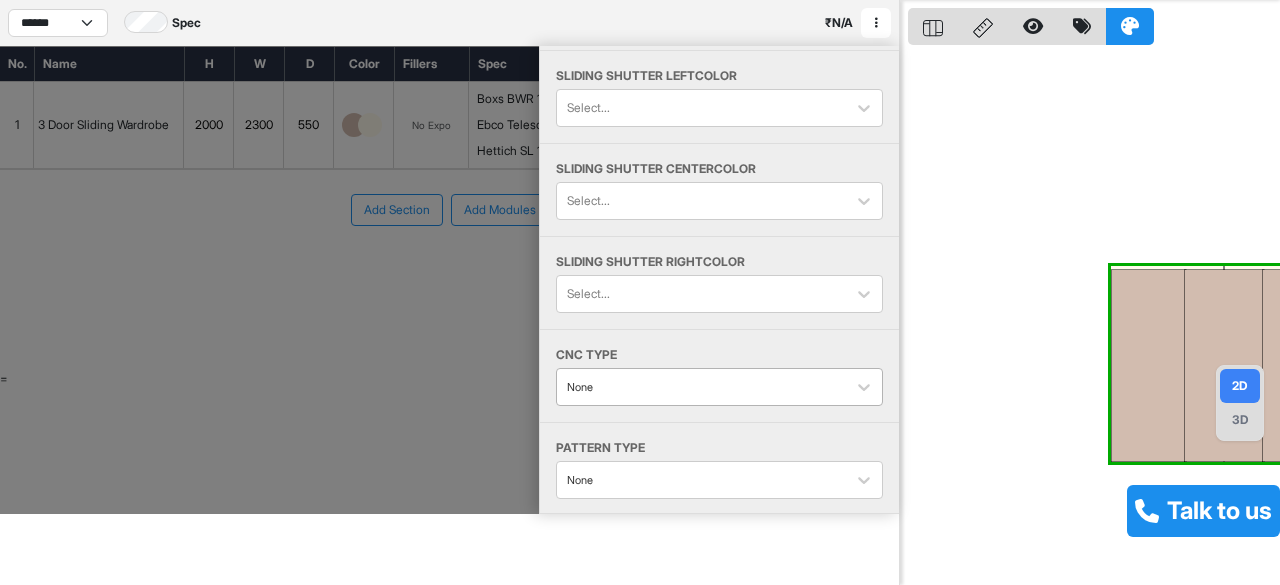 click at bounding box center [701, 108] 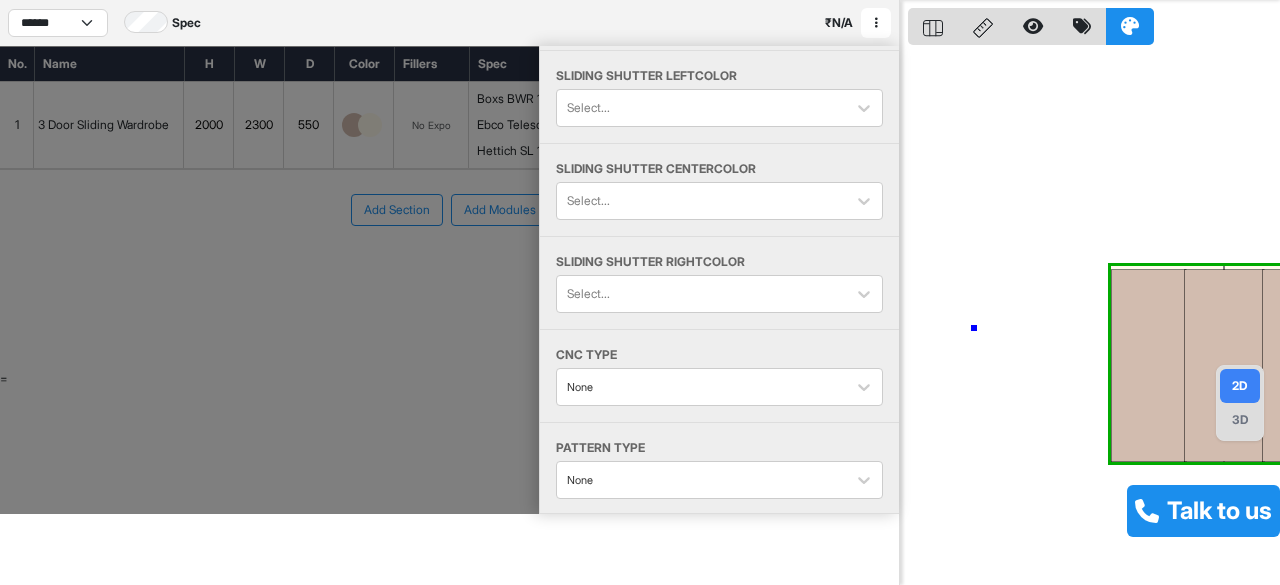 click at bounding box center (1094, 292) 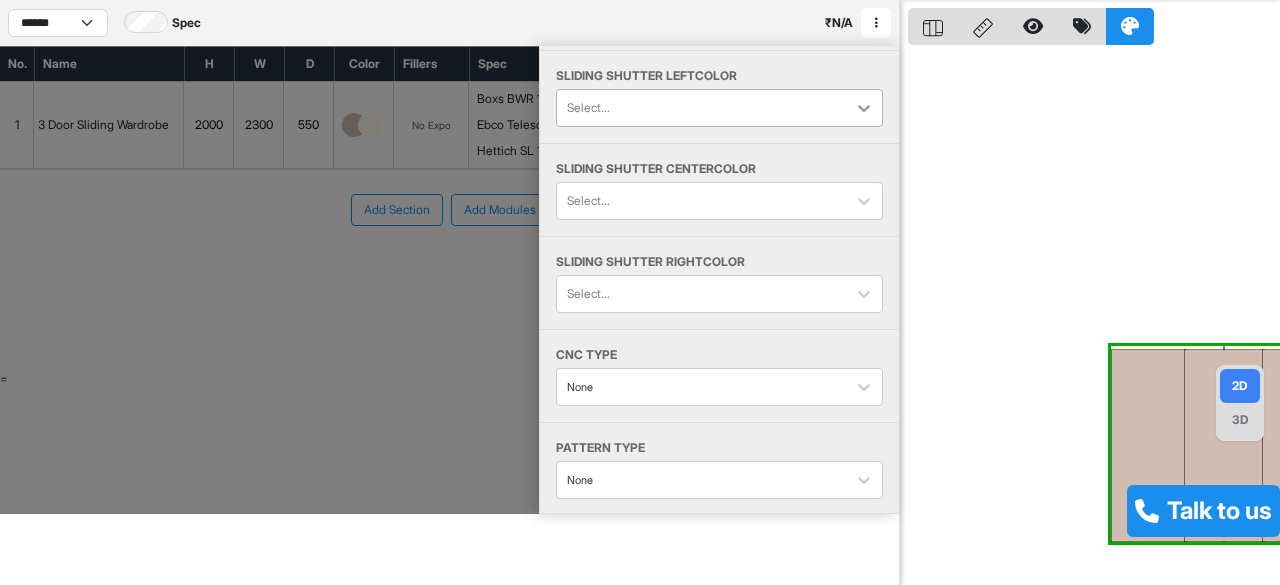 click at bounding box center [864, 108] 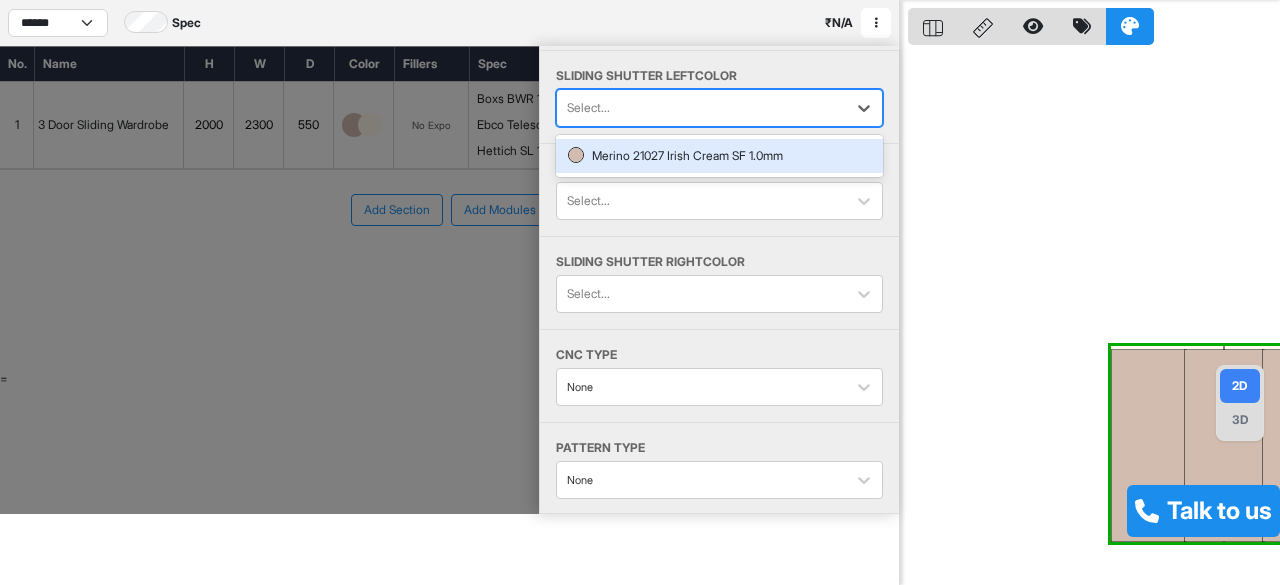 click on "Merino 21027 Irish Cream SF 1.0mm" at bounding box center [719, 156] 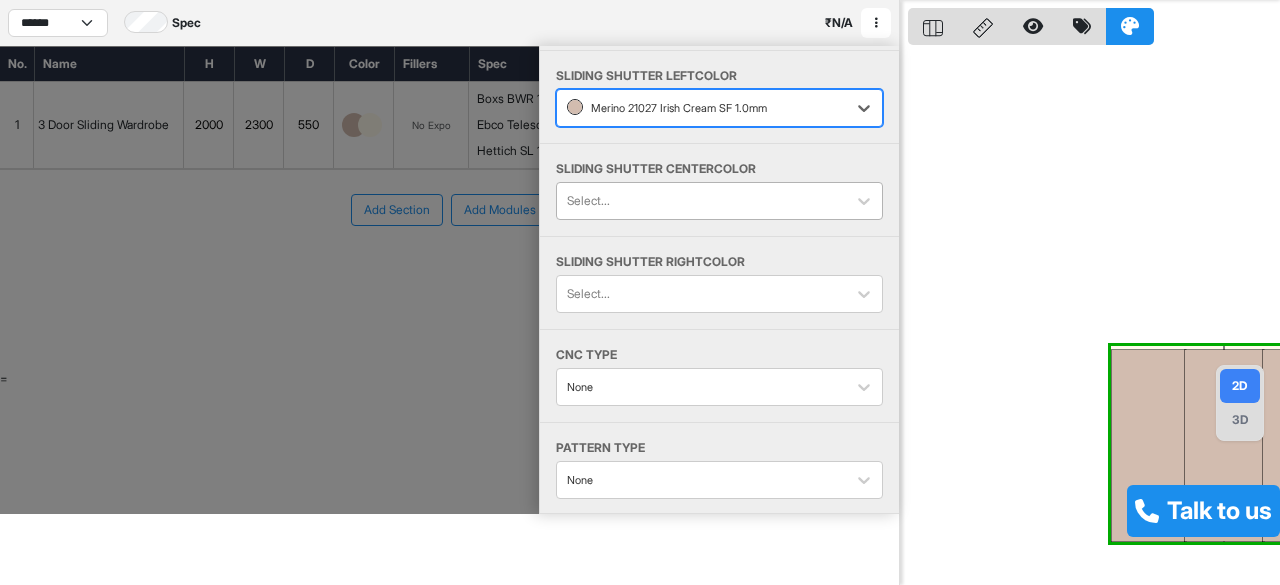 click on "Select..." at bounding box center (701, 201) 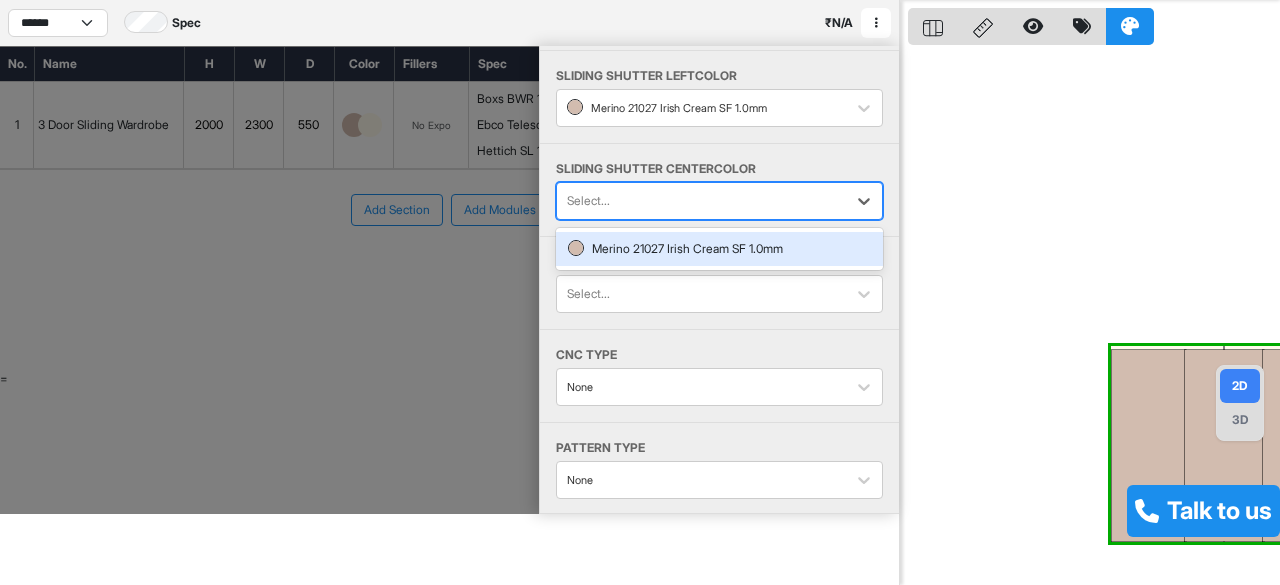 click on "Merino 21027 Irish Cream SF 1.0mm" at bounding box center [719, 249] 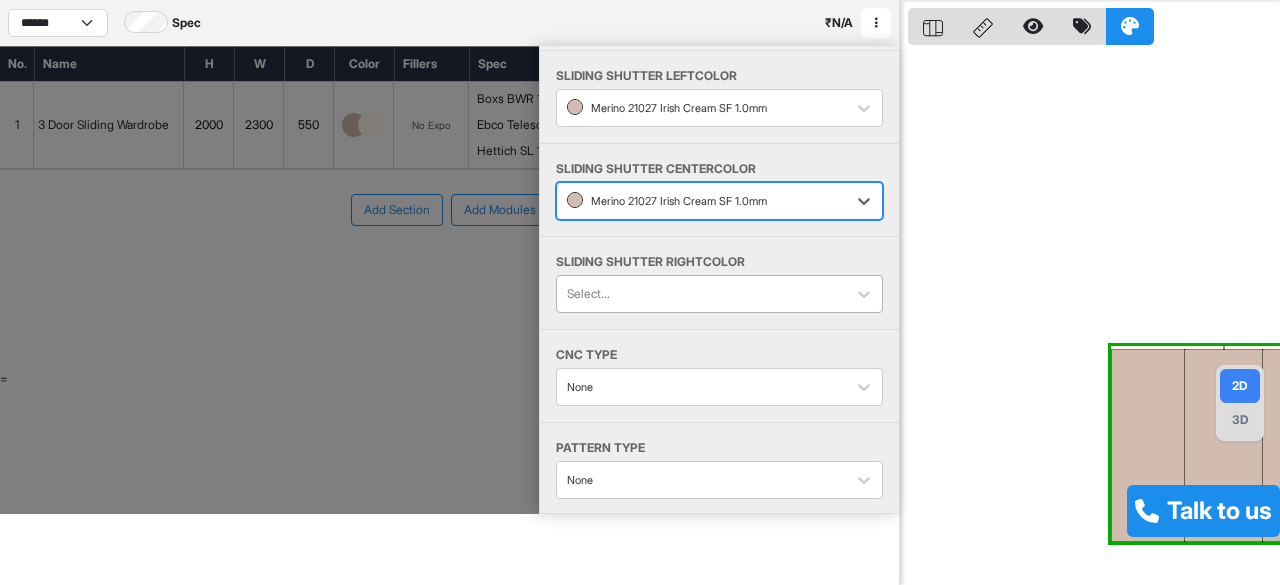 click at bounding box center [701, 108] 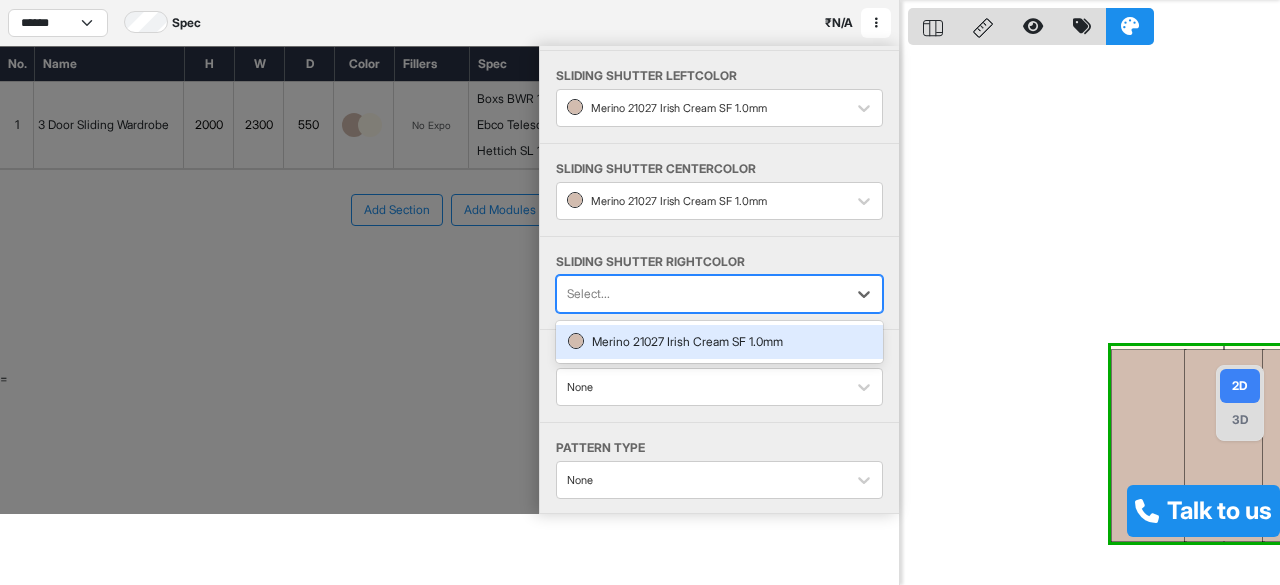 click on "Merino 21027 Irish Cream SF 1.0mm" at bounding box center [719, 342] 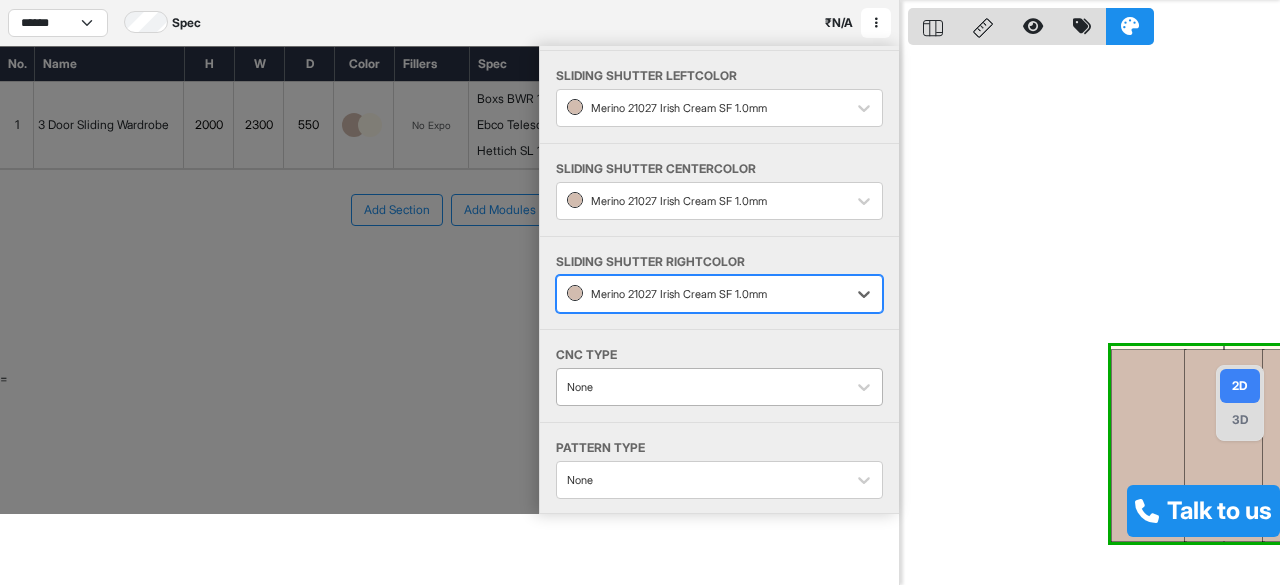 click at bounding box center (701, 108) 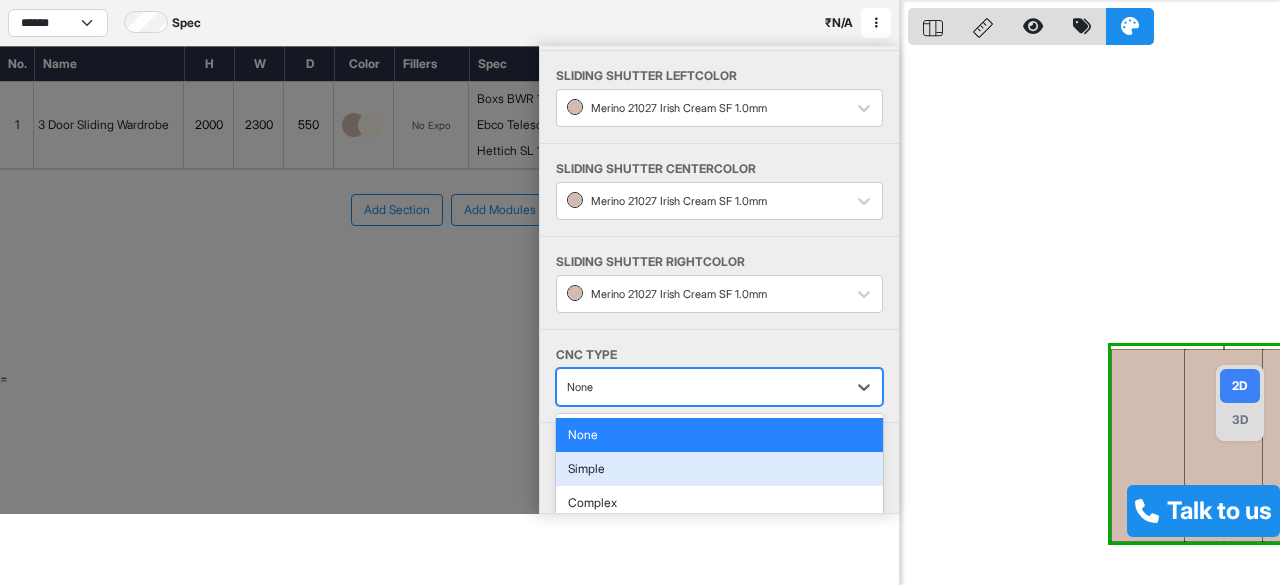 click on "Simple" at bounding box center [719, 469] 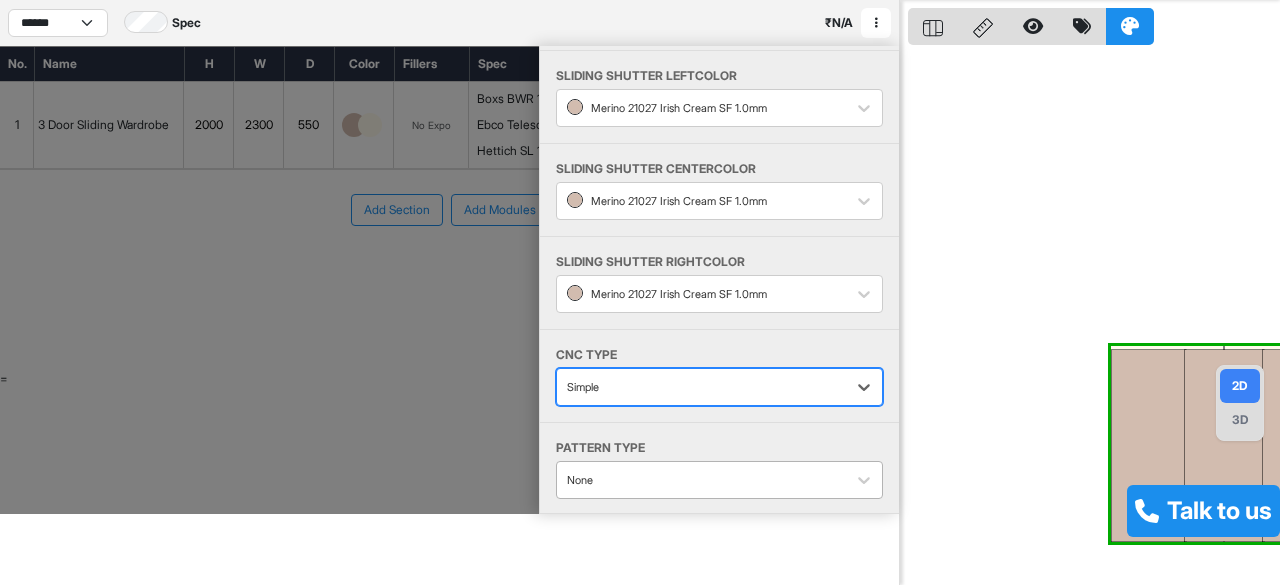 click at bounding box center [701, 108] 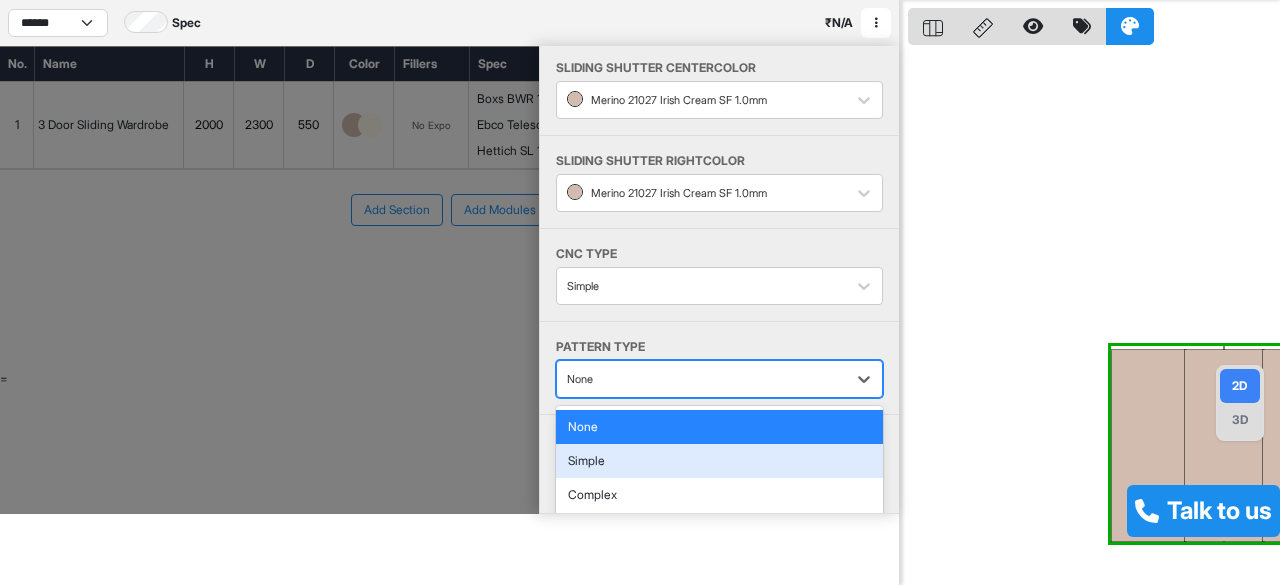 click on "Simple" at bounding box center (719, 461) 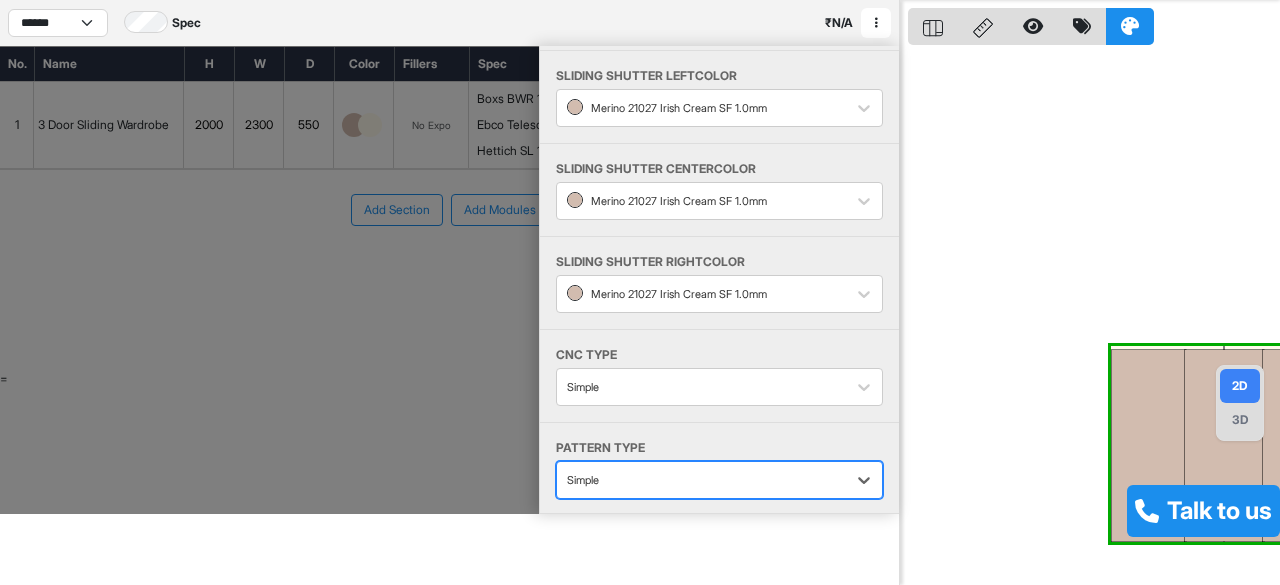 click at bounding box center [1094, 292] 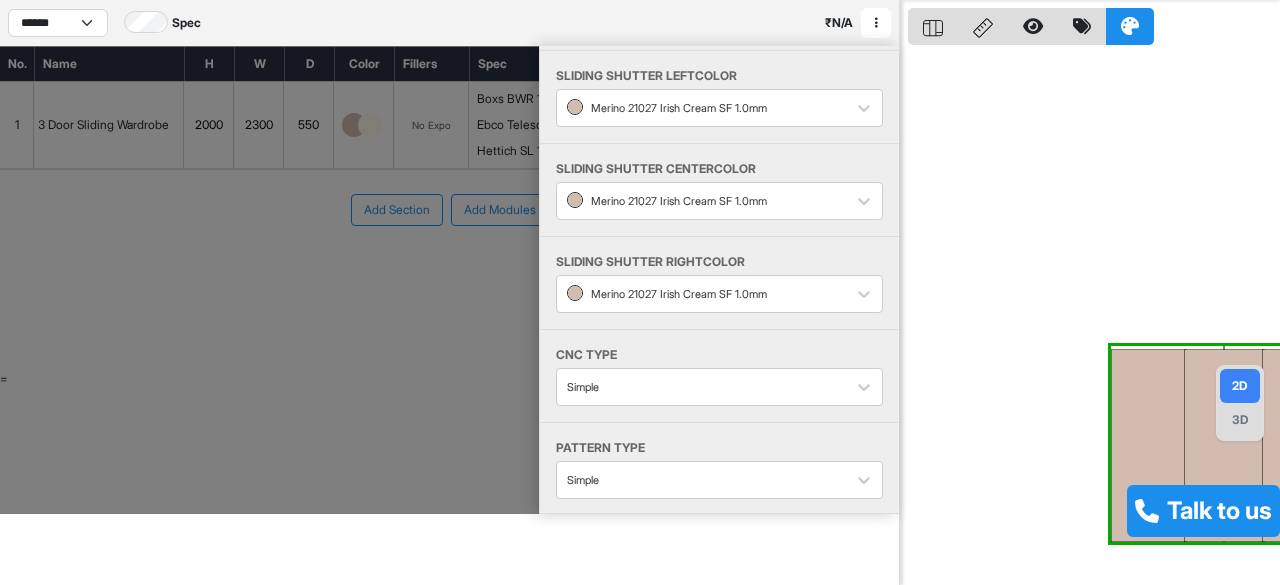 click at bounding box center [269, 280] 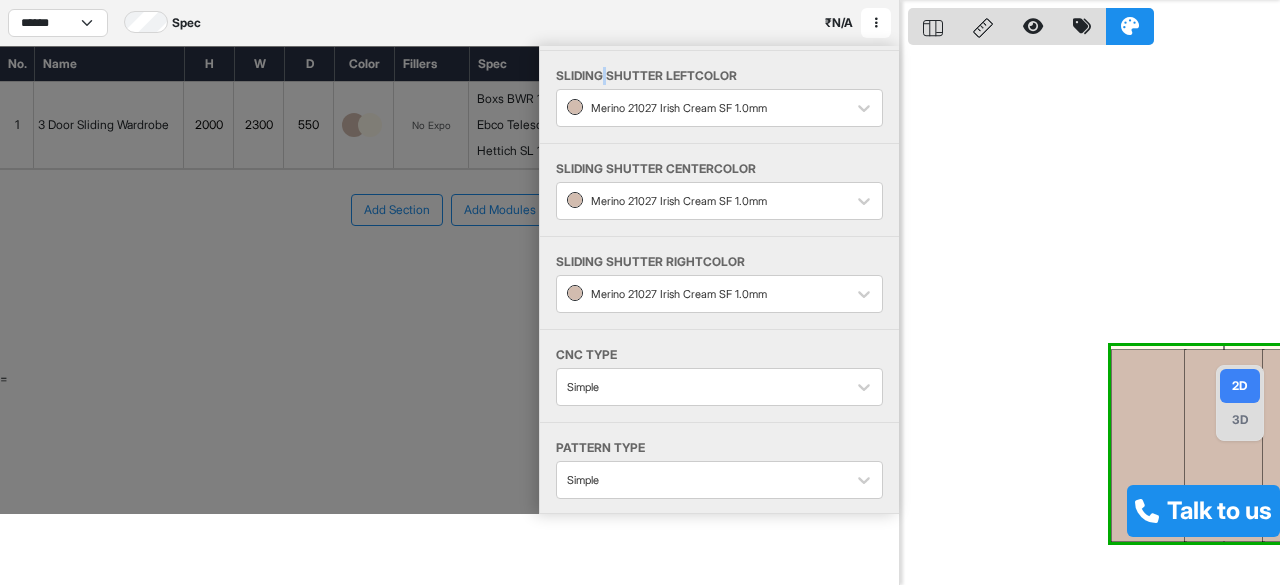 click on "Sliding Shutter Left  color Merino 21027 Irish Cream SF 1.0mm" at bounding box center [719, 97] 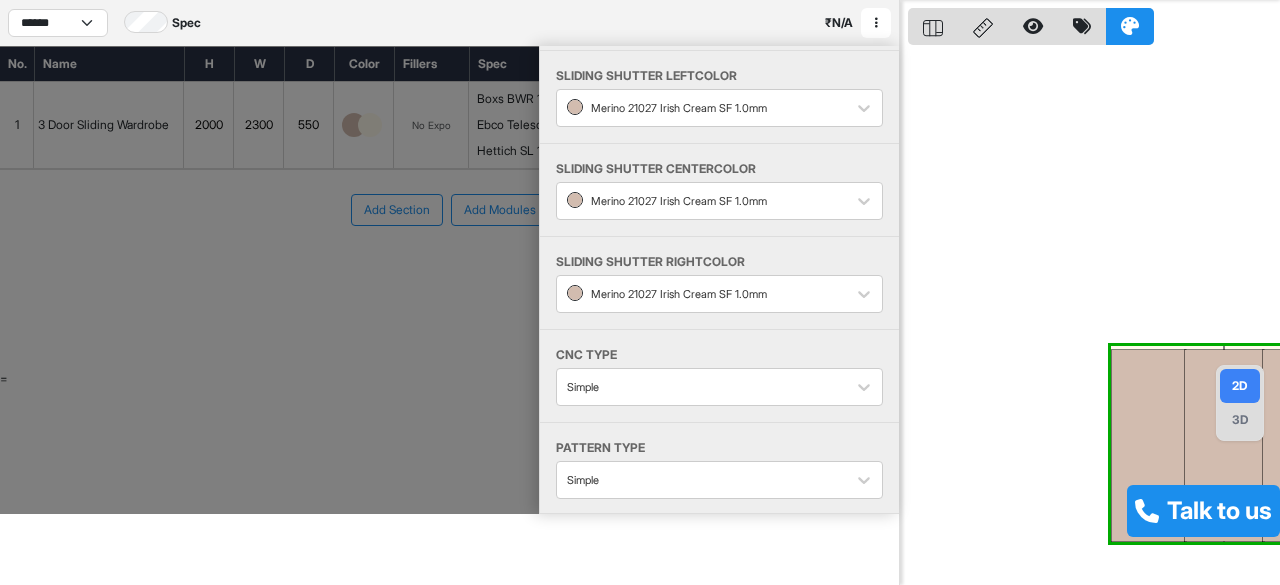 click on "Sliding Shutter Left  color Merino 21027 Irish Cream SF 1.0mm" at bounding box center [719, 97] 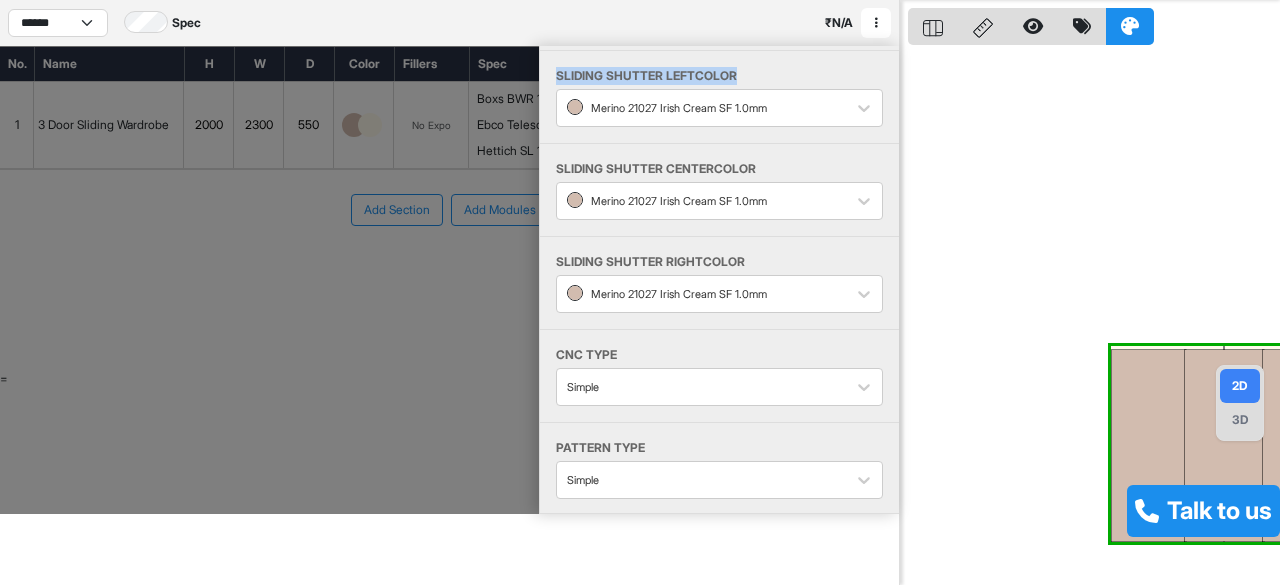 click at bounding box center (876, 23) 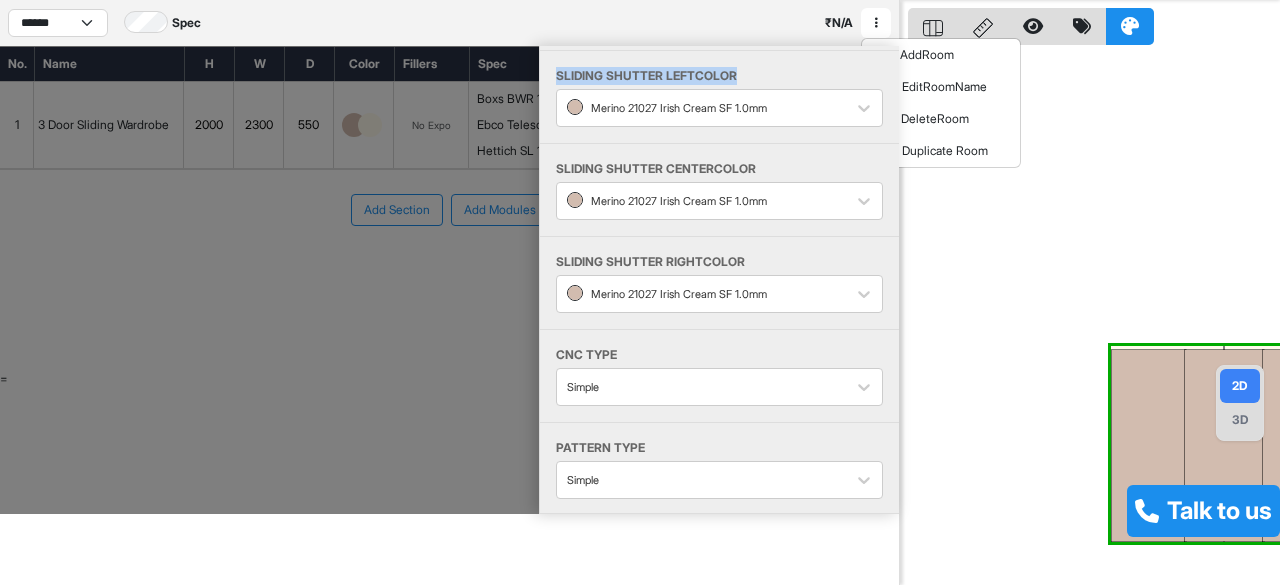 click at bounding box center (1094, 292) 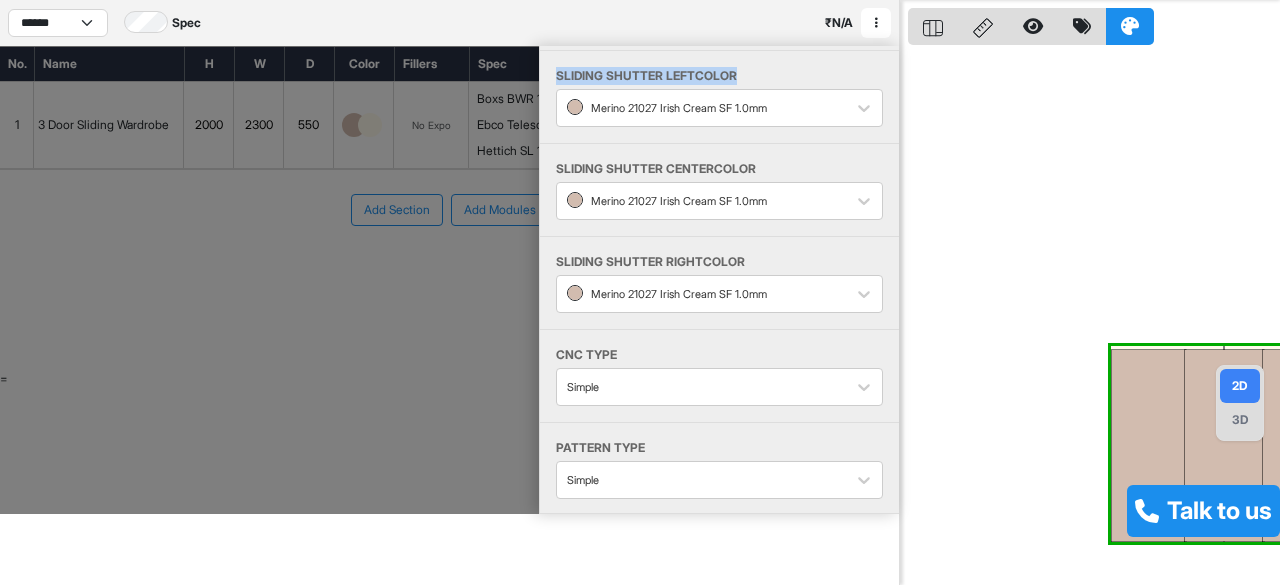 drag, startPoint x: 1215, startPoint y: 399, endPoint x: 1086, endPoint y: 375, distance: 131.21356 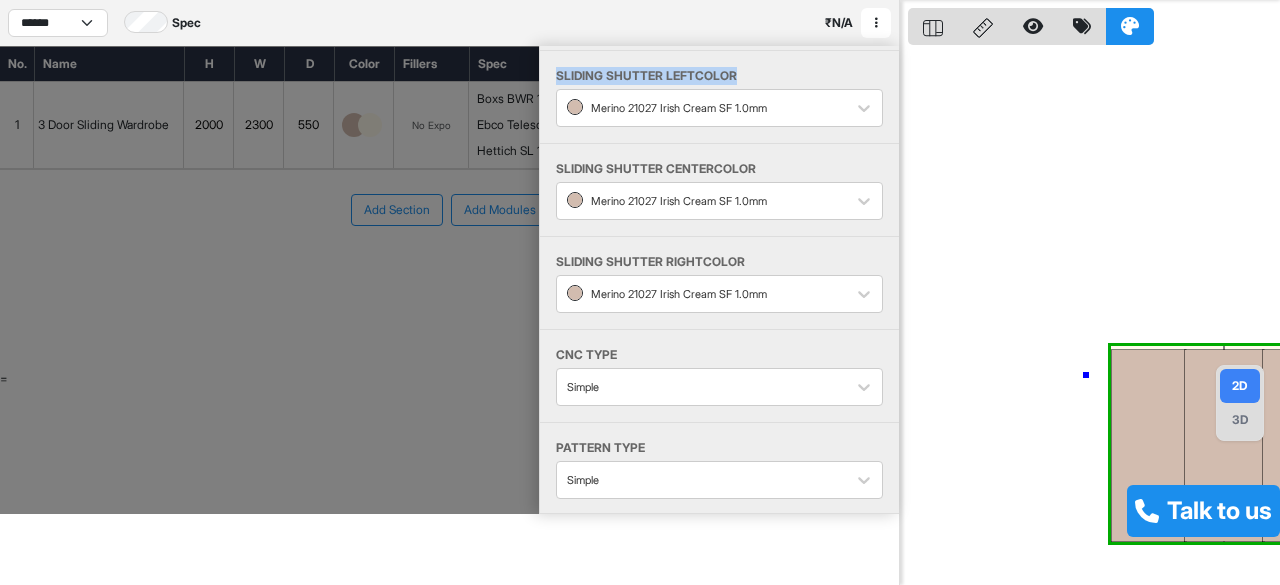 drag, startPoint x: 1086, startPoint y: 375, endPoint x: 1110, endPoint y: 364, distance: 26.400757 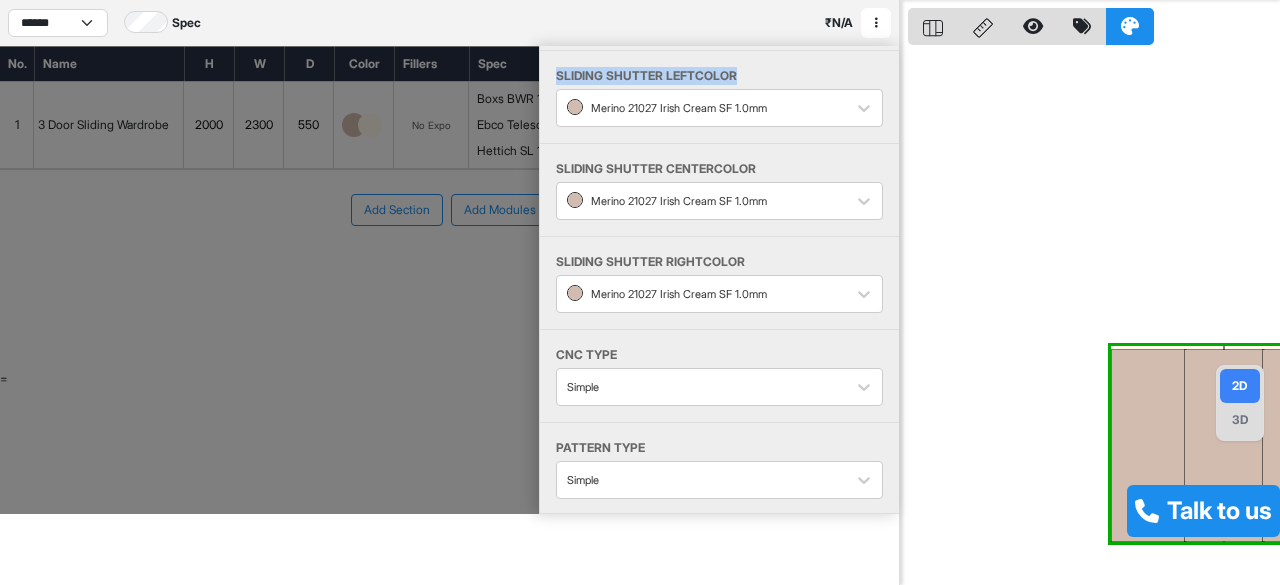 drag, startPoint x: 1110, startPoint y: 364, endPoint x: 1129, endPoint y: 339, distance: 31.400637 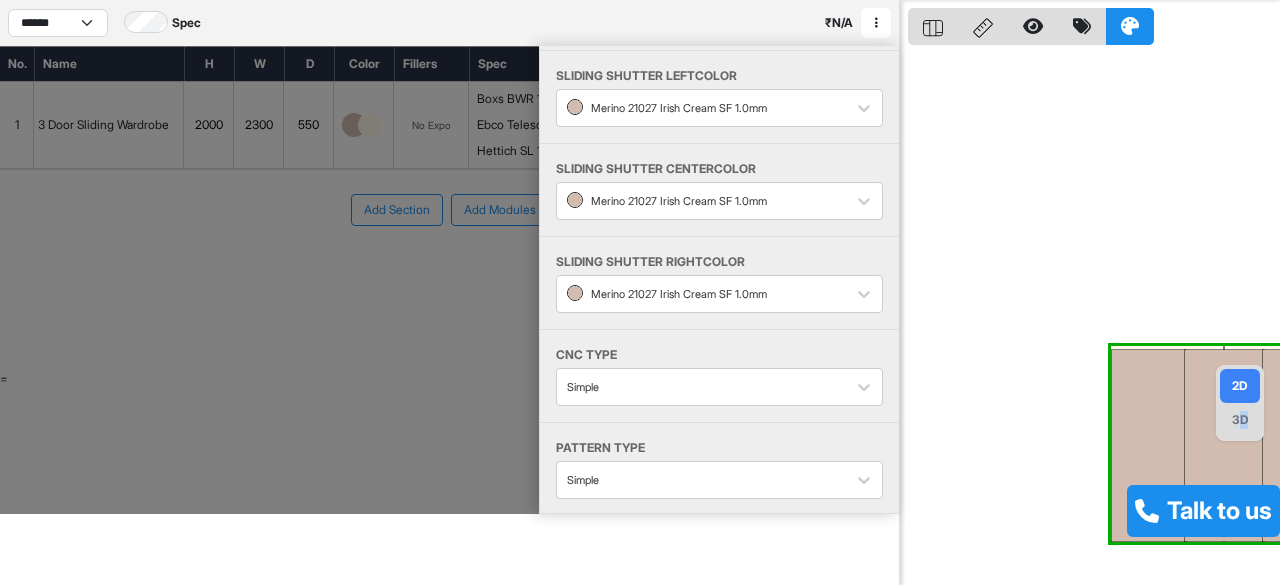 click on "3D" at bounding box center (1240, 420) 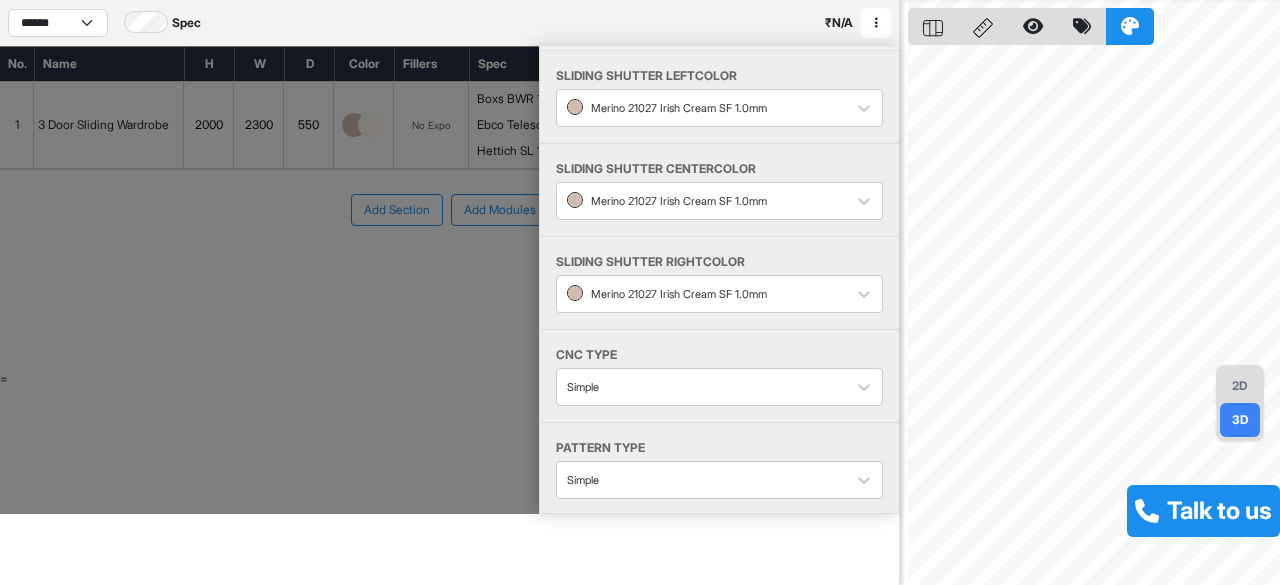click at bounding box center [269, 280] 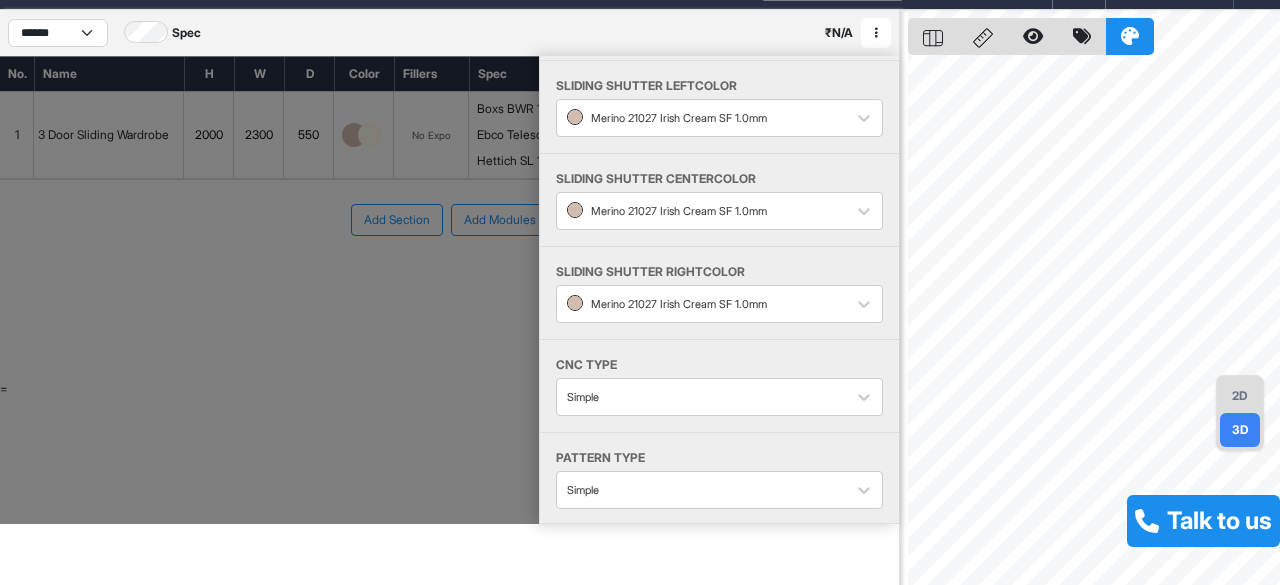 scroll, scrollTop: 50, scrollLeft: 0, axis: vertical 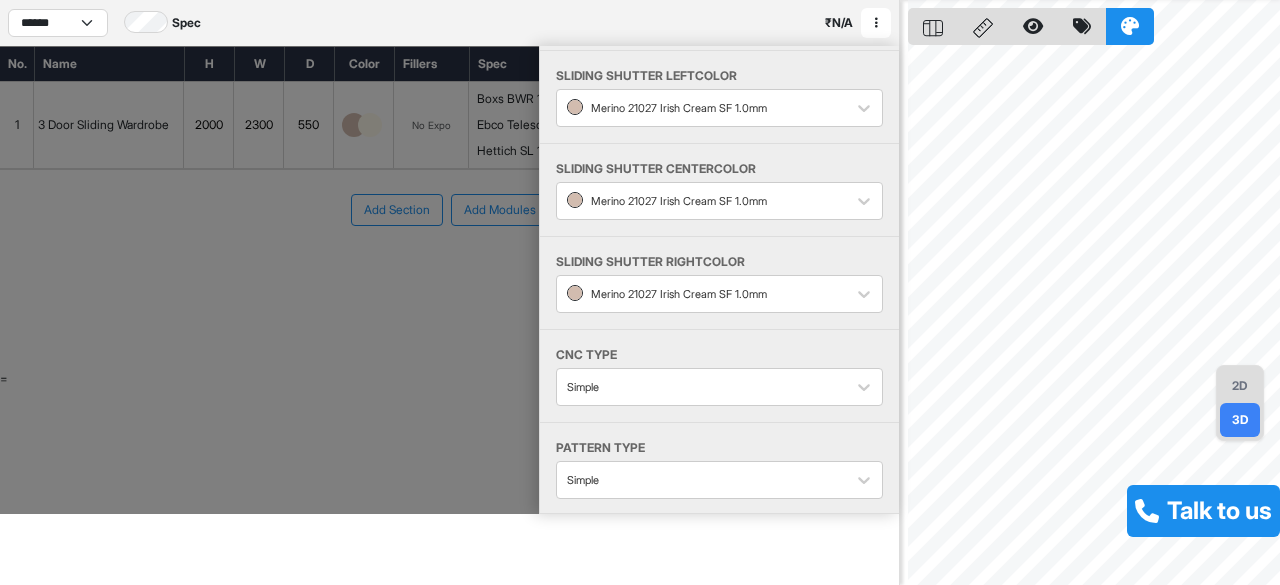 click at bounding box center [269, 280] 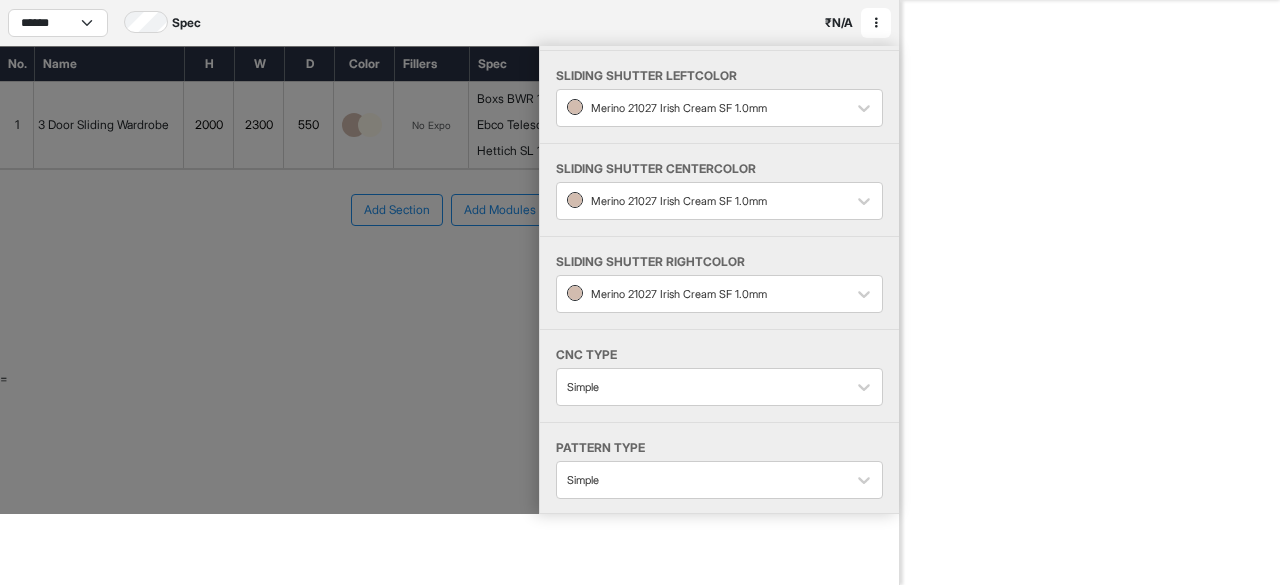 click at bounding box center [1094, 292] 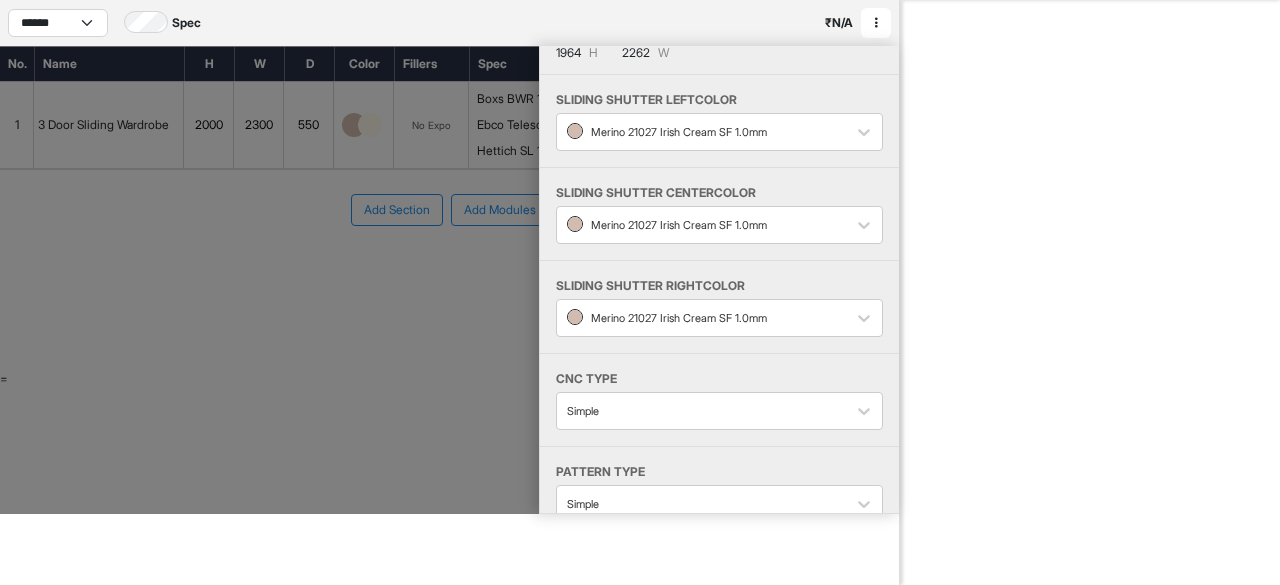 scroll, scrollTop: 0, scrollLeft: 0, axis: both 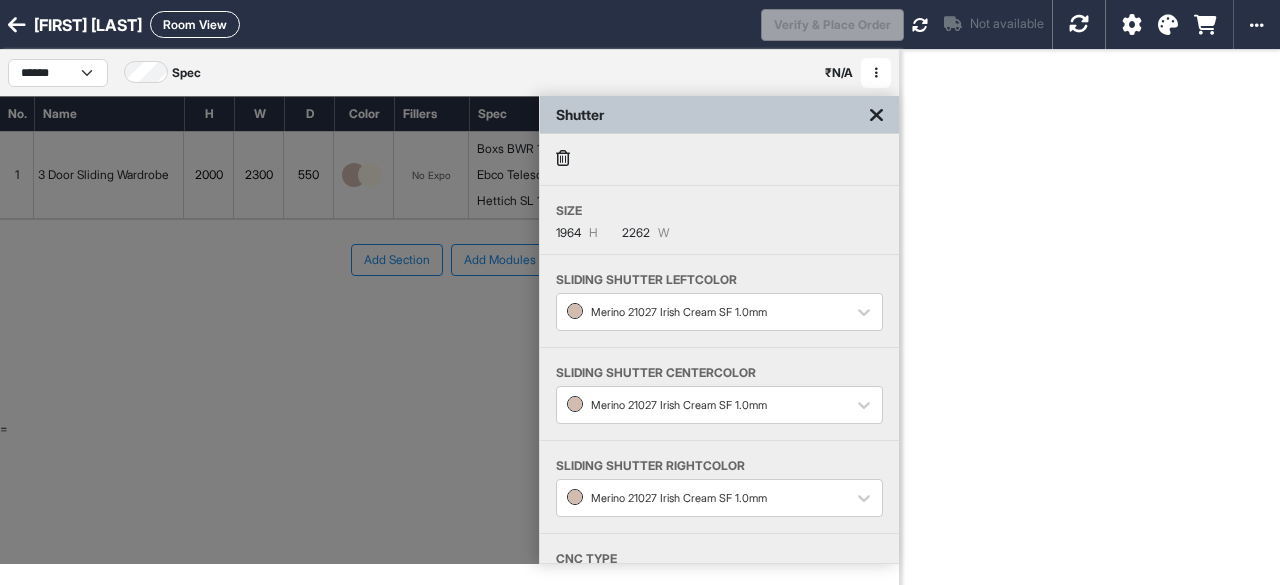 click on "Shutter" at bounding box center [719, 115] 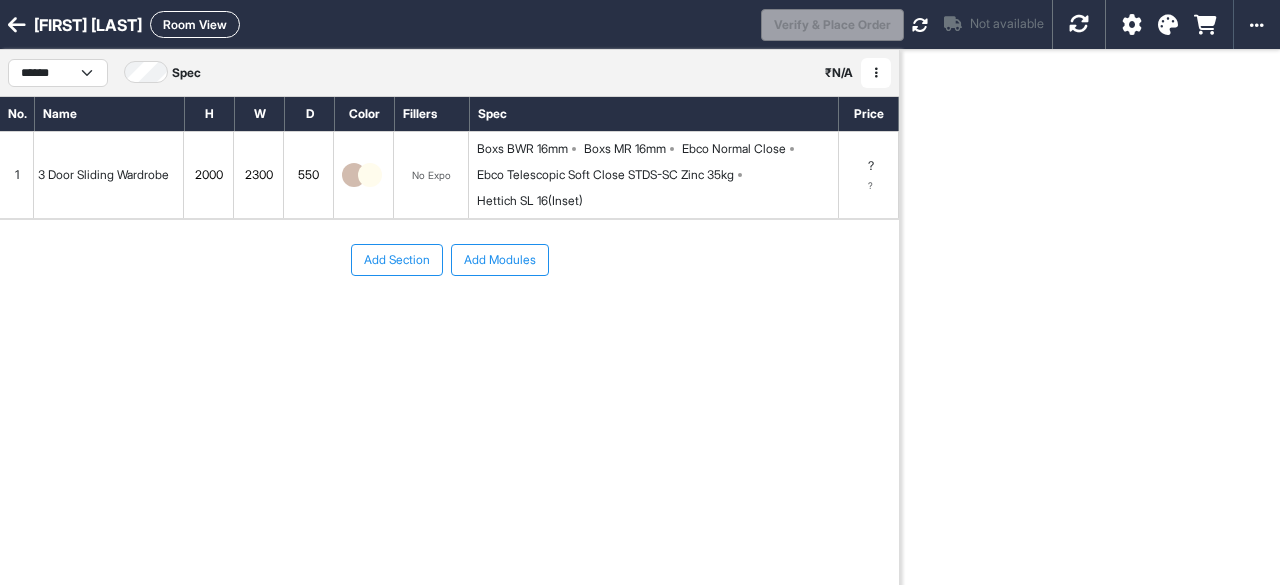 click on "2000" at bounding box center [208, 175] 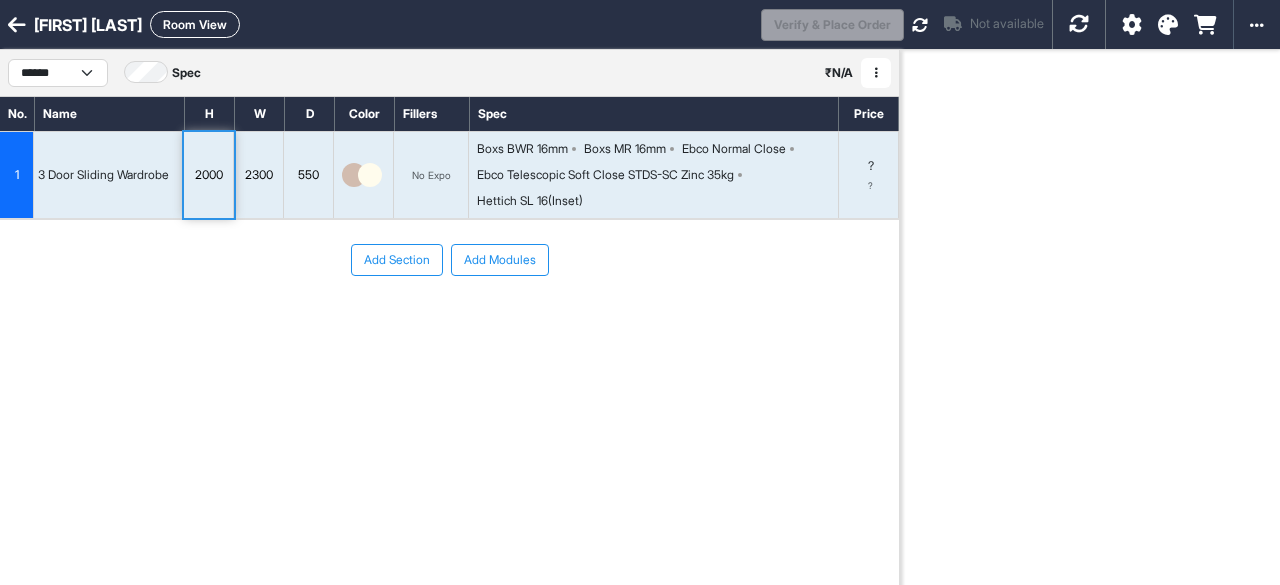 click on "2000" at bounding box center [208, 175] 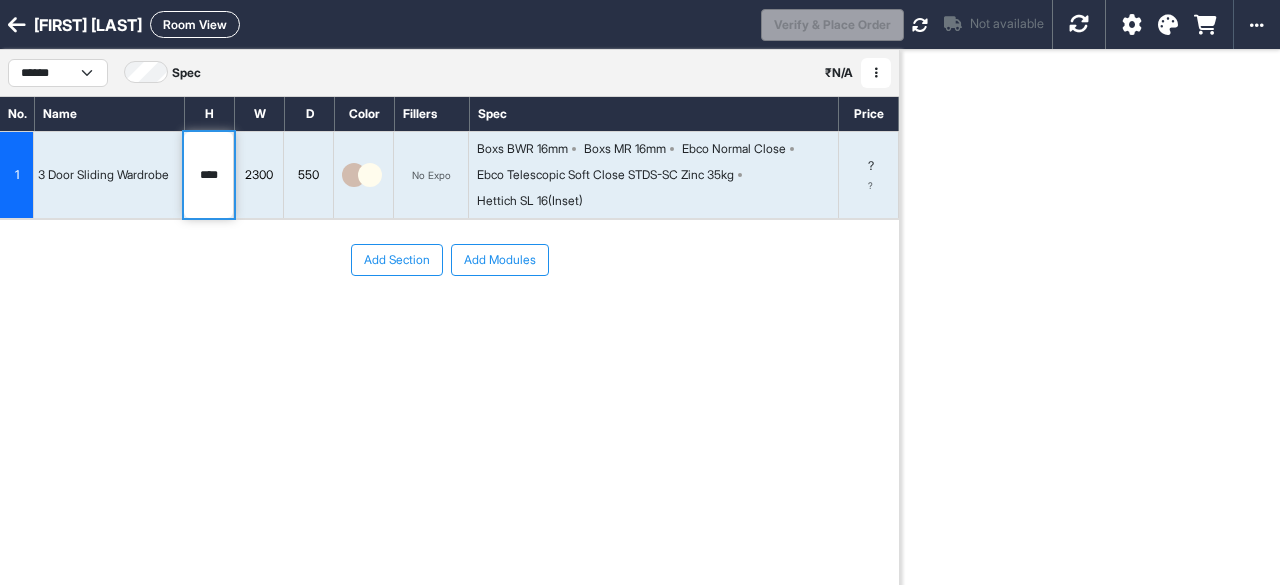 click on "2300" at bounding box center [258, 175] 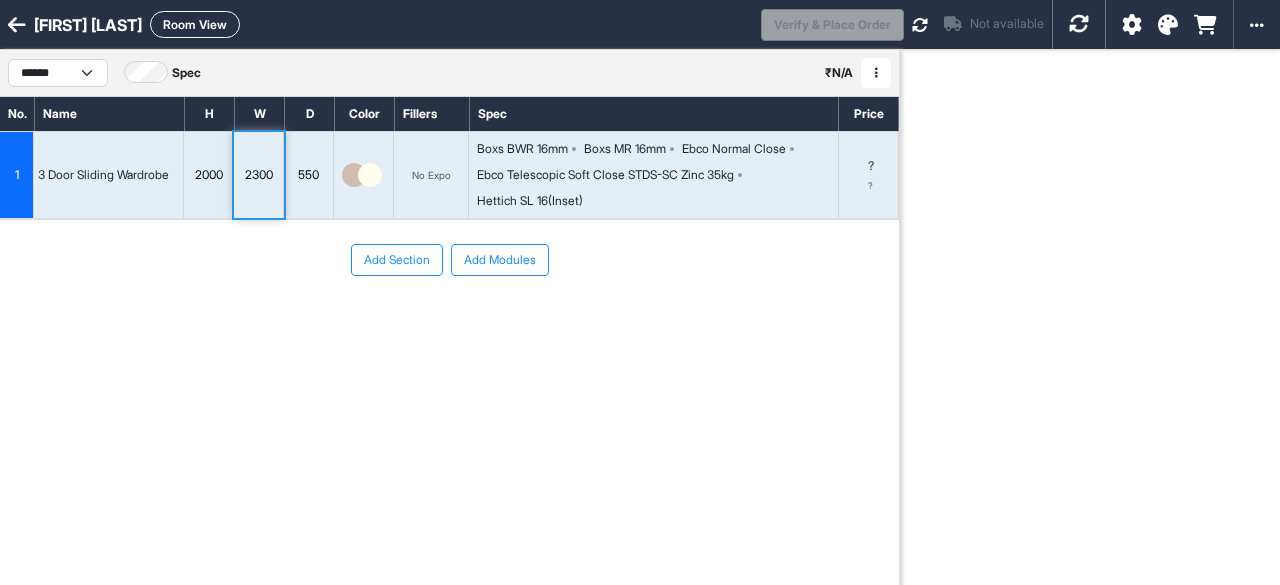 click on "2300" at bounding box center (258, 175) 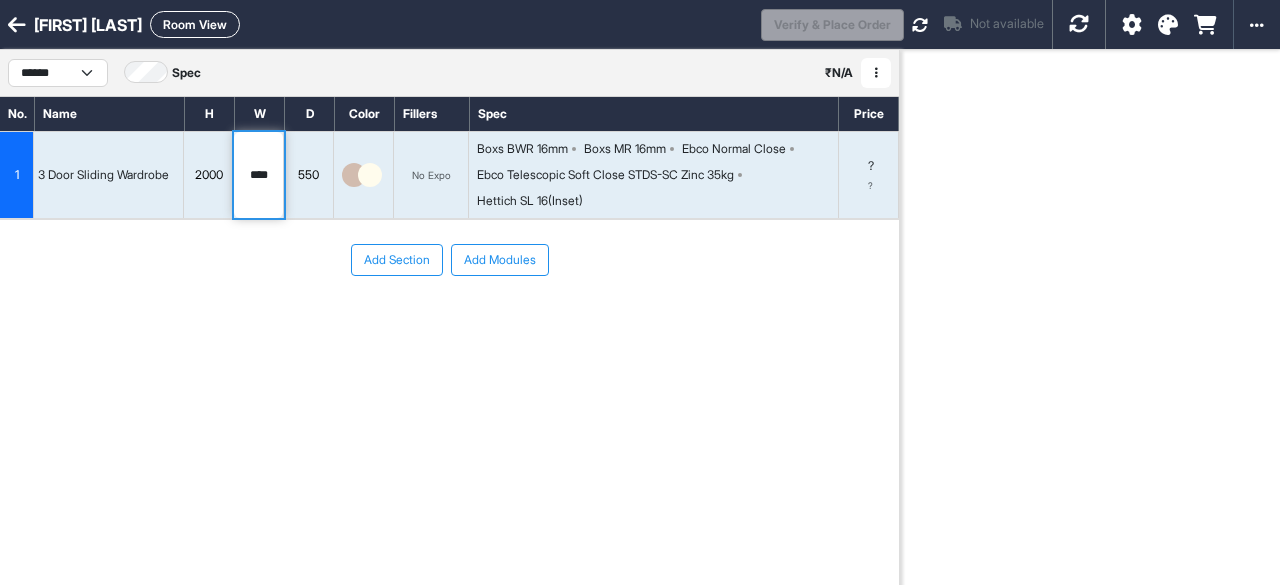 click on "550" at bounding box center [308, 175] 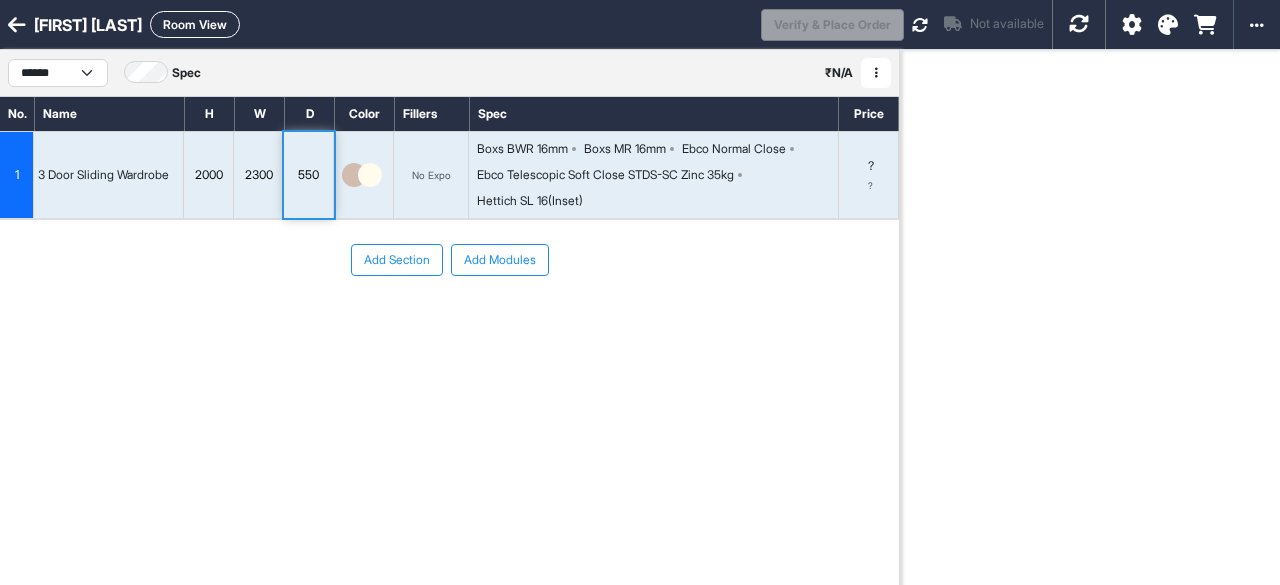 click on "550" at bounding box center (308, 175) 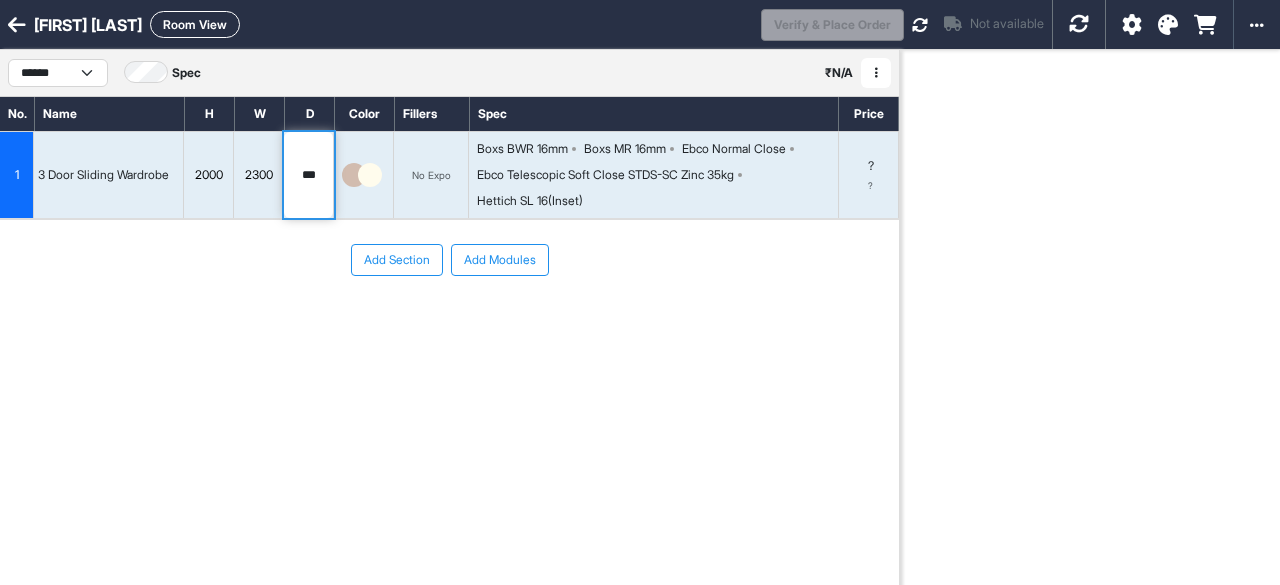 click on "Add Section Add Modules" at bounding box center (449, 320) 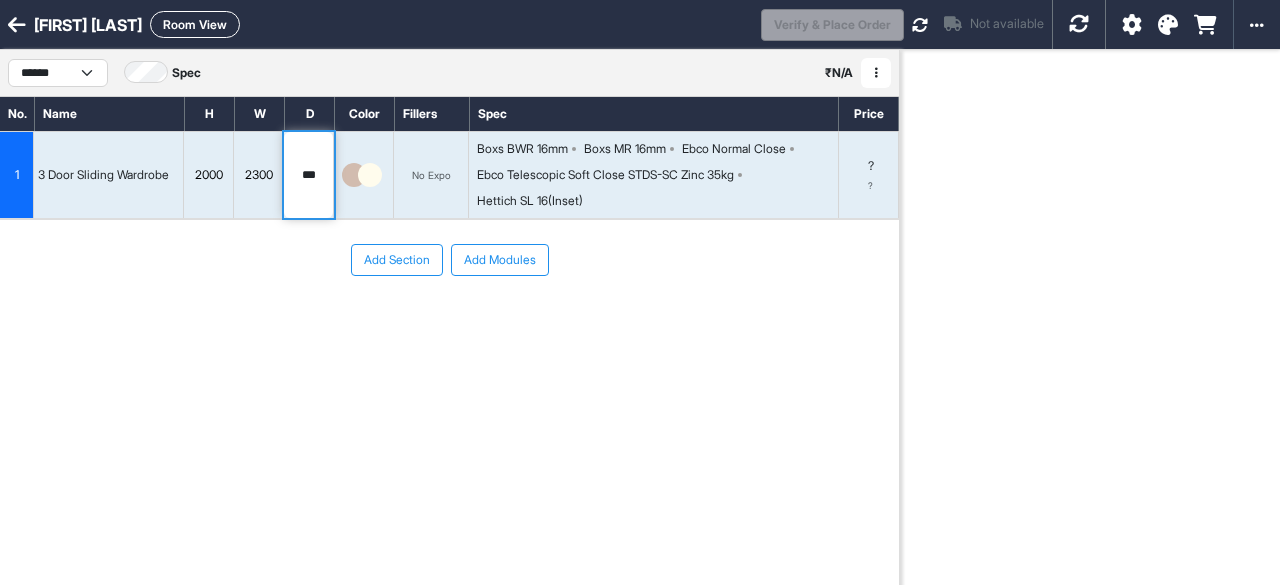 click on "3 Door Sliding Wardrobe" at bounding box center [109, 175] 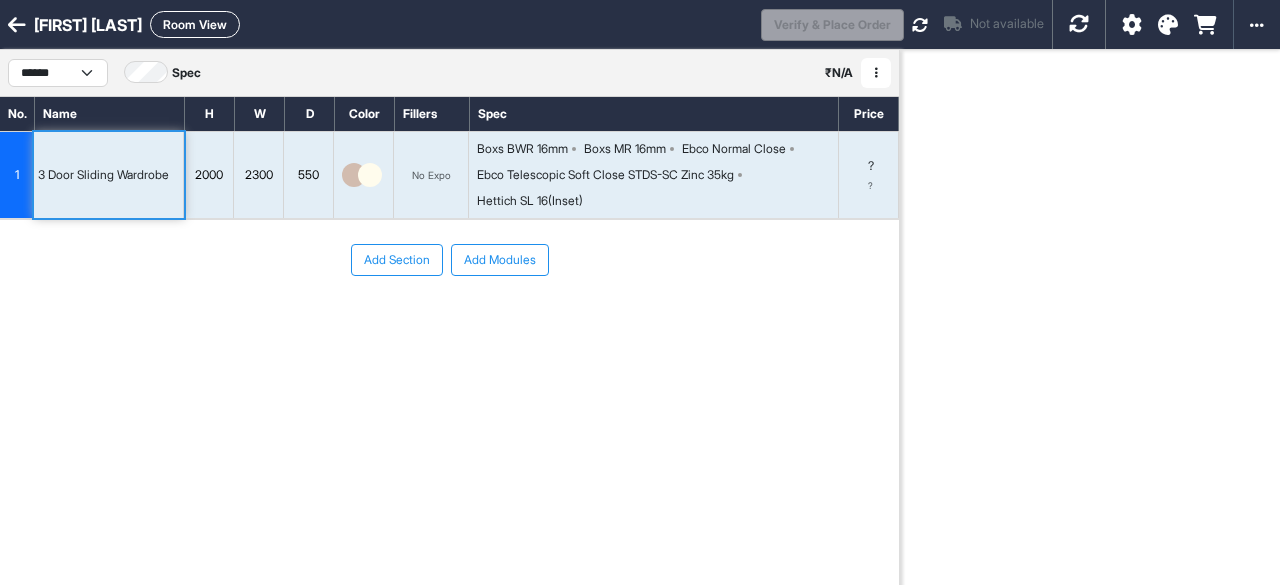 click on "3 Door Sliding Wardrobe" at bounding box center [109, 175] 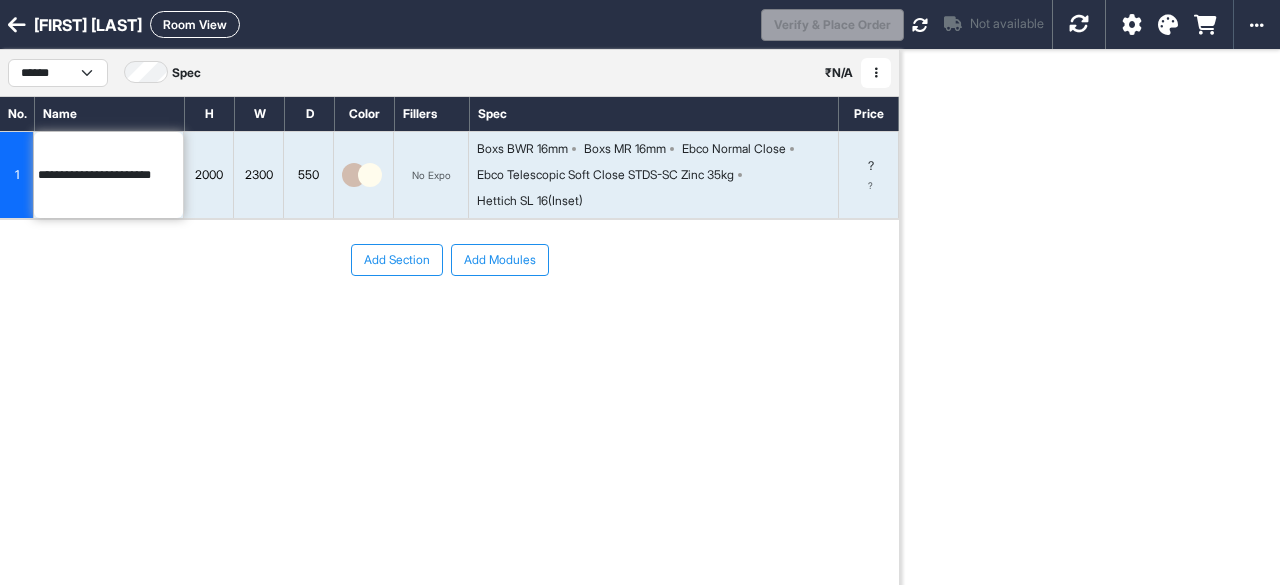 click on "Add Section Add Modules" at bounding box center (449, 320) 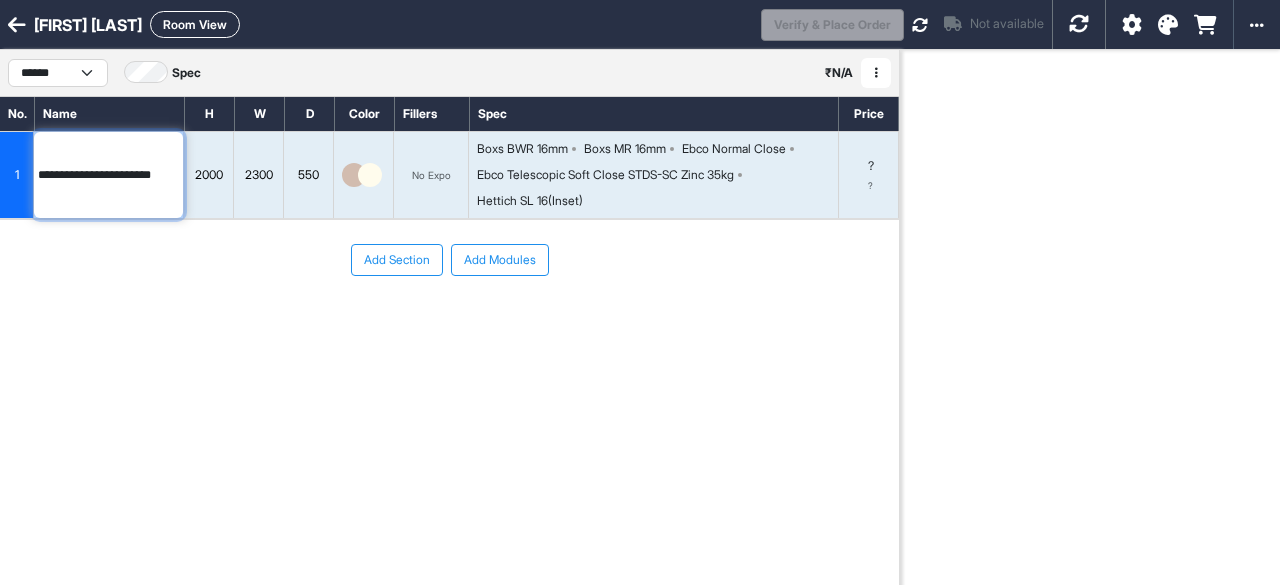 click on "**********" at bounding box center (108, 175) 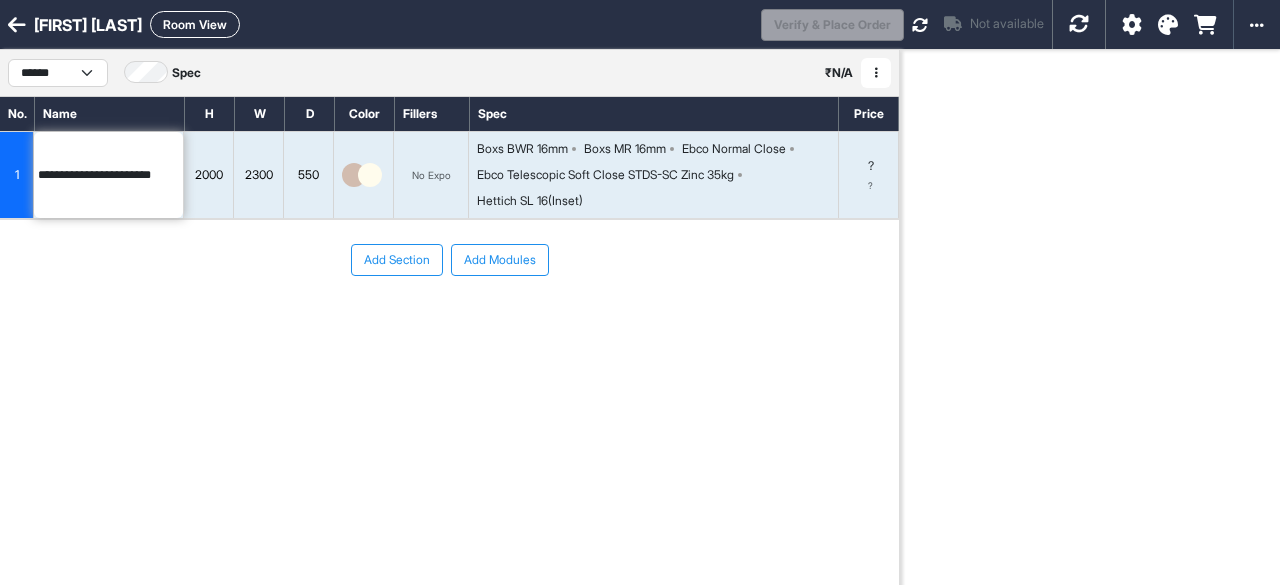 click on "Boxs BWR 16mm Boxs MR 16mm Ebco Normal Close Ebco Telescopic Soft Close STDS-SC Zinc 35kg Hettich SL 16(Inset)" at bounding box center (657, 175) 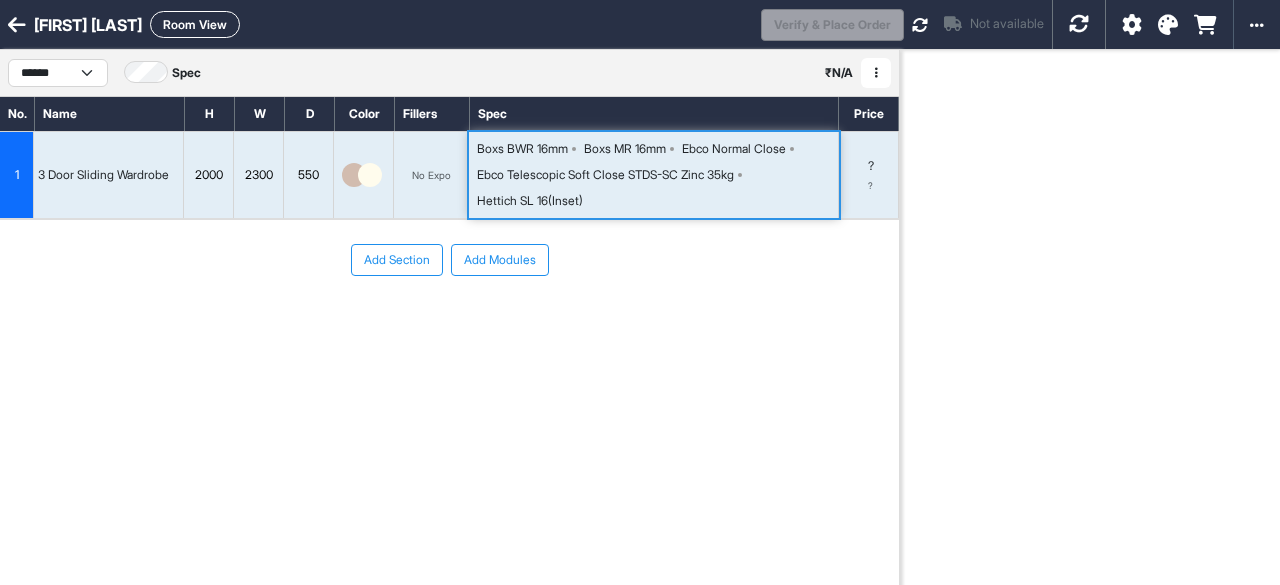 click on "Boxs BWR 16mm Boxs MR 16mm Ebco Normal Close Ebco Telescopic Soft Close STDS-SC Zinc 35kg Hettich SL 16(Inset)" at bounding box center (657, 175) 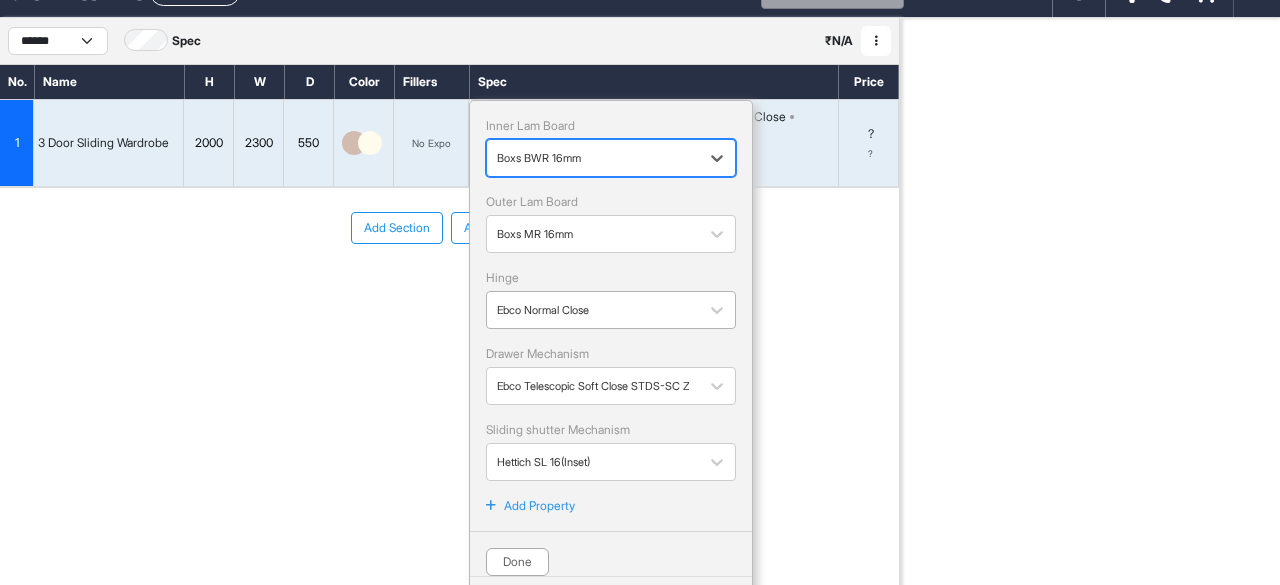 scroll, scrollTop: 50, scrollLeft: 0, axis: vertical 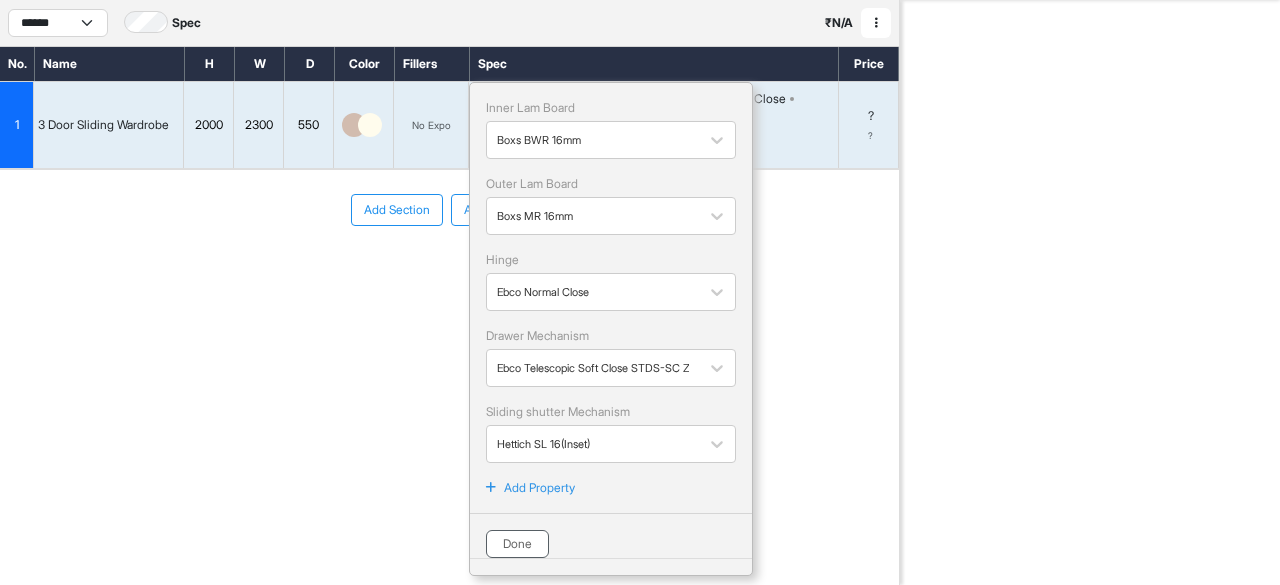 click on "Done" at bounding box center [517, 544] 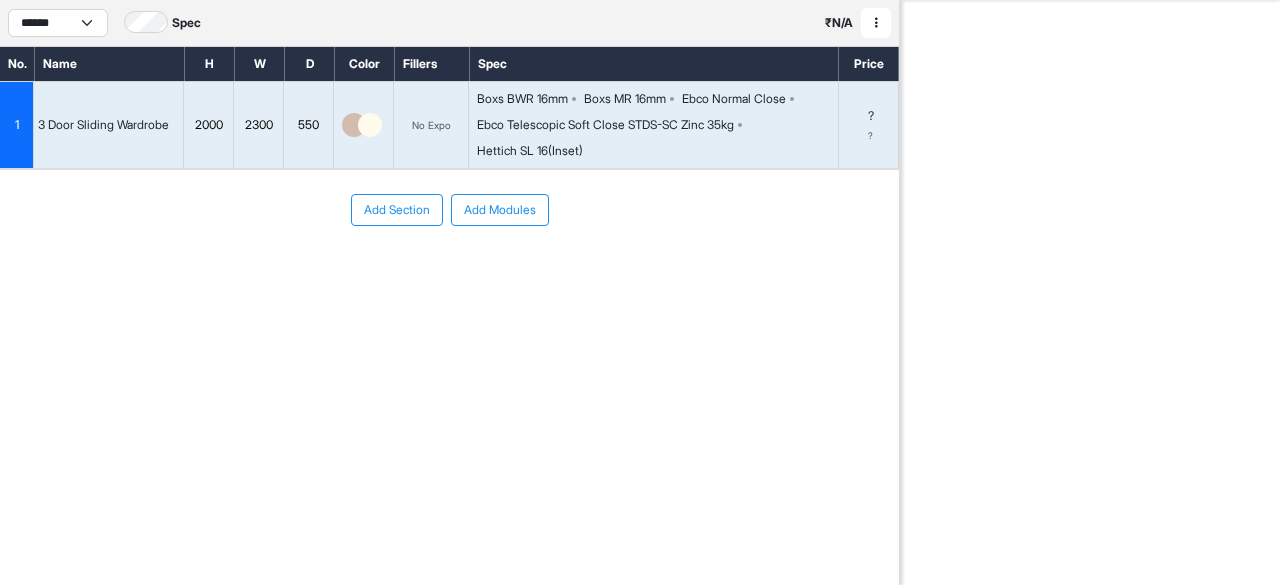 click on "Price" at bounding box center [869, 64] 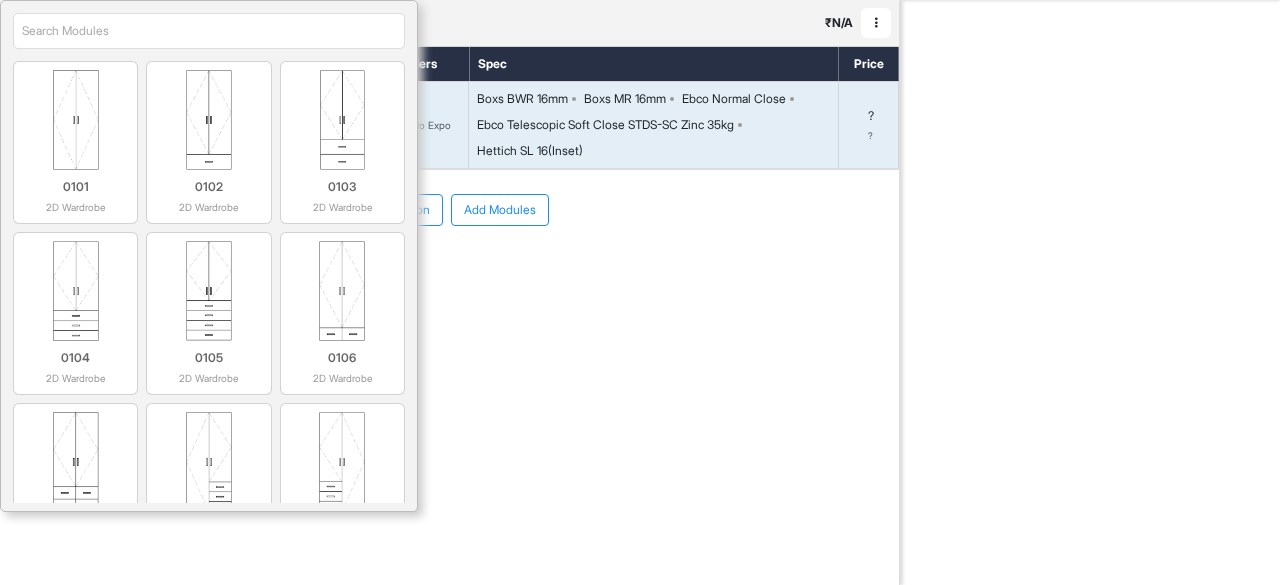 scroll, scrollTop: 0, scrollLeft: 0, axis: both 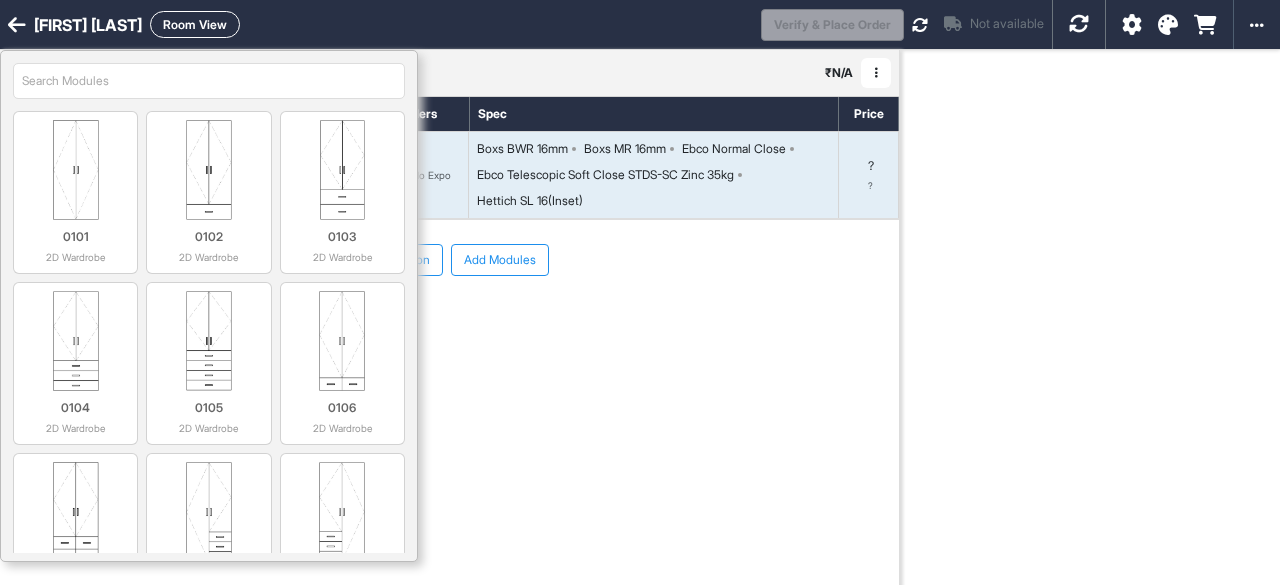 drag, startPoint x: 407, startPoint y: 52, endPoint x: 385, endPoint y: 85, distance: 39.661064 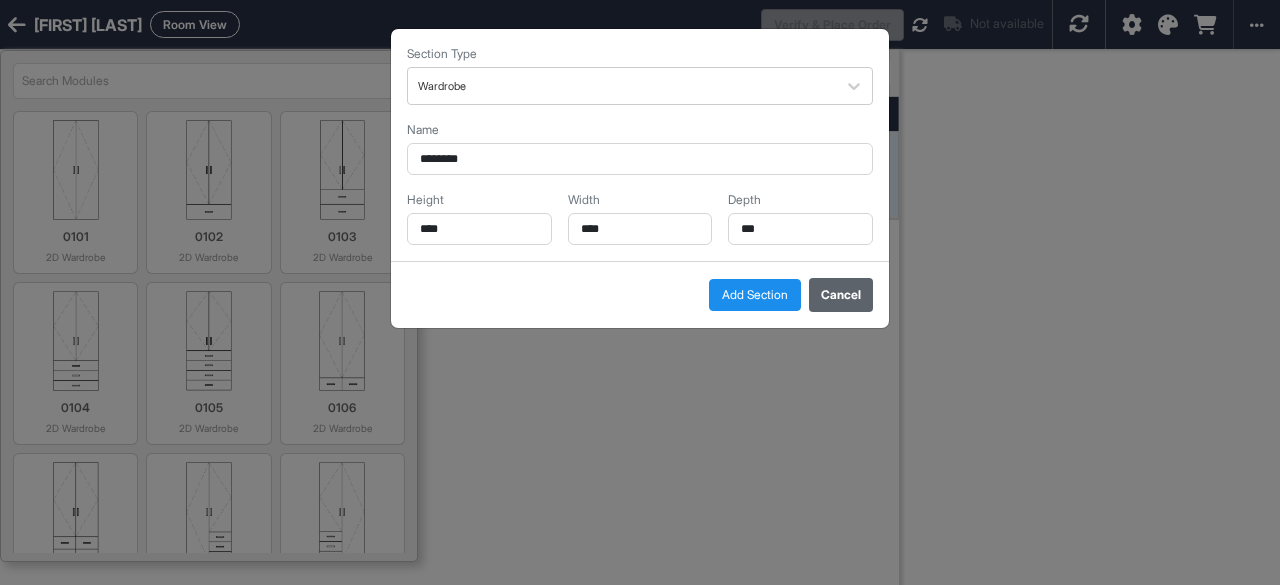 click on "Cancel" at bounding box center (841, 295) 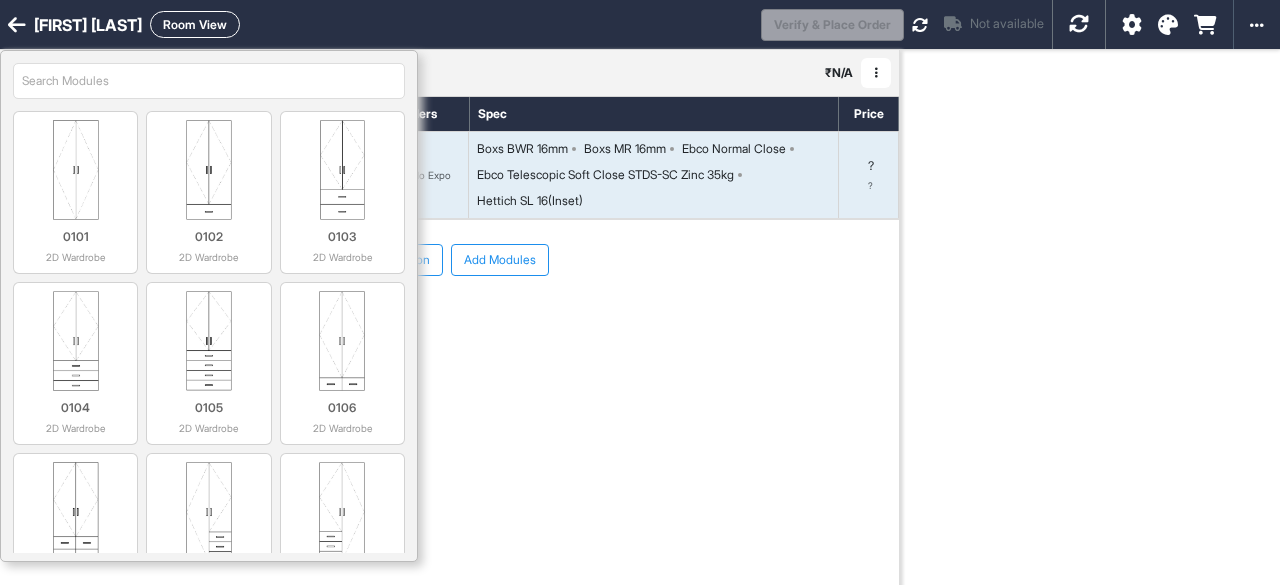 click on "****** Spec ₹ N/A Add  Room Edit  Room  Name Delete  Room Duplicate Room" at bounding box center (449, 73) 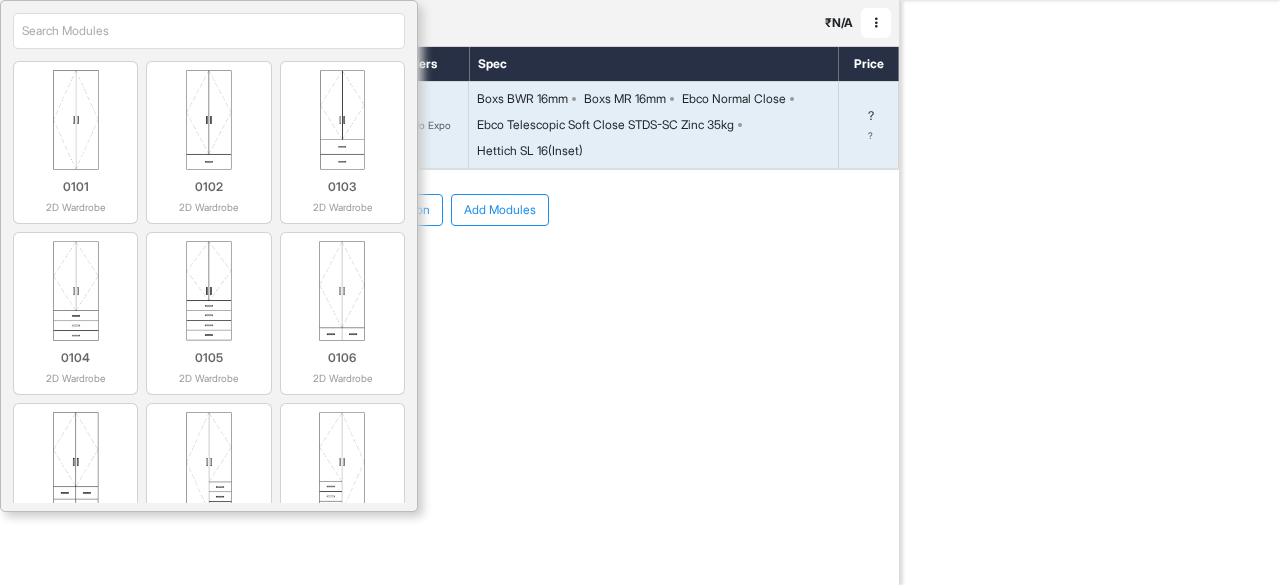 scroll, scrollTop: 0, scrollLeft: 0, axis: both 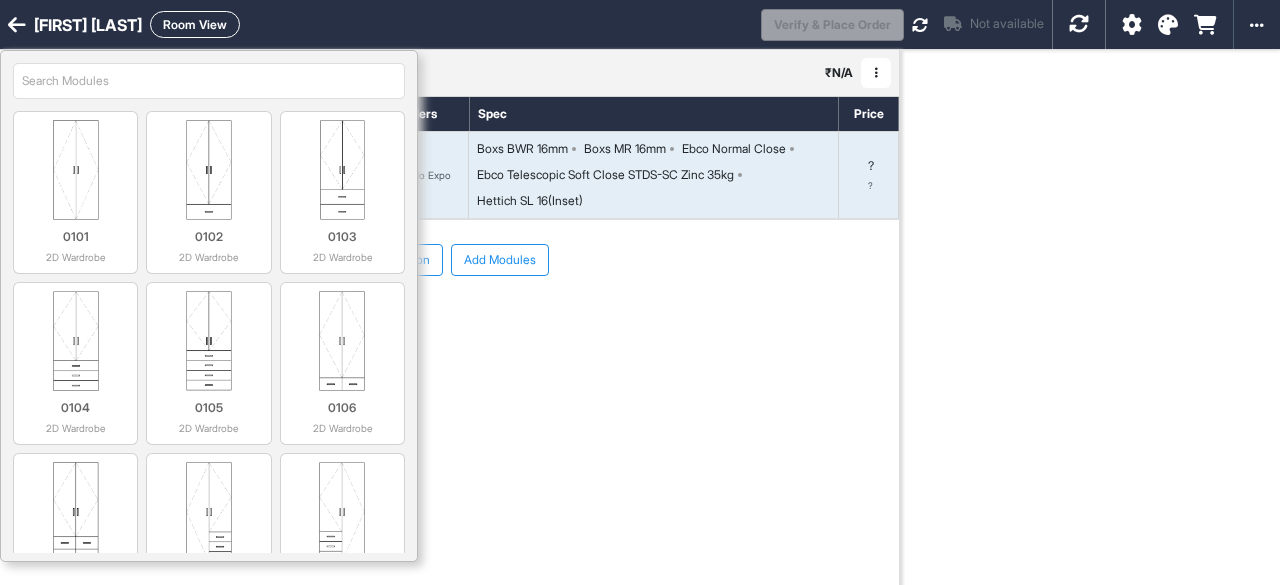 click on "****** Spec ₹ N/A Add  Room Edit  Room  Name Delete  Room Duplicate Room" at bounding box center (449, 73) 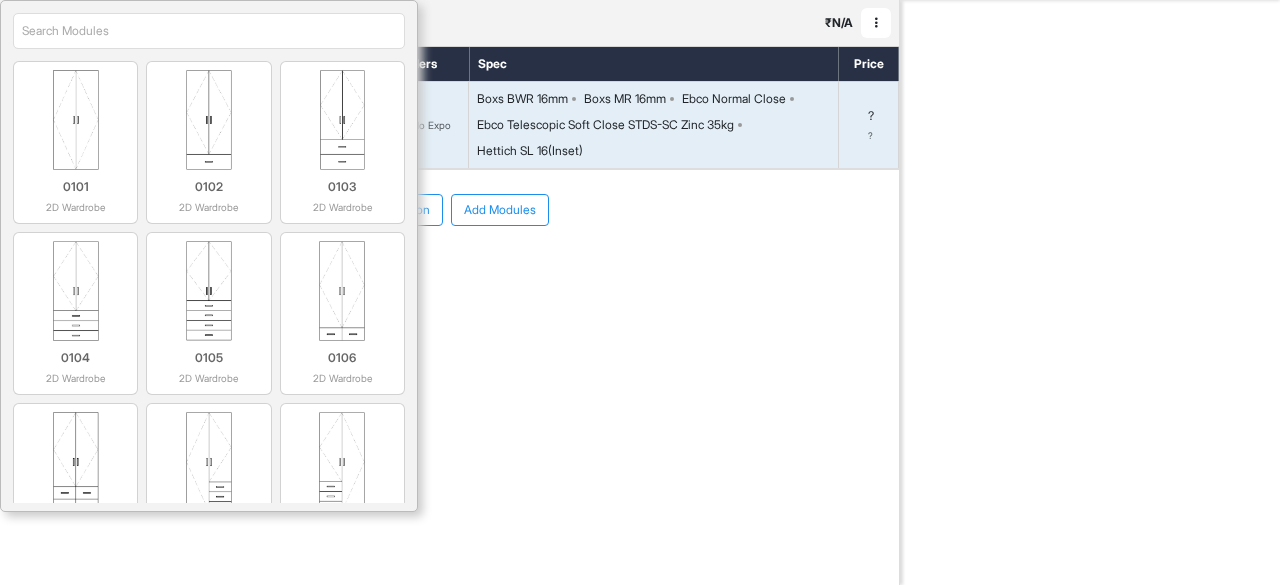 scroll, scrollTop: 0, scrollLeft: 0, axis: both 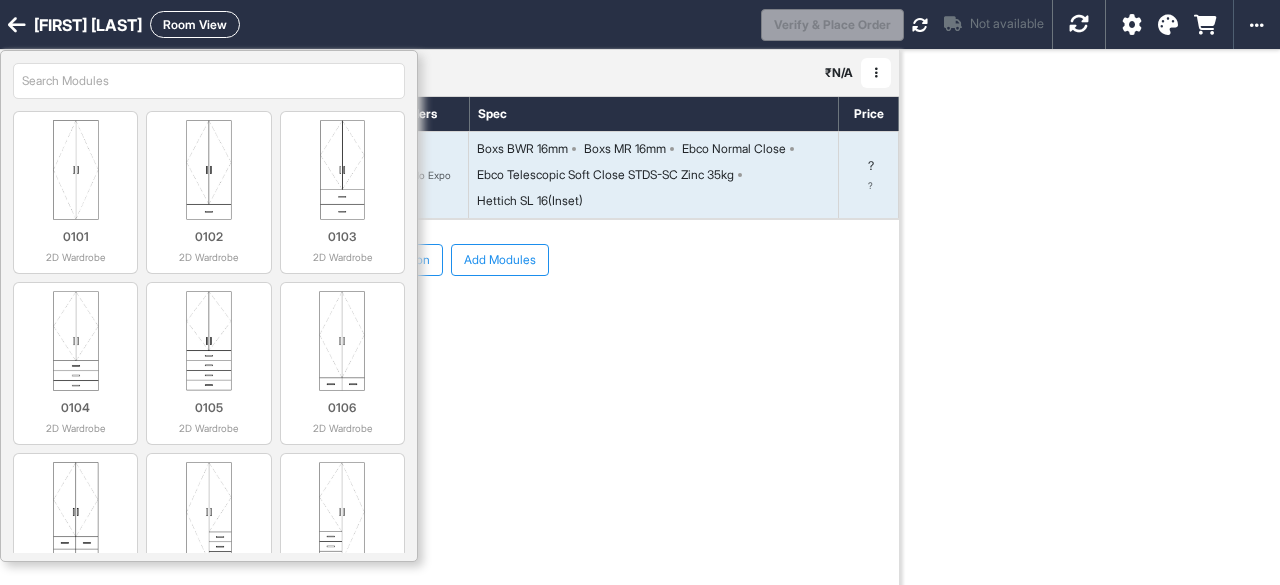 click on "****** Spec ₹ N/A Add  Room Edit  Room  Name Delete  Room Duplicate Room" at bounding box center (449, 73) 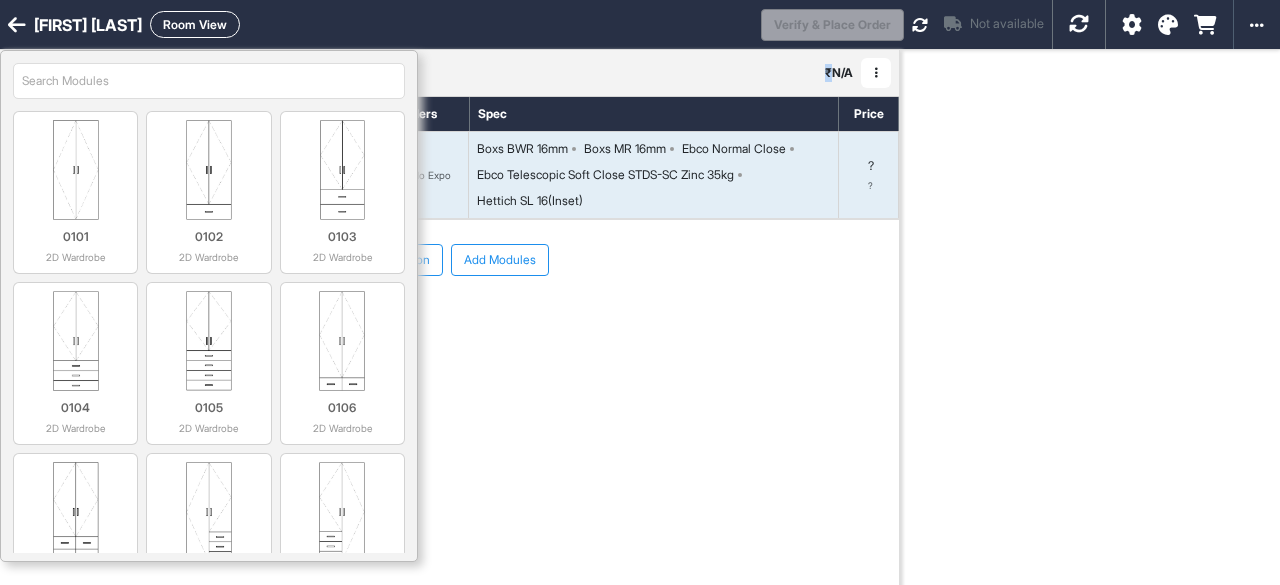 click on "****** Spec ₹ N/A Add  Room Edit  Room  Name Delete  Room Duplicate Room" at bounding box center (449, 73) 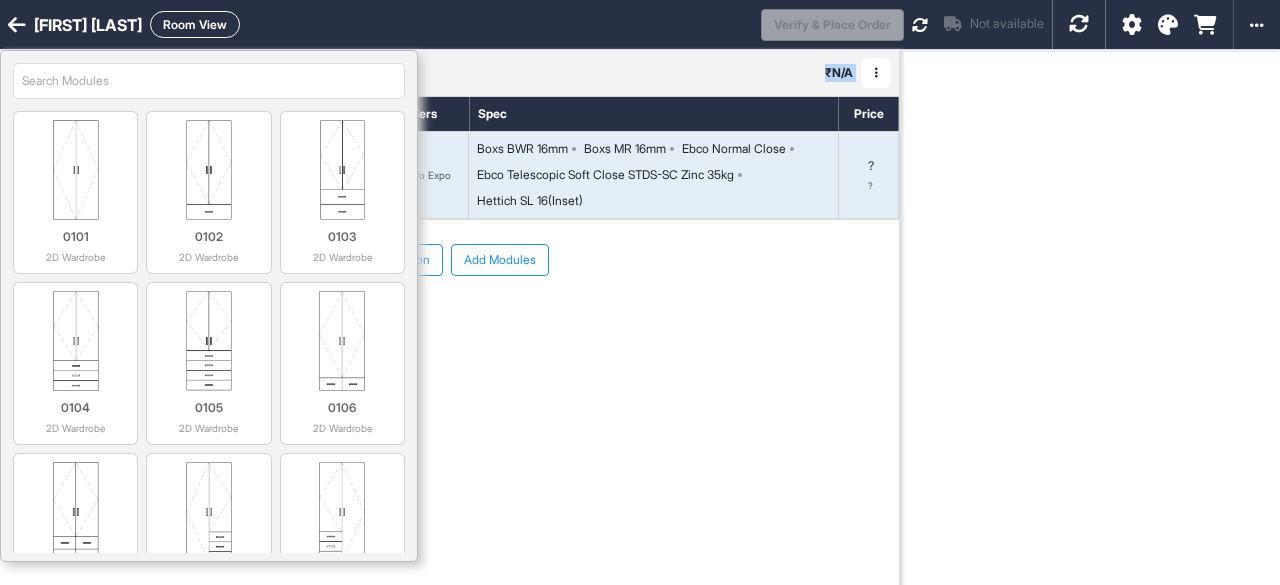 click on "****** Spec ₹ N/A Add  Room Edit  Room  Name Delete  Room Duplicate Room" at bounding box center (449, 73) 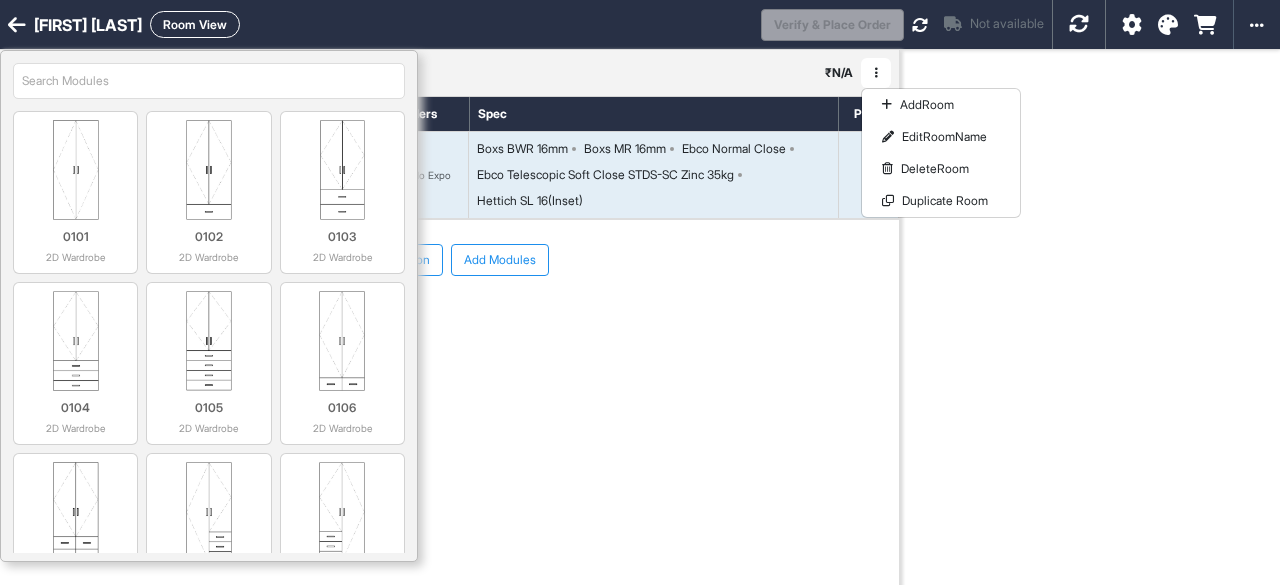click on "Add Section Add Modules" at bounding box center (449, 320) 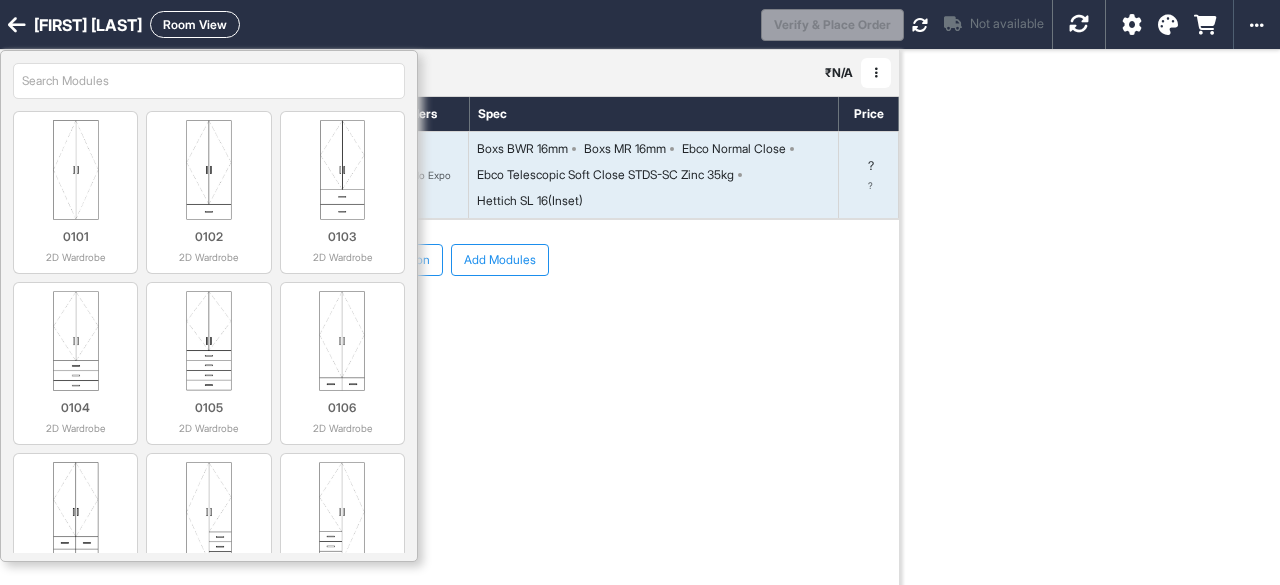 click at bounding box center (876, 73) 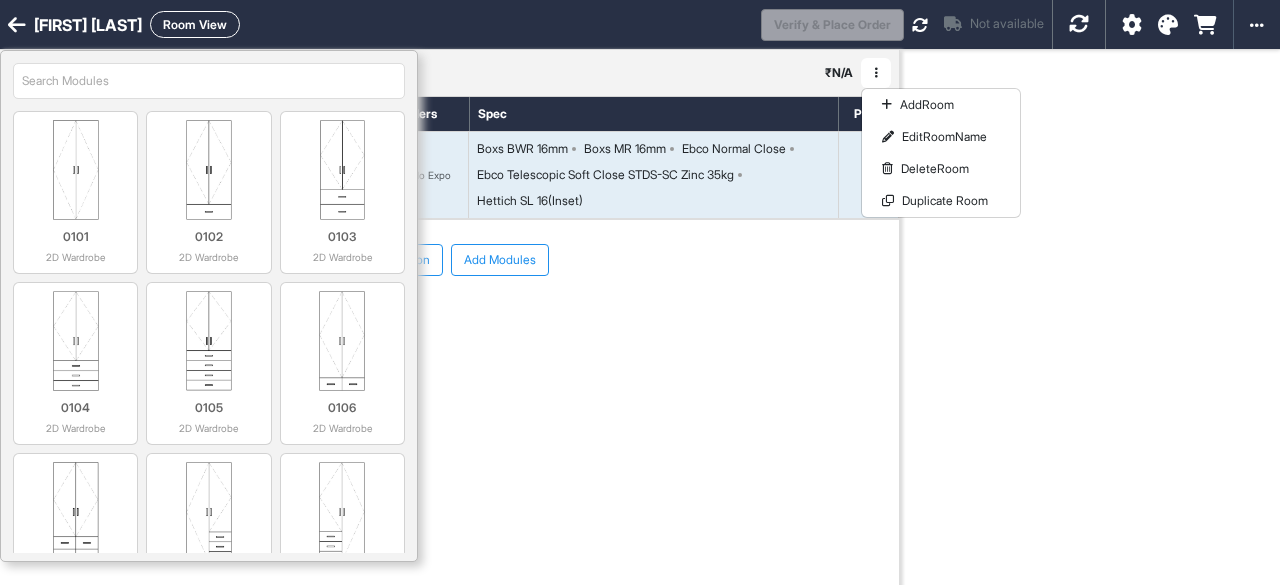 click on "Add Section Add Modules" at bounding box center [449, 320] 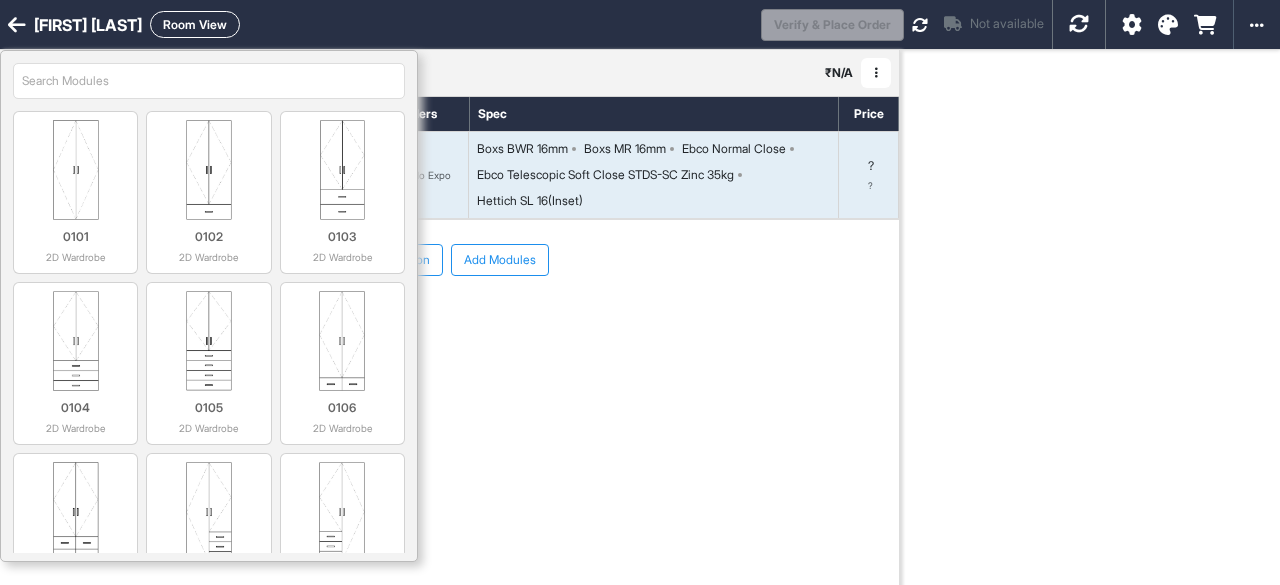 click at bounding box center (17, 25) 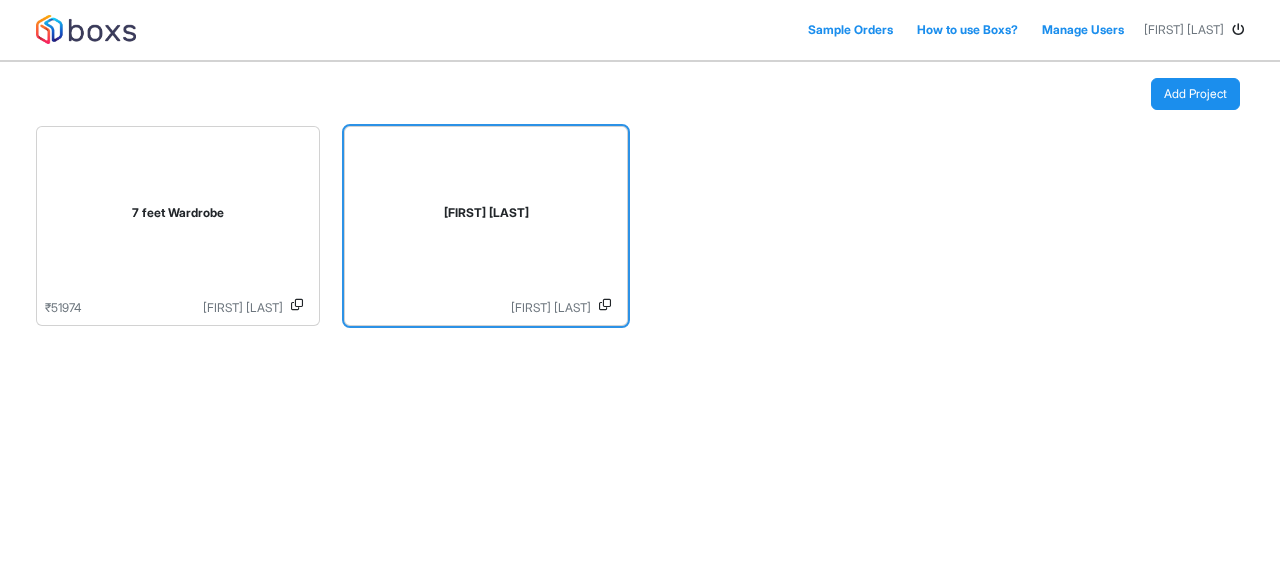 click on "Mittal pathak" at bounding box center (486, 213) 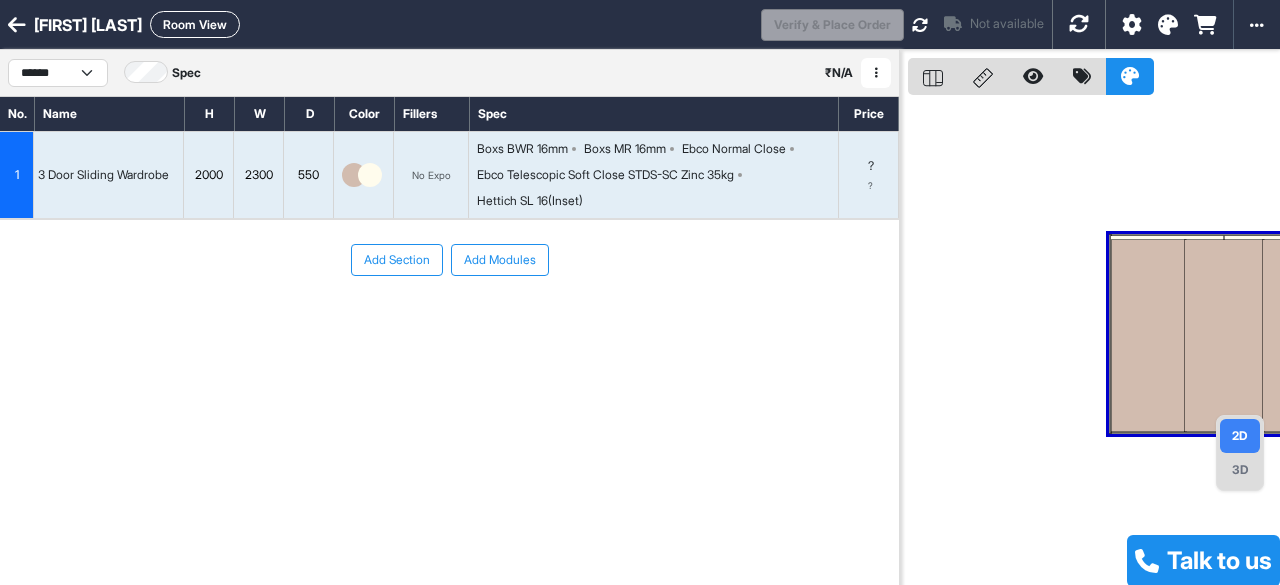 scroll, scrollTop: 0, scrollLeft: 0, axis: both 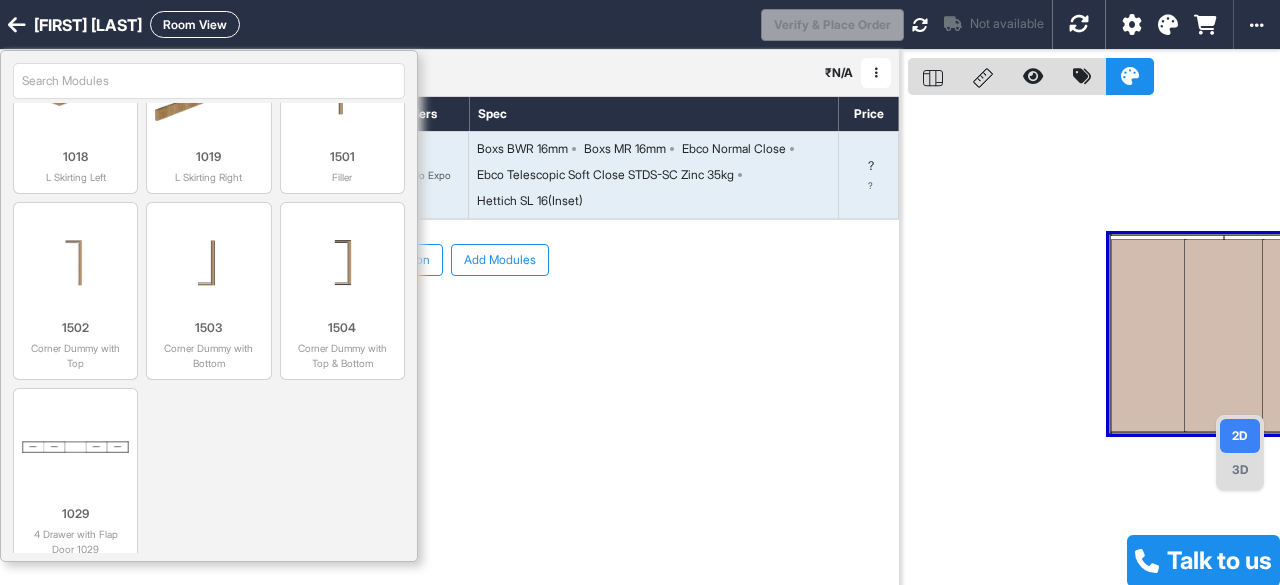 click on "No. Name H W D Color Fillers Spec Price 1 3 Door Sliding Wardrobe 2000 2300 550 No Expo Boxs BWR 16mm Boxs MR 16mm Ebco Normal Close Ebco Telescopic Soft Close STDS-SC Zinc 35kg Hettich SL 16(Inset) ? ?
To pick up a draggable item, press the space bar.
While dragging, use the arrow keys to move the item.
Press space again to drop the item in its new position, or press escape to cancel.
Add Section Add Modules" at bounding box center (449, 330) 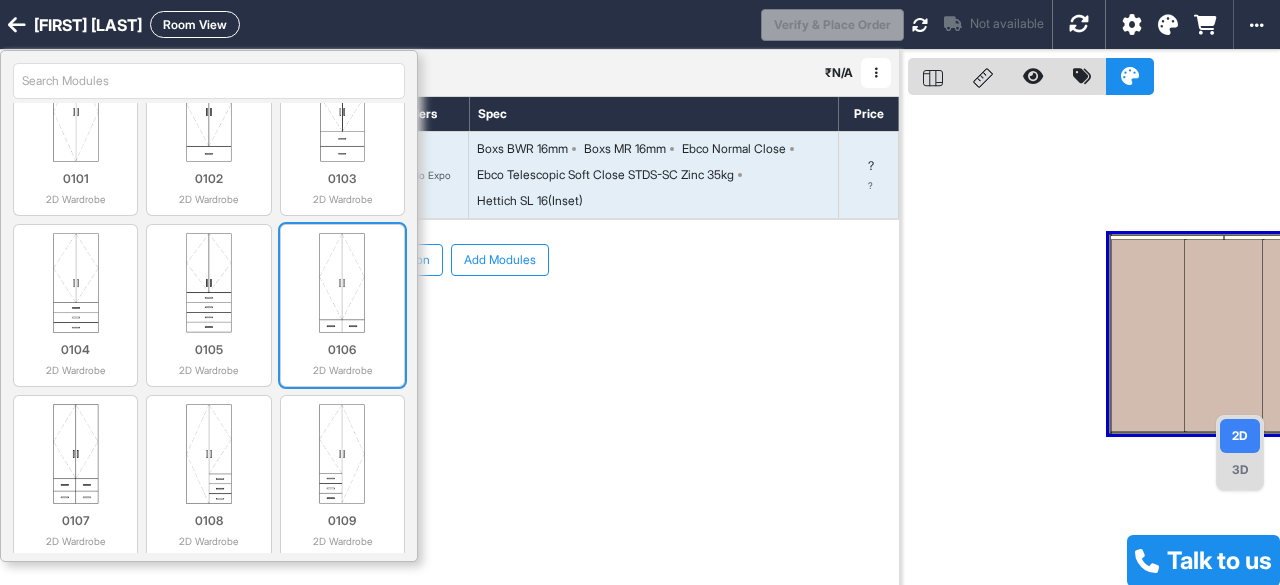 scroll, scrollTop: 0, scrollLeft: 0, axis: both 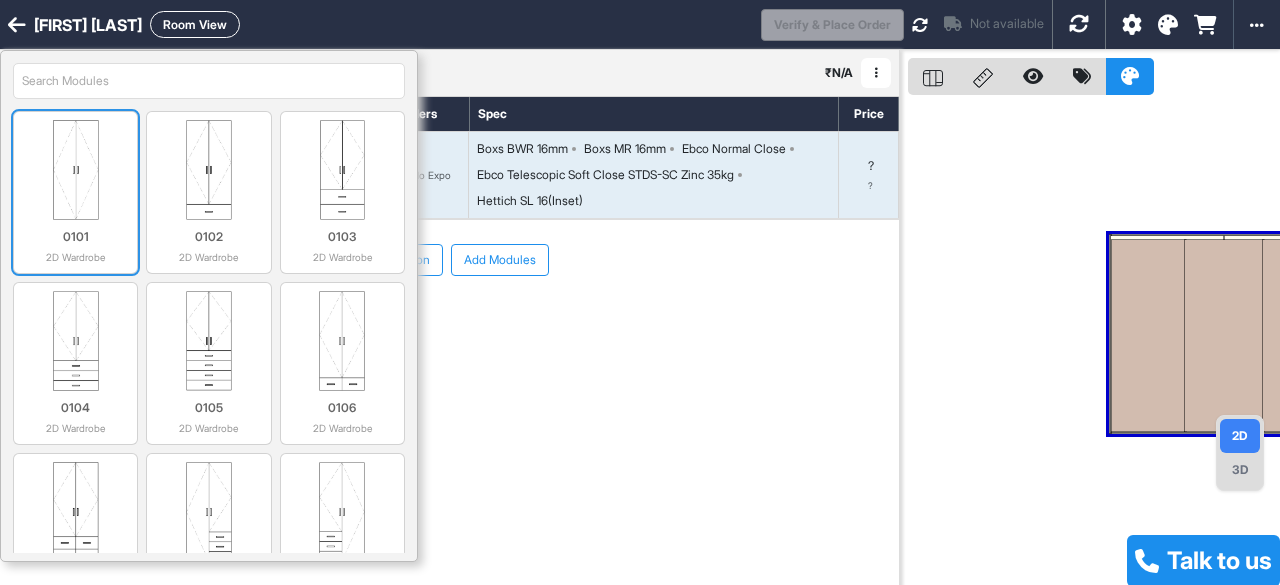 click at bounding box center (75, 170) 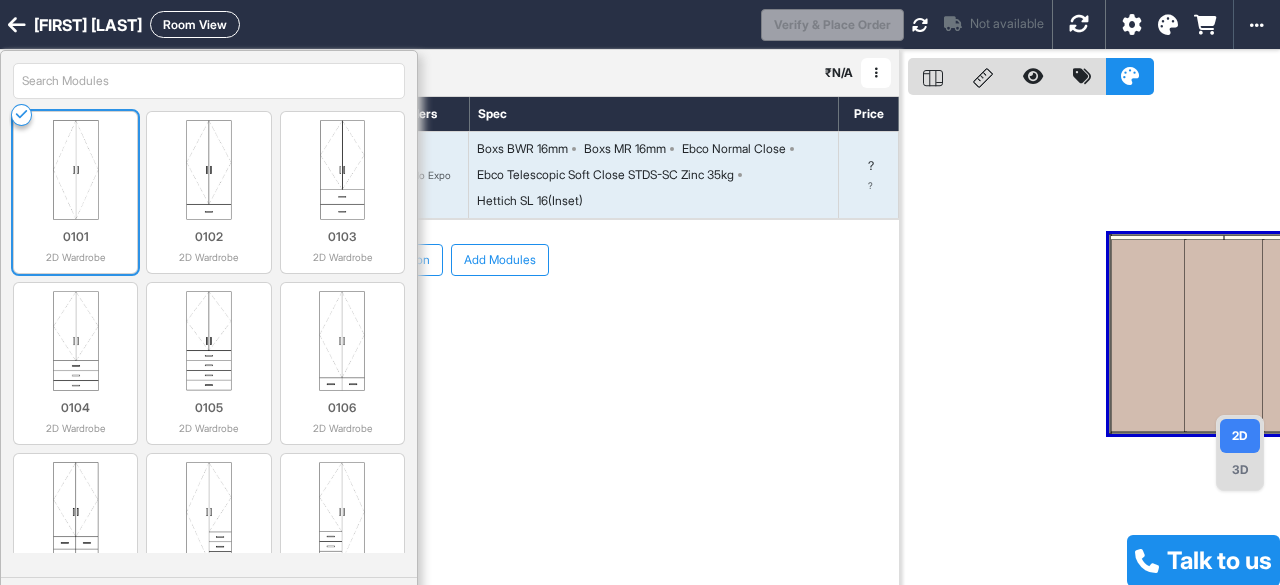 drag, startPoint x: 88, startPoint y: 167, endPoint x: 66, endPoint y: 178, distance: 24.596748 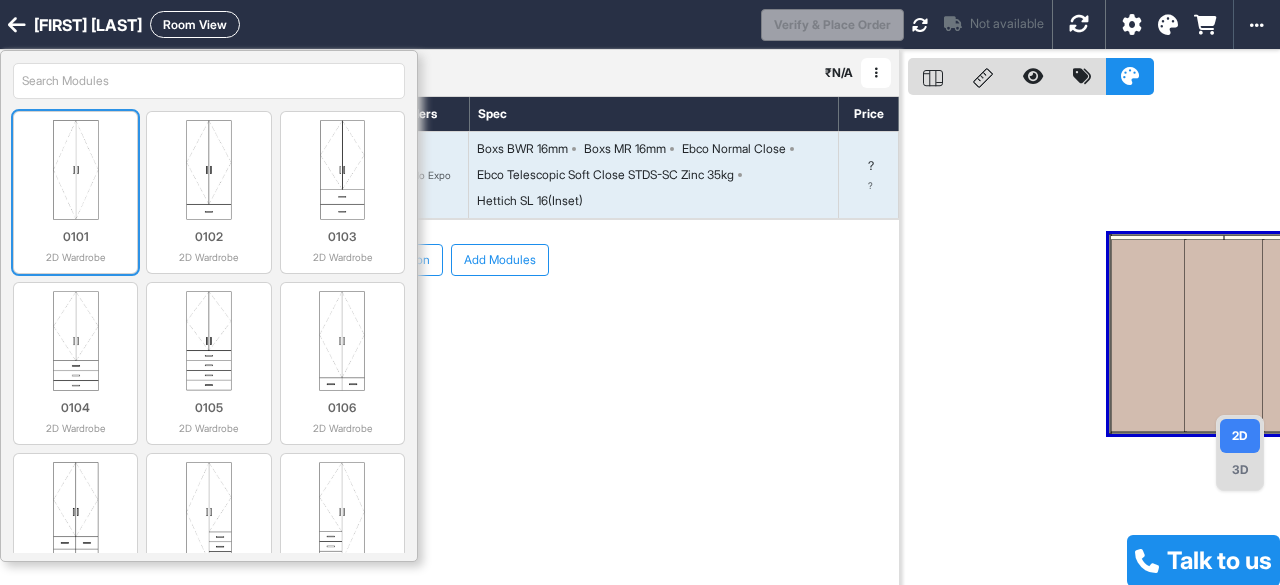click at bounding box center [75, 170] 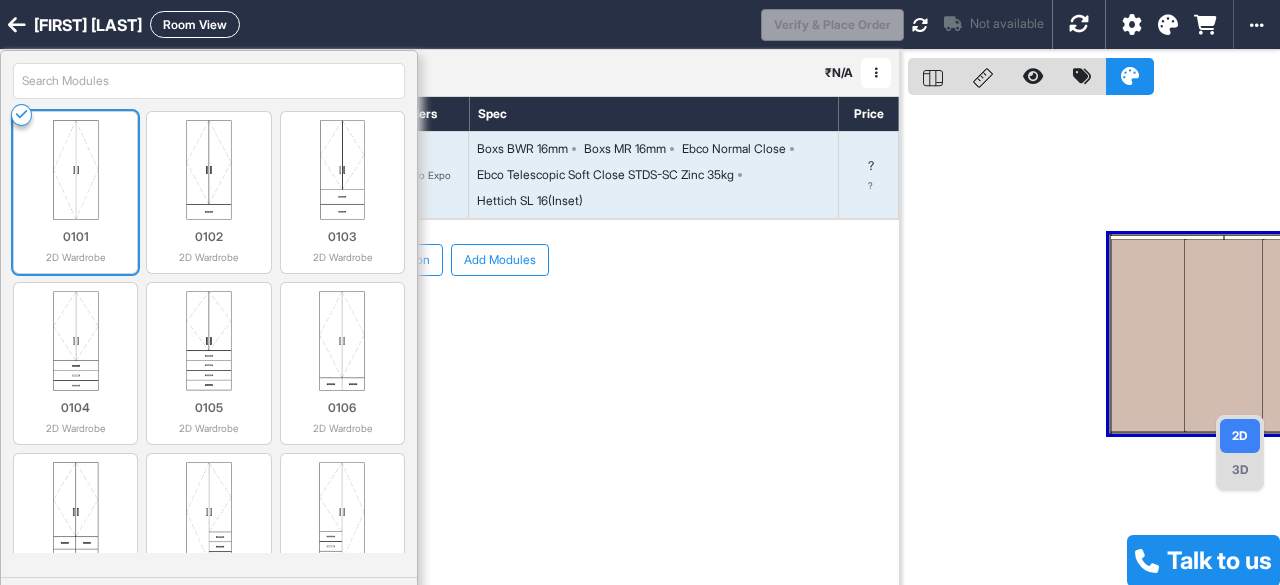 click at bounding box center (75, 170) 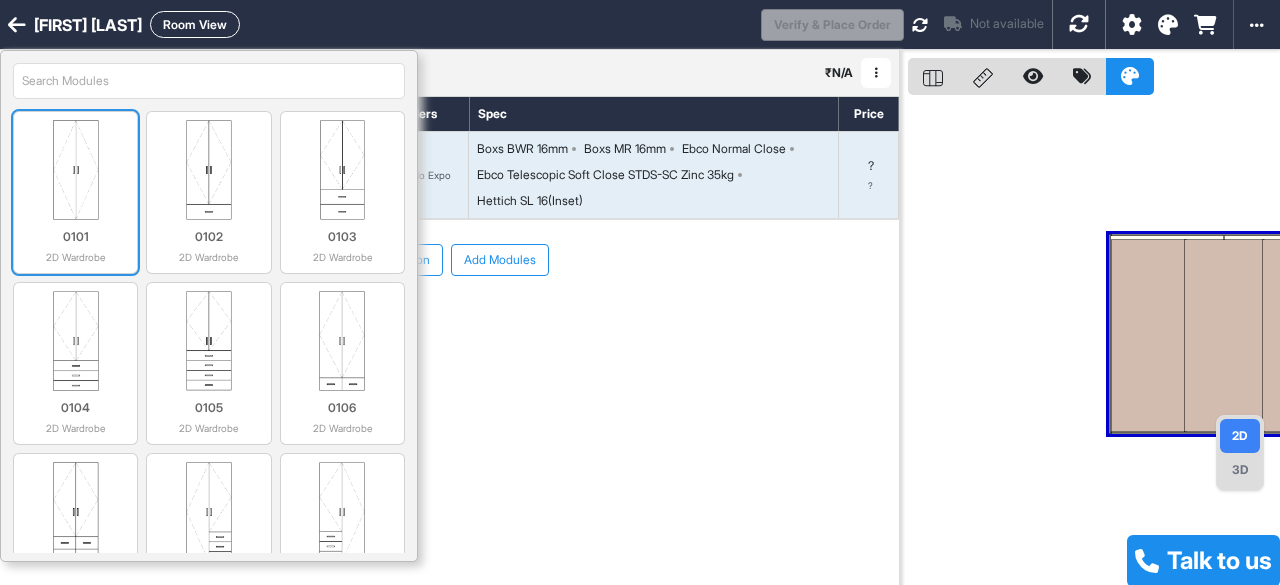 click at bounding box center [75, 170] 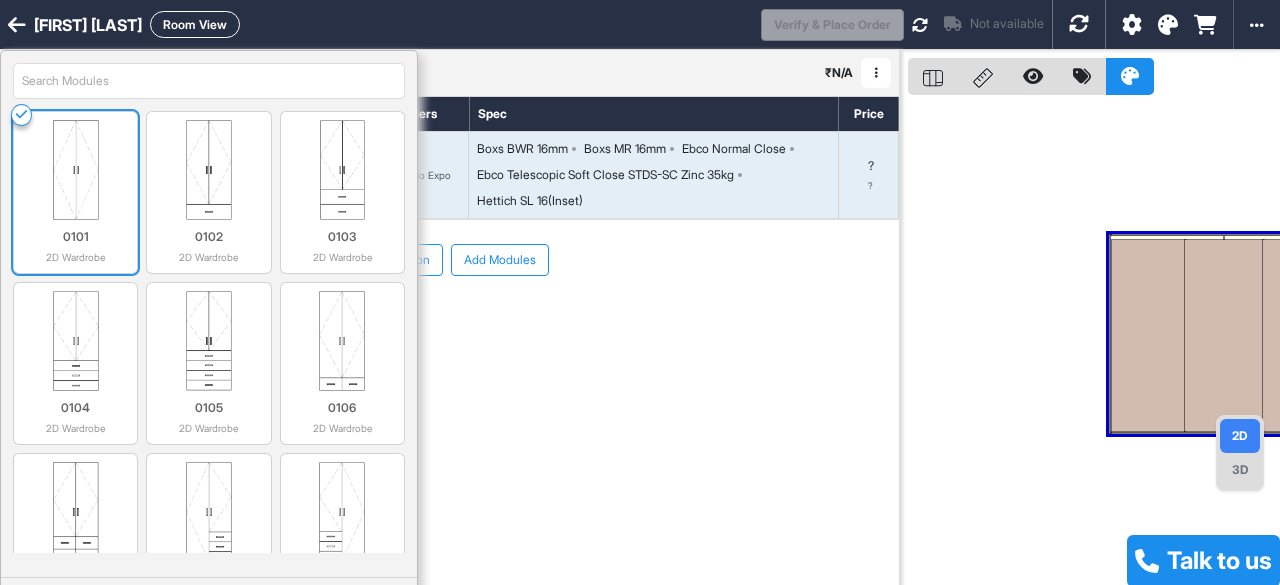 click at bounding box center (75, 170) 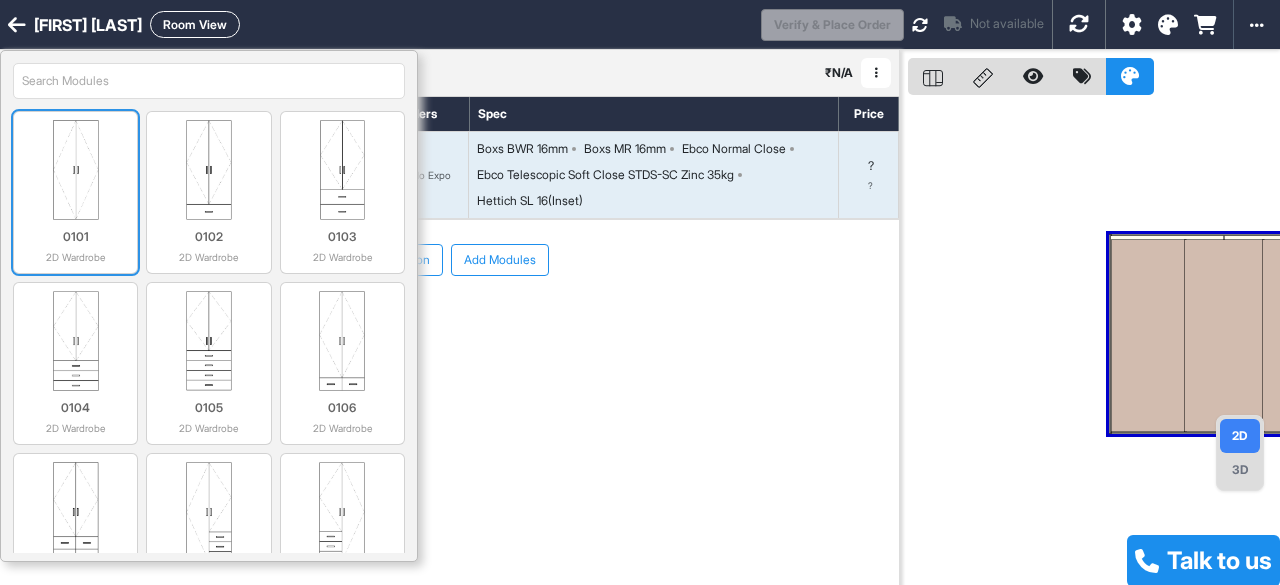 click at bounding box center [75, 170] 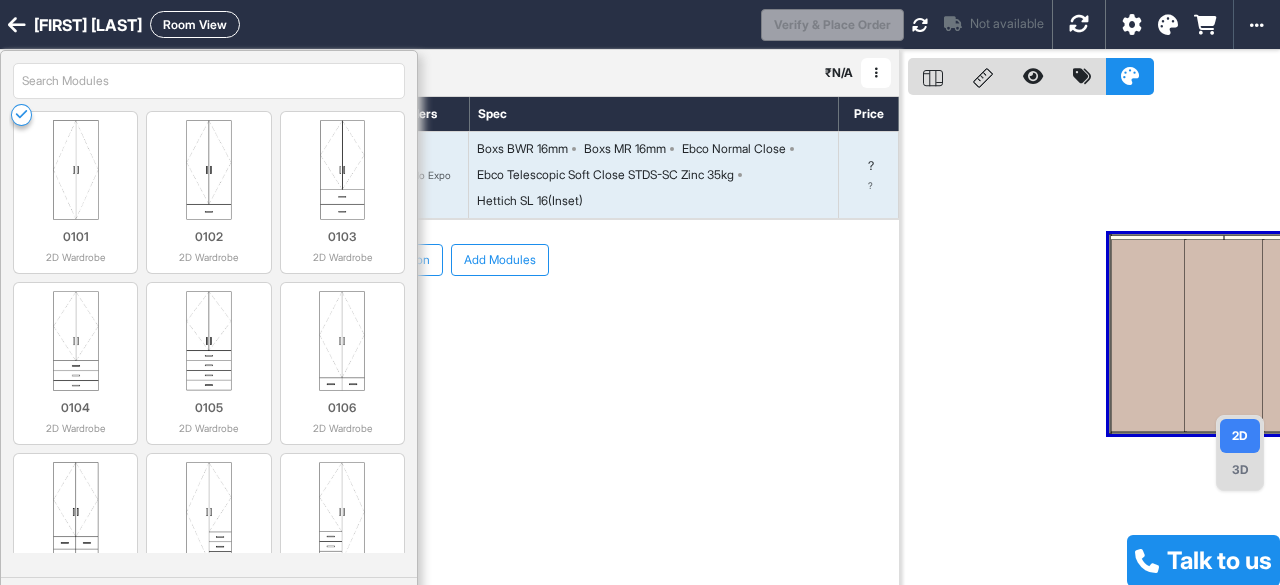 click on "****** Spec ₹ N/A Add  Room Edit  Room  Name Delete  Room Duplicate Room" at bounding box center [449, 73] 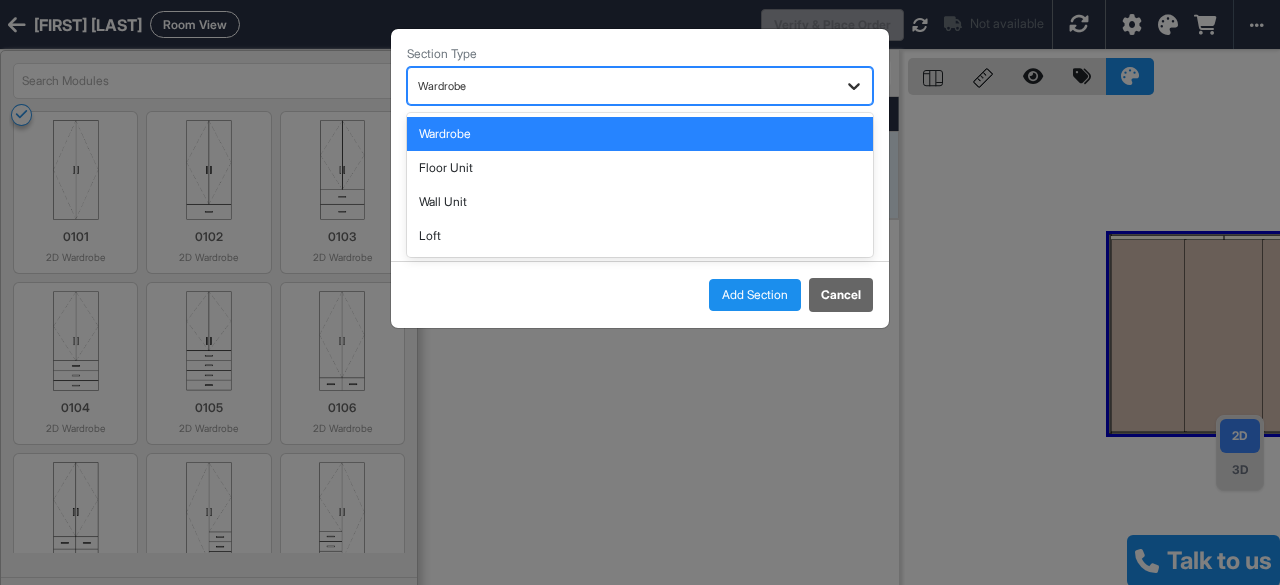 click at bounding box center (854, 86) 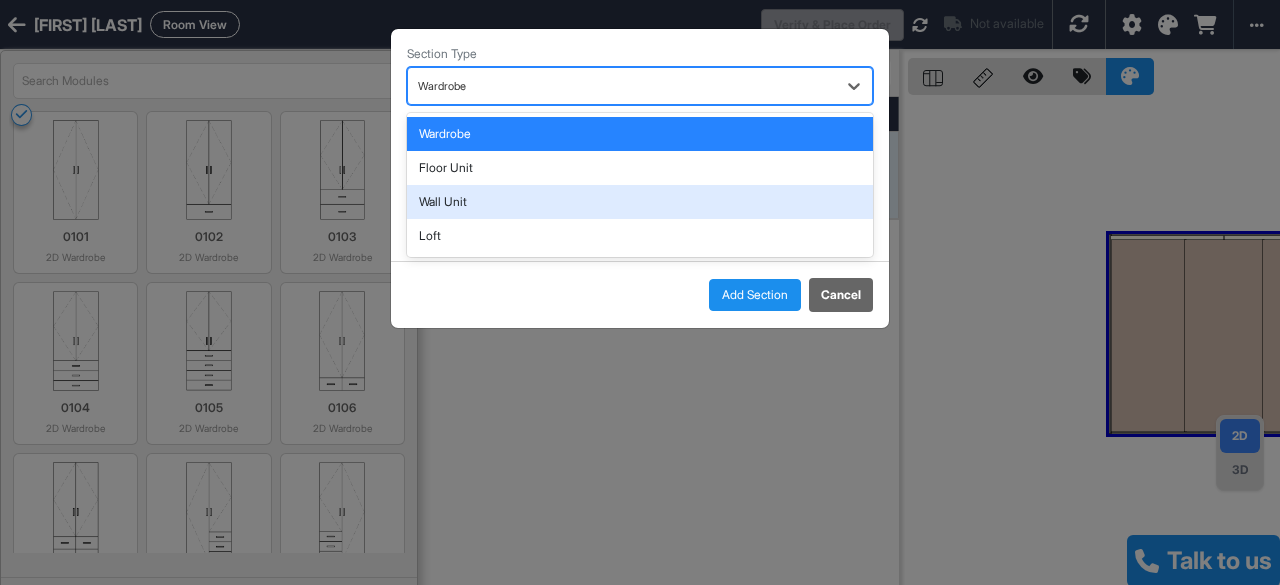 click on "Section Type 4 results available. Use Up and Down to choose options, press Enter to select the currently focused option, press Escape to exit the menu, press Tab to select the option and exit the menu. Wardrobe Wardrobe Floor Unit Wall Unit Loft Name ******** Height **** Width **** Depth *** Add Section Cancel" at bounding box center (640, 292) 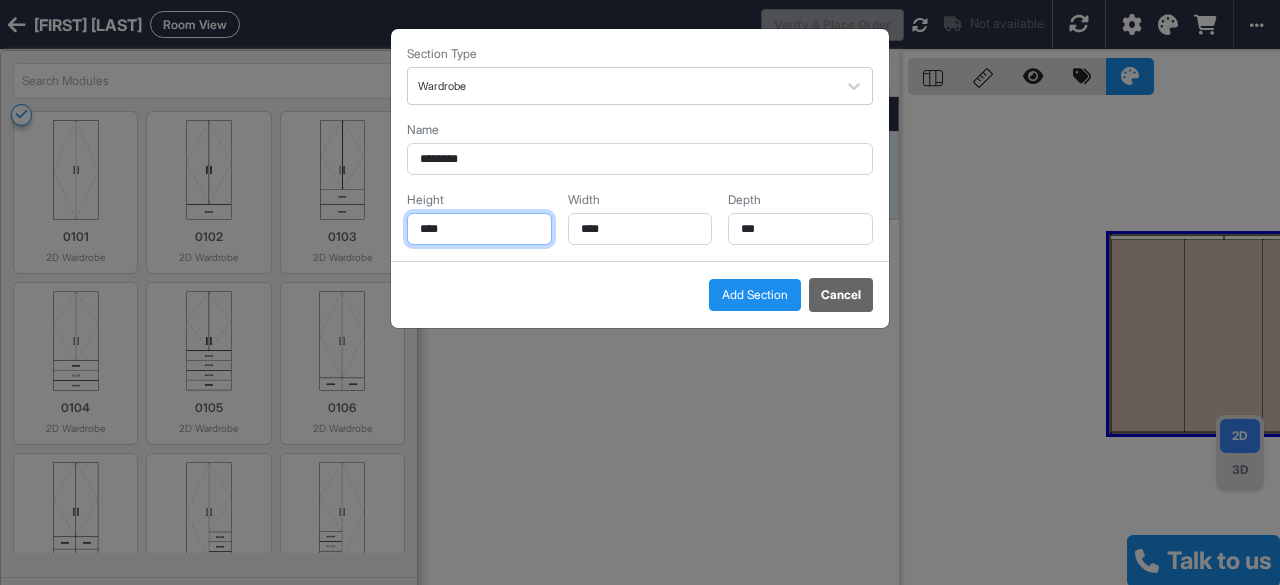 drag, startPoint x: 465, startPoint y: 226, endPoint x: 379, endPoint y: 245, distance: 88.07383 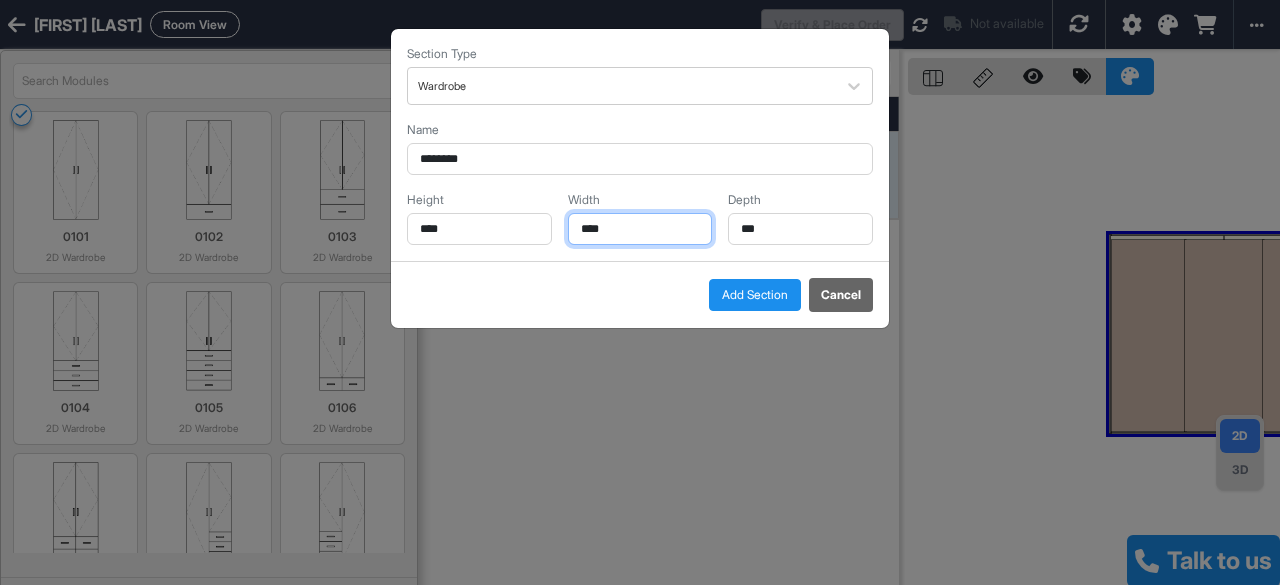 drag, startPoint x: 630, startPoint y: 235, endPoint x: 493, endPoint y: 235, distance: 137 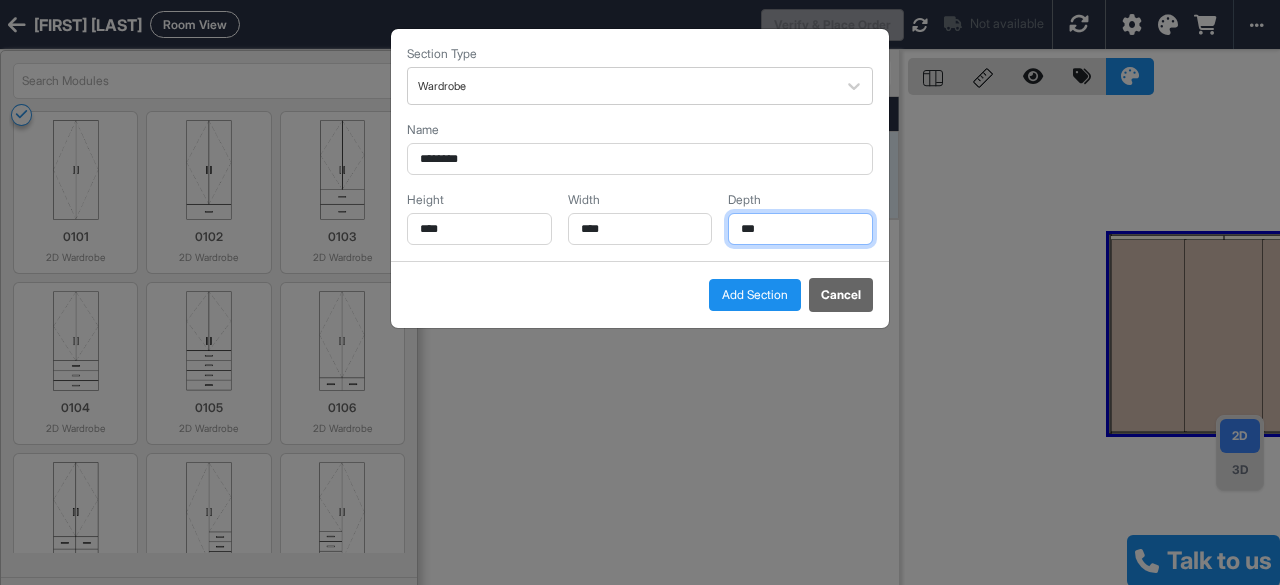 drag, startPoint x: 758, startPoint y: 237, endPoint x: 712, endPoint y: 238, distance: 46.010868 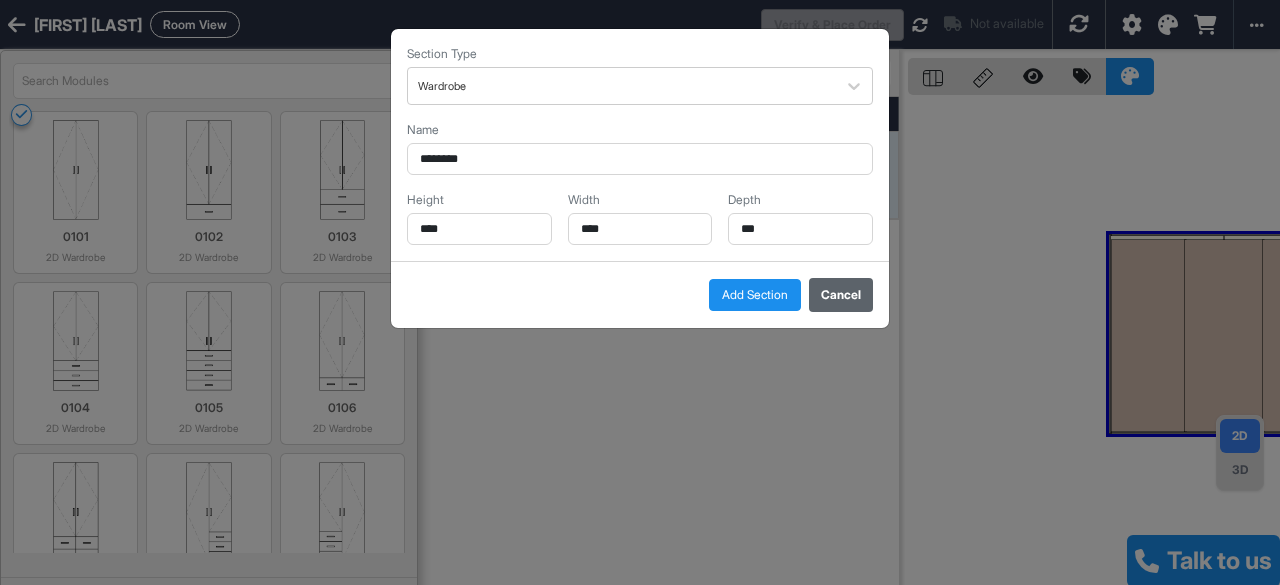 click on "Cancel" at bounding box center (841, 295) 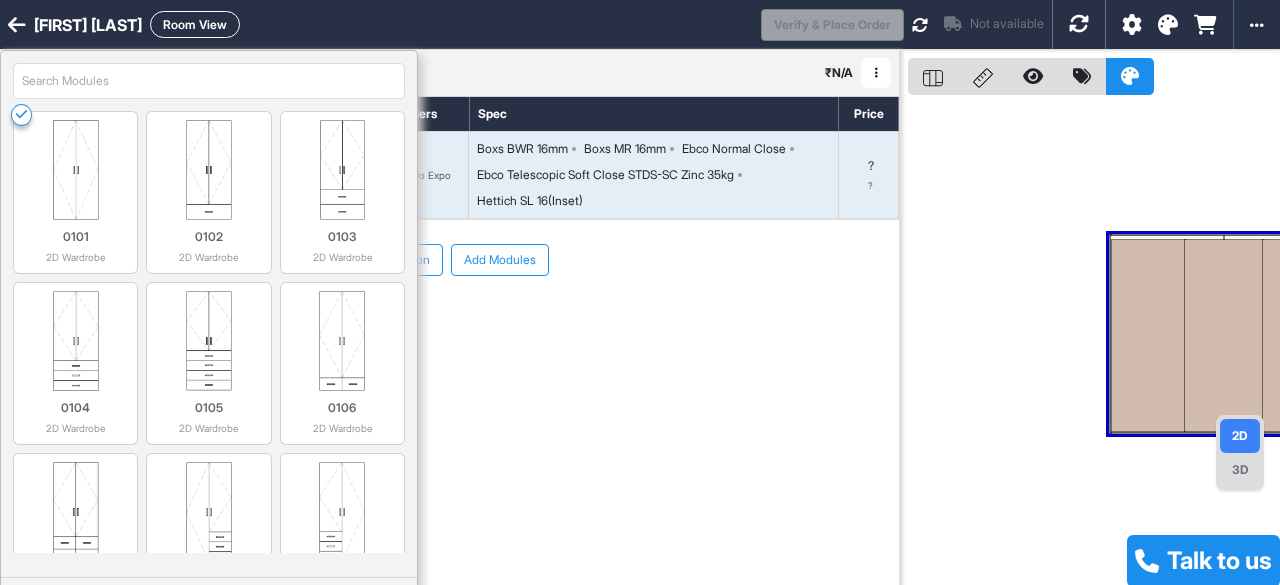 click on "****** Spec ₹ N/A Add  Room Edit  Room  Name Delete  Room Duplicate Room" at bounding box center [449, 73] 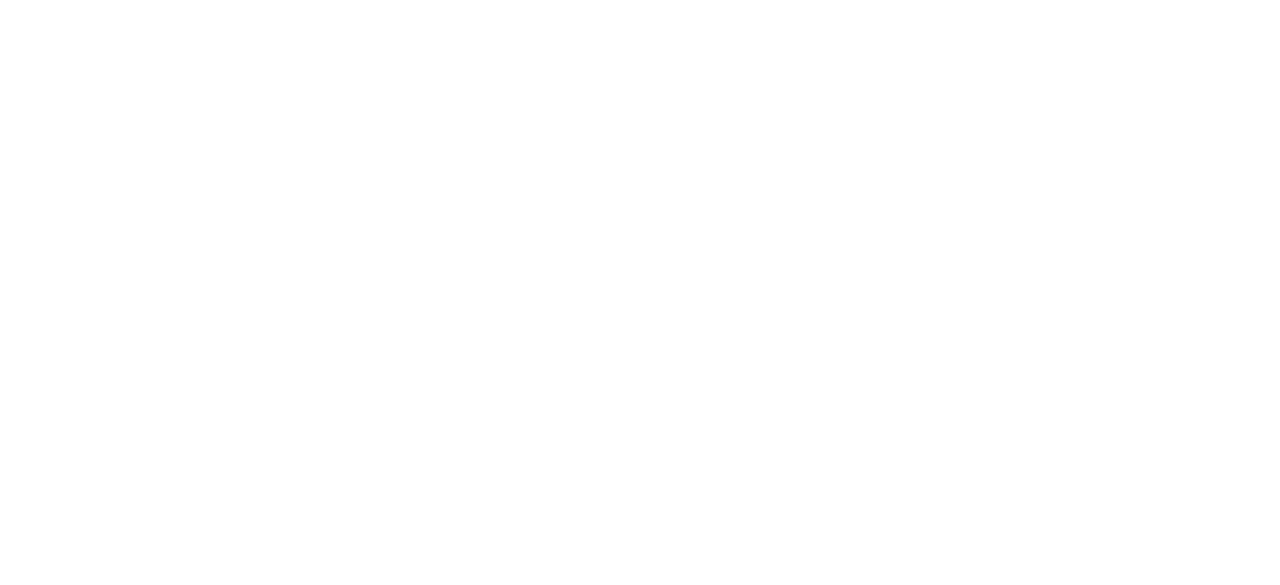 scroll, scrollTop: 0, scrollLeft: 0, axis: both 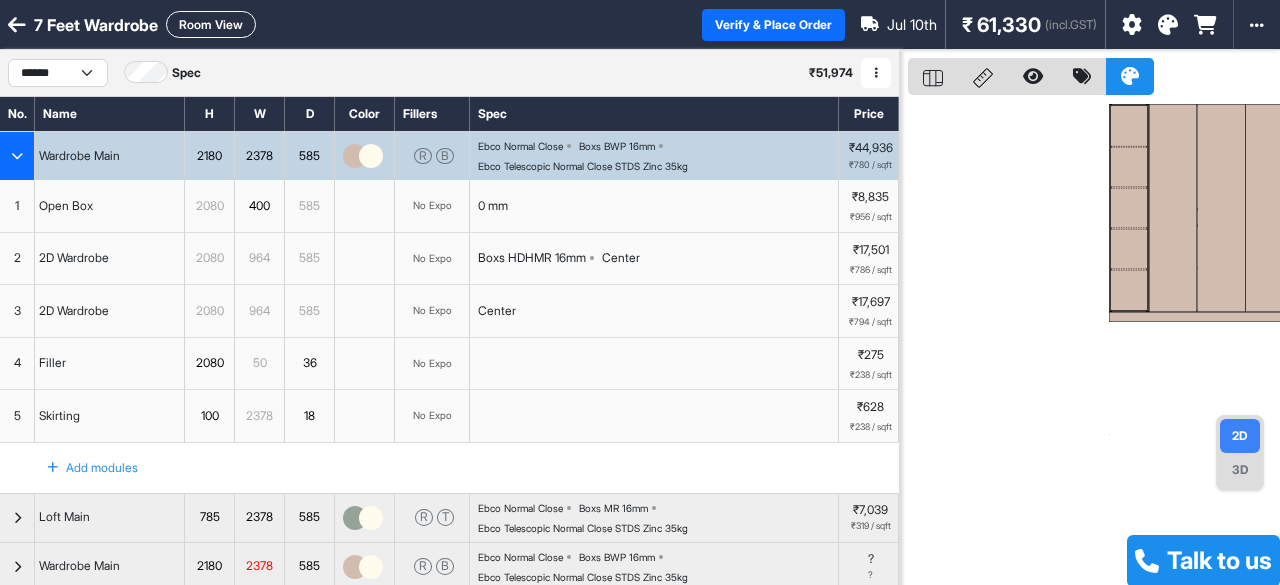 click on "3D" at bounding box center (1240, 470) 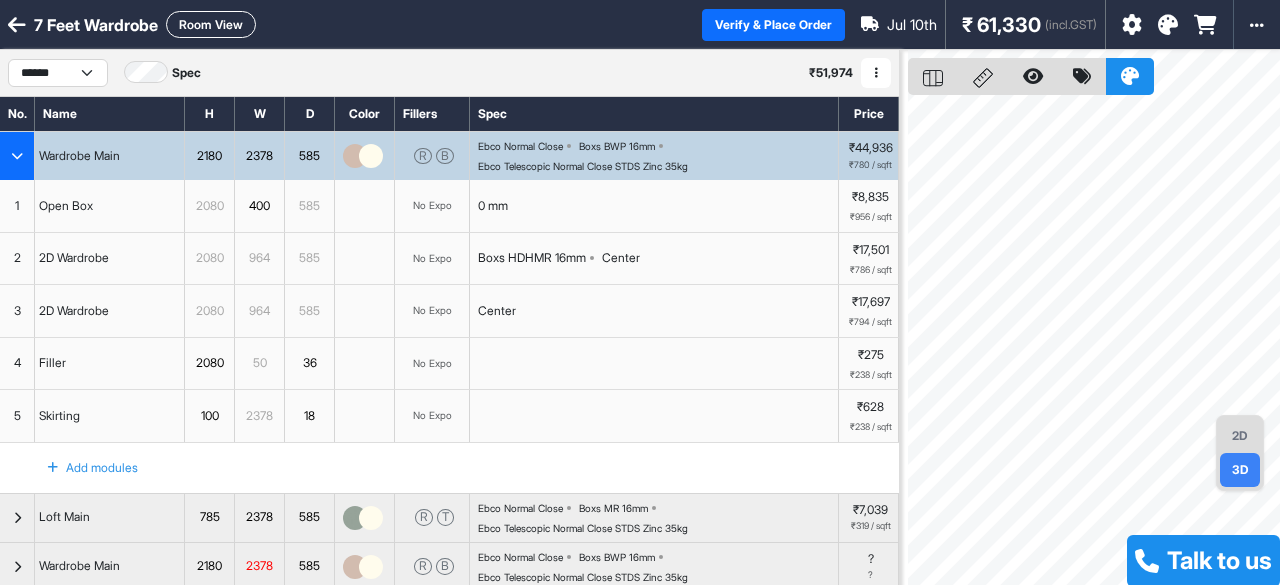 click on "Ebco Normal Close Boxs BWP 16mm Ebco Telescopic Normal Close STDS Zinc 35kg" at bounding box center [658, 156] 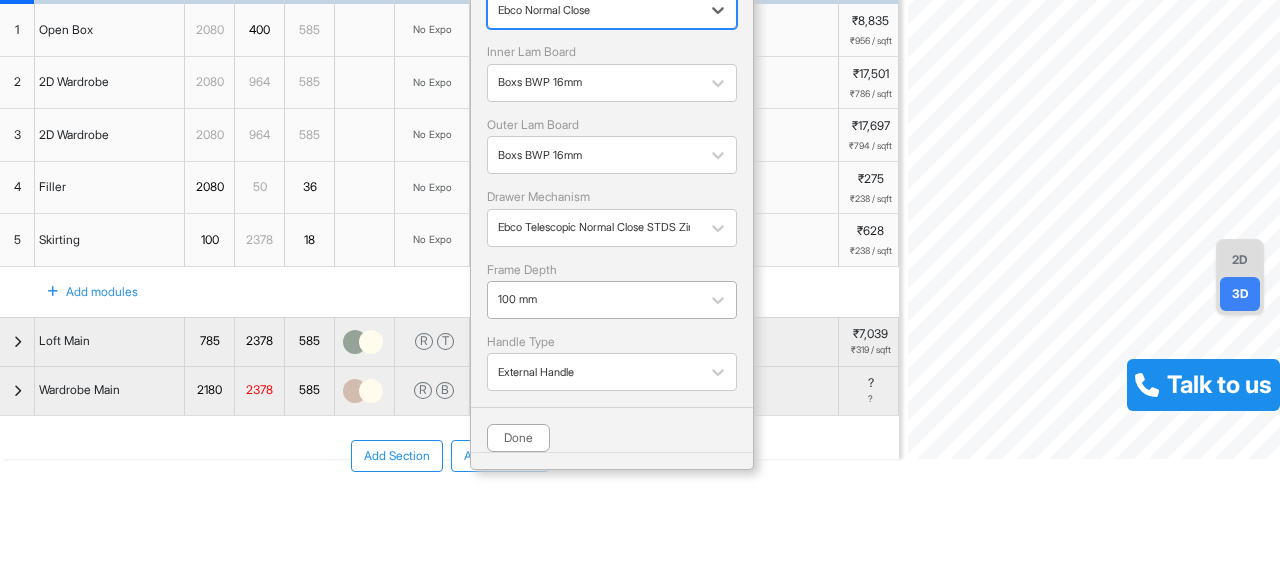 scroll, scrollTop: 200, scrollLeft: 0, axis: vertical 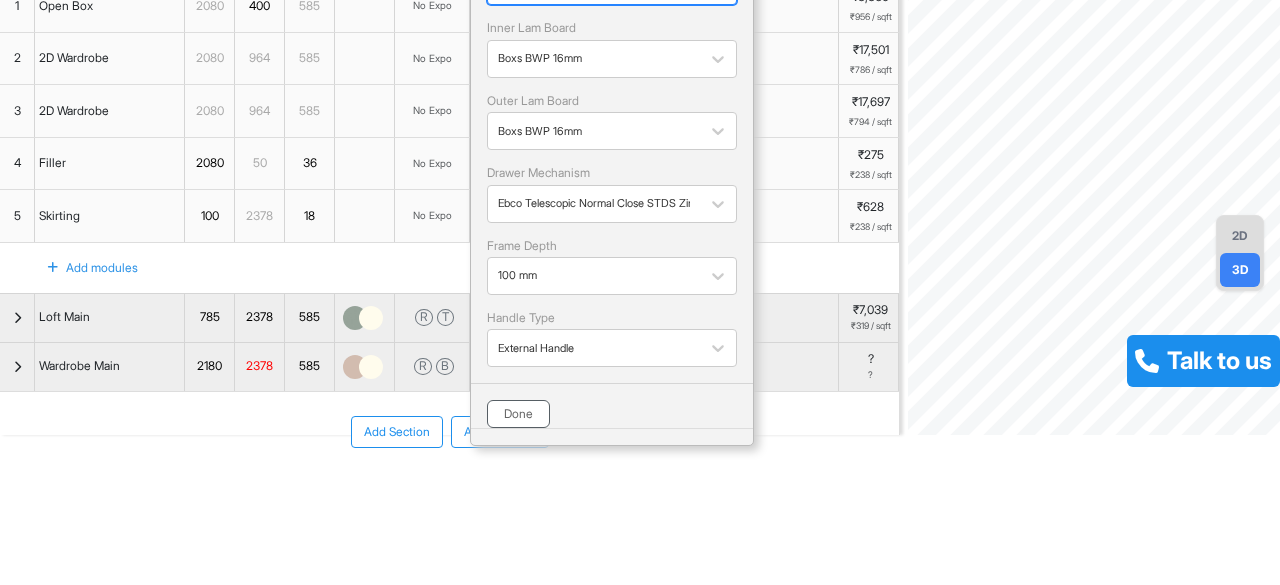 click on "Done" at bounding box center (518, 414) 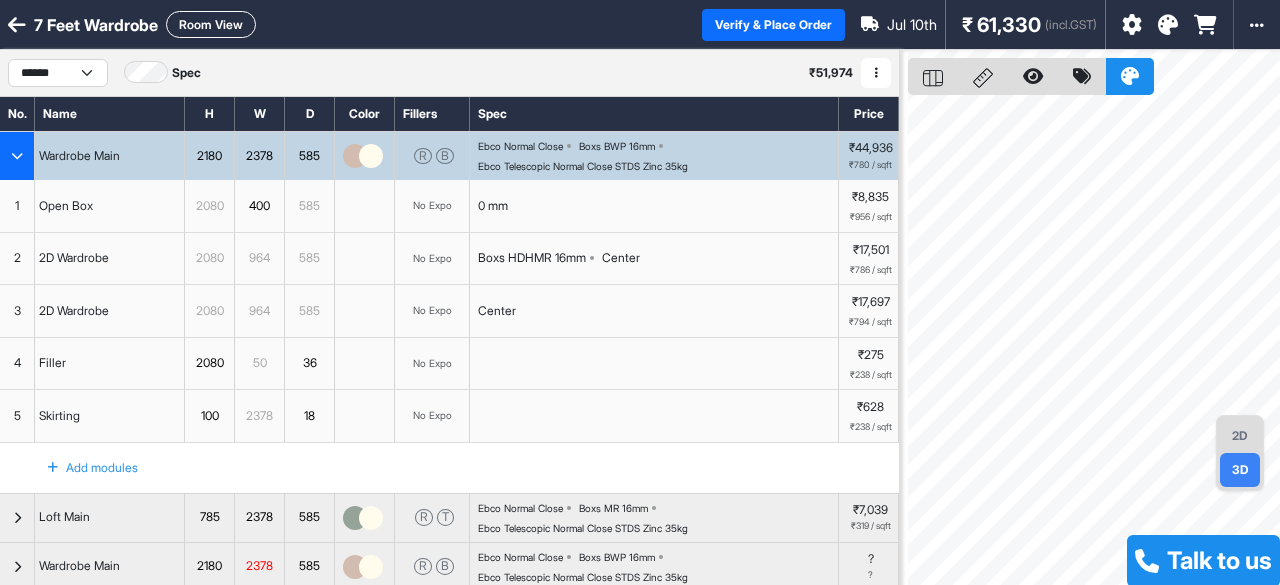 scroll, scrollTop: 0, scrollLeft: 0, axis: both 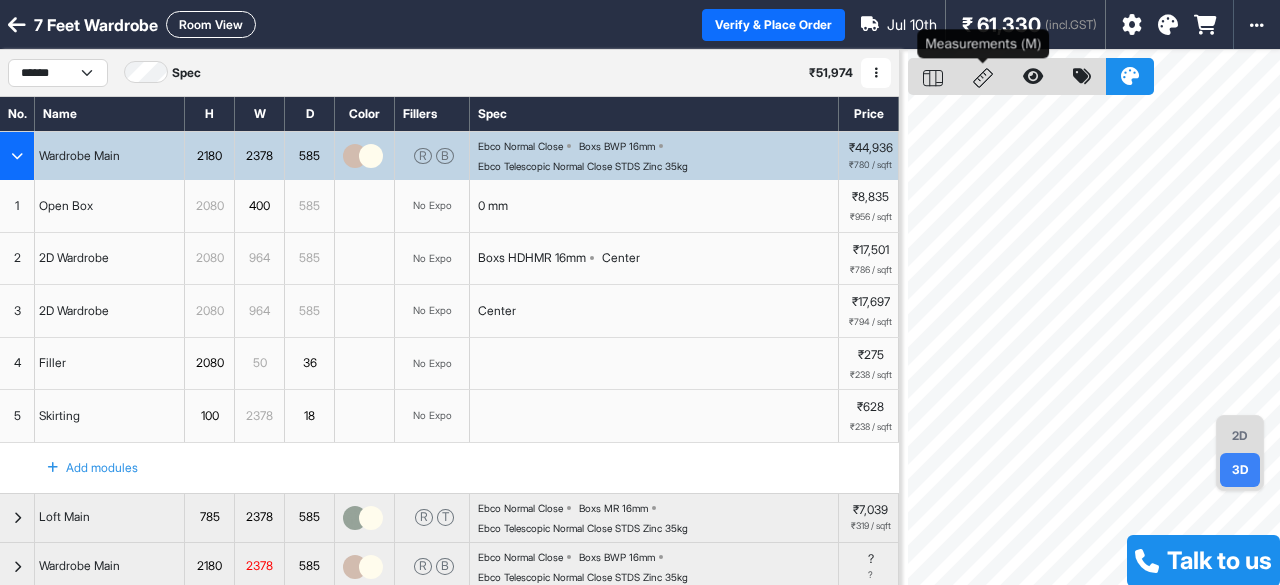click at bounding box center [983, 78] 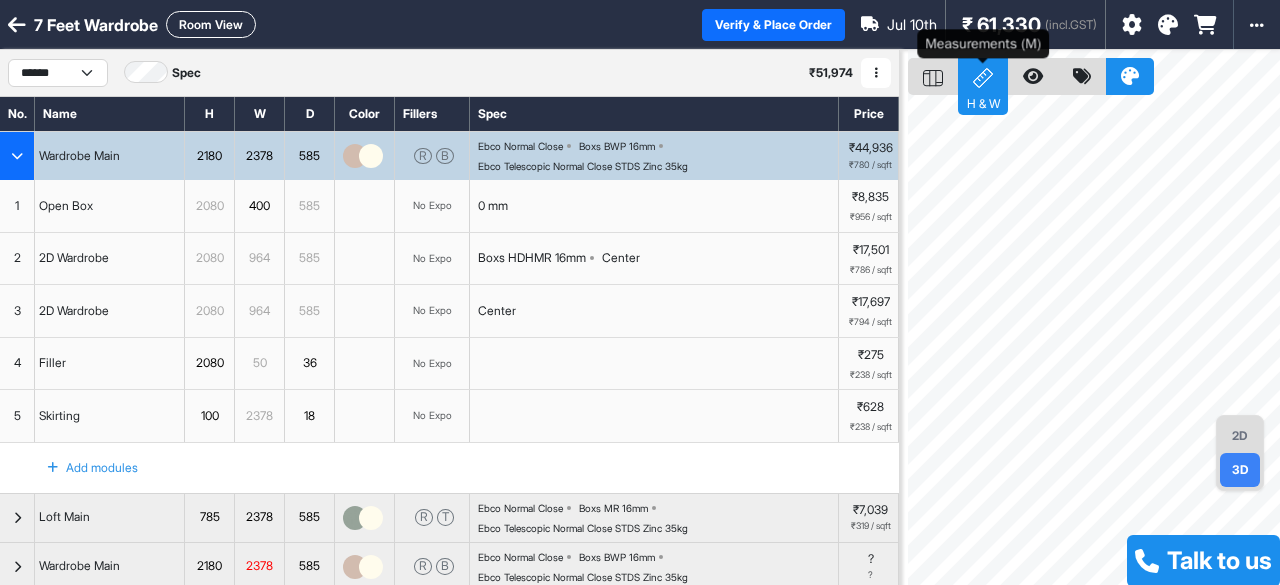 click at bounding box center [983, 78] 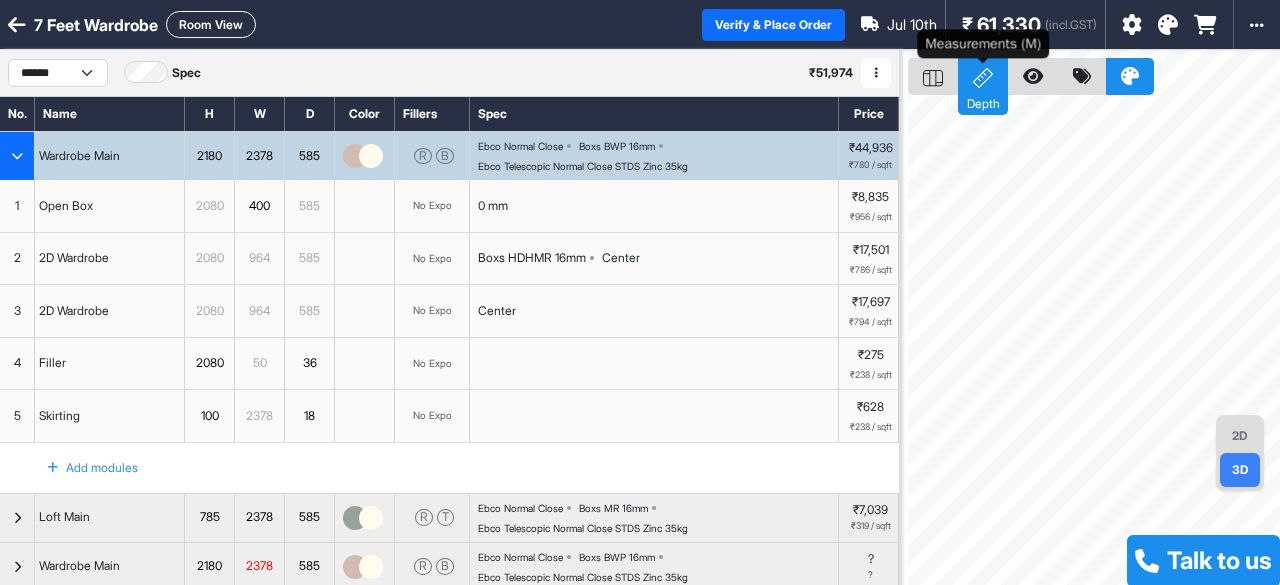 click at bounding box center [983, 78] 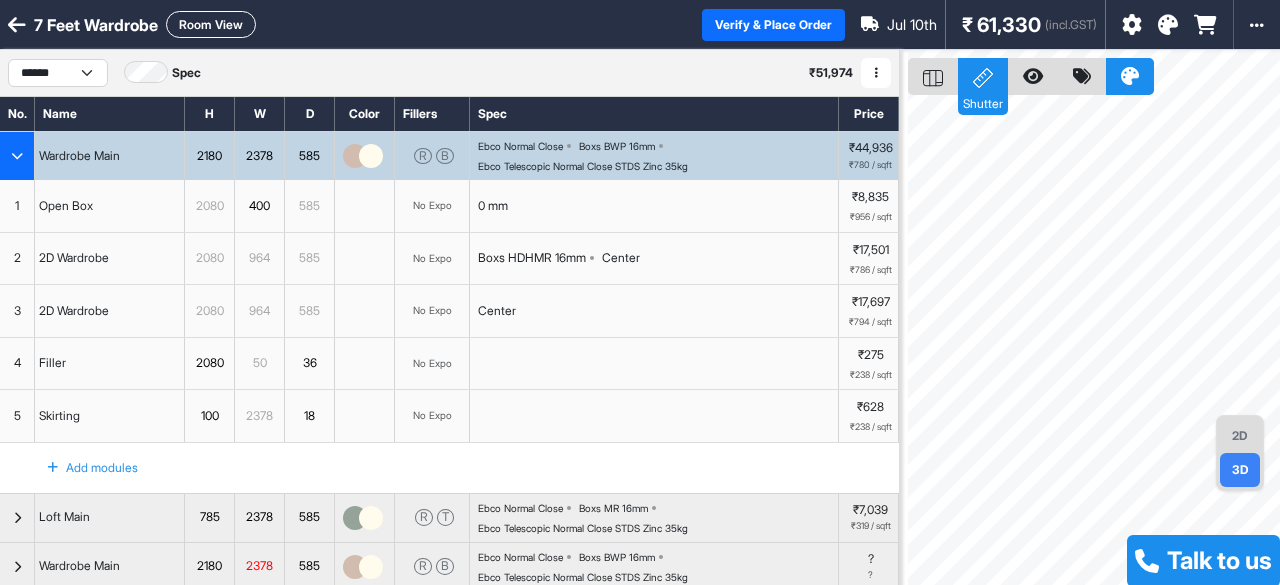 click at bounding box center (933, 76) 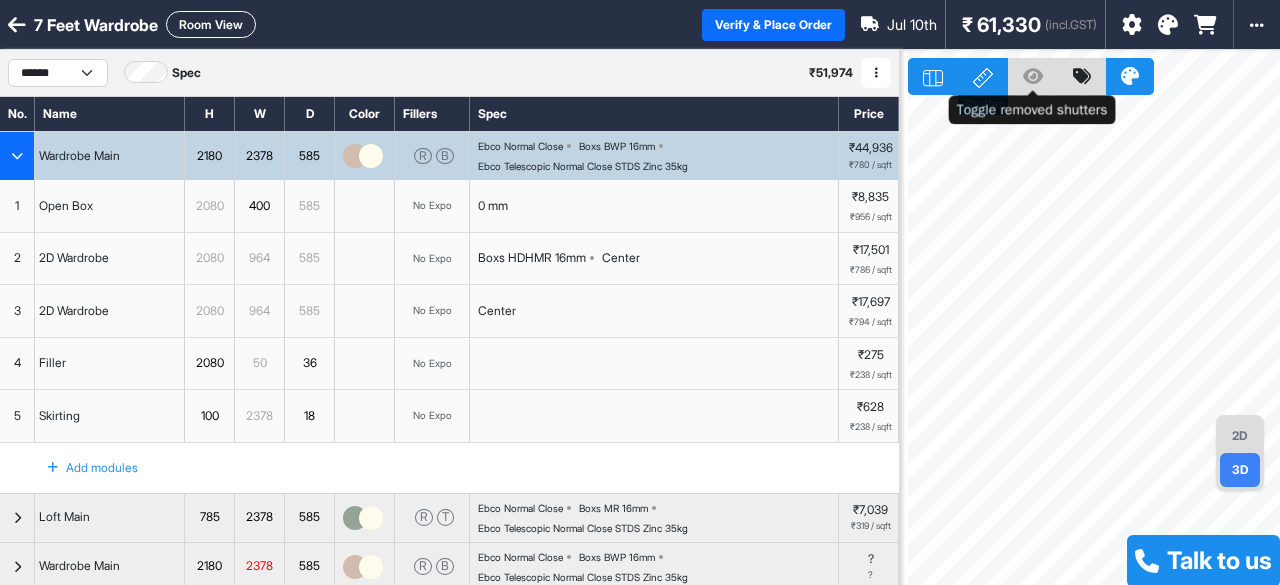 click at bounding box center (1033, 76) 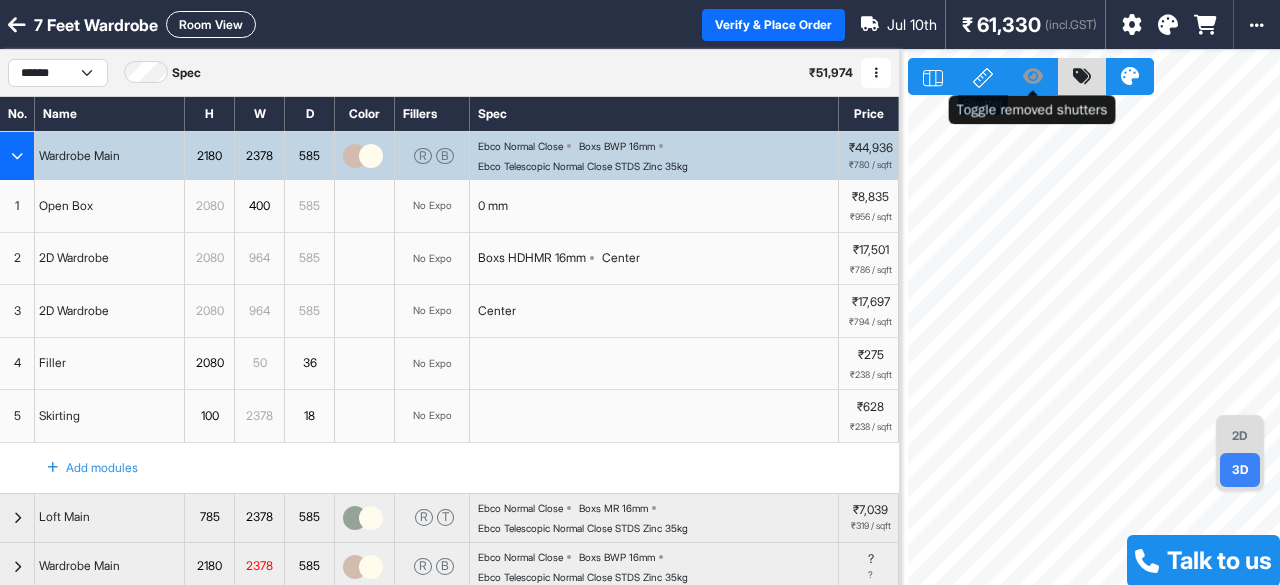 click at bounding box center (1033, 76) 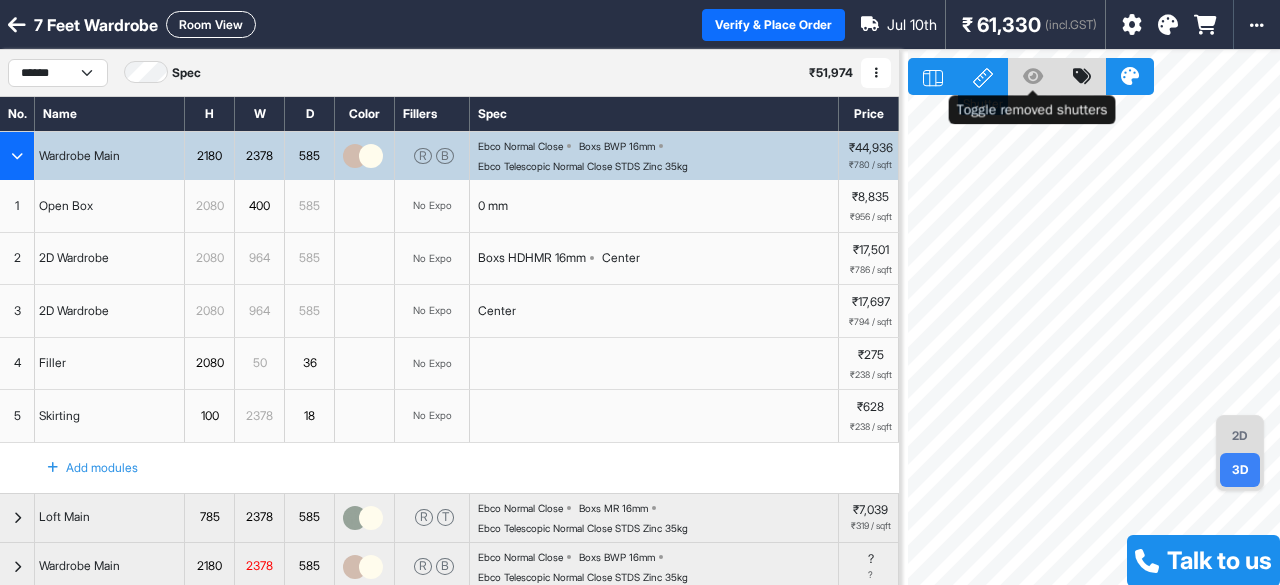 click at bounding box center [1033, 76] 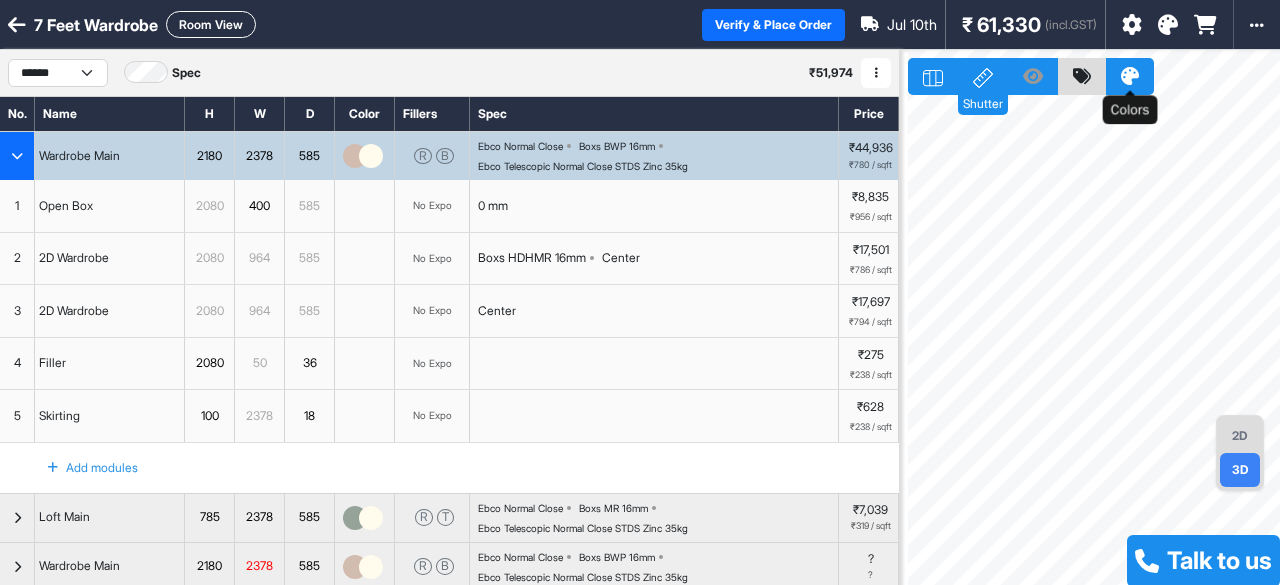 click at bounding box center (1130, 76) 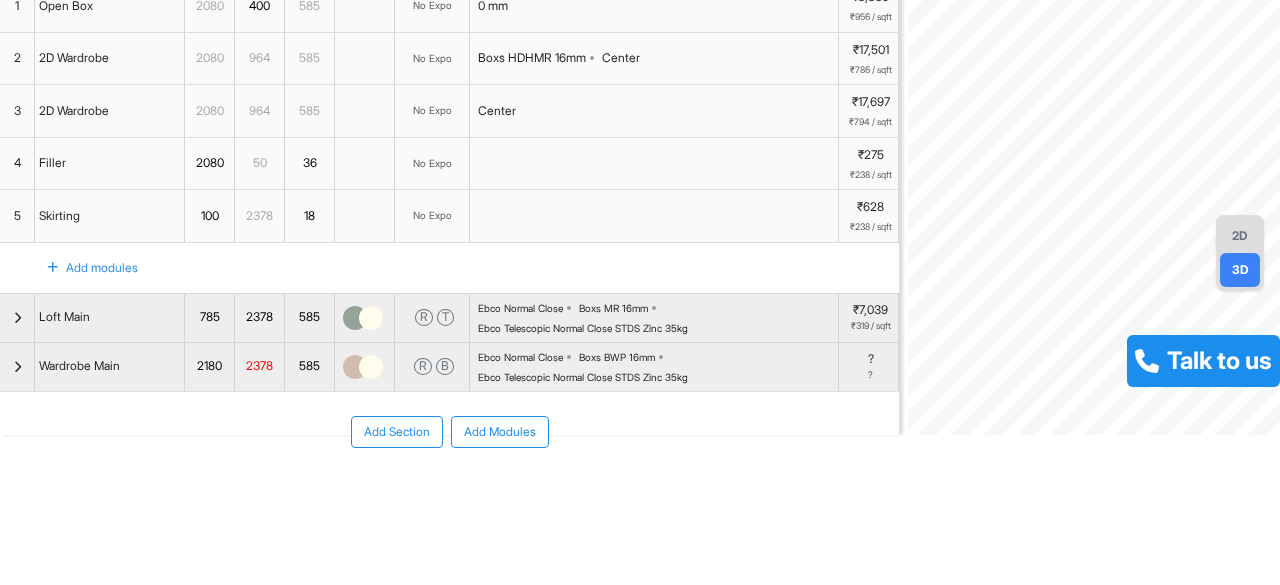 scroll, scrollTop: 0, scrollLeft: 0, axis: both 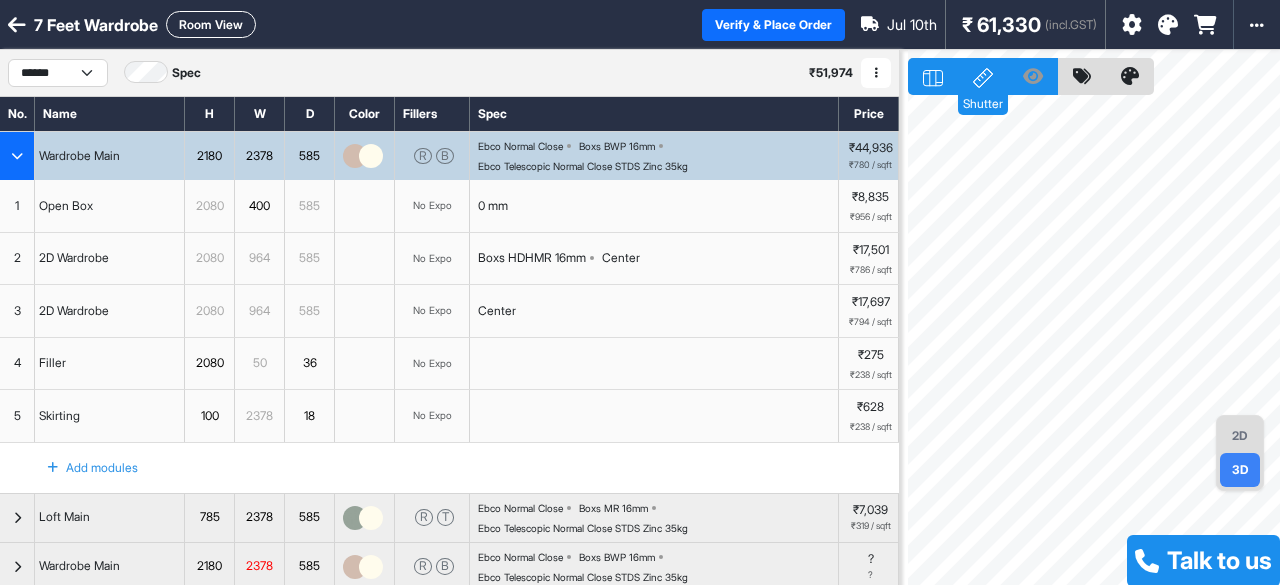 click at bounding box center (17, 25) 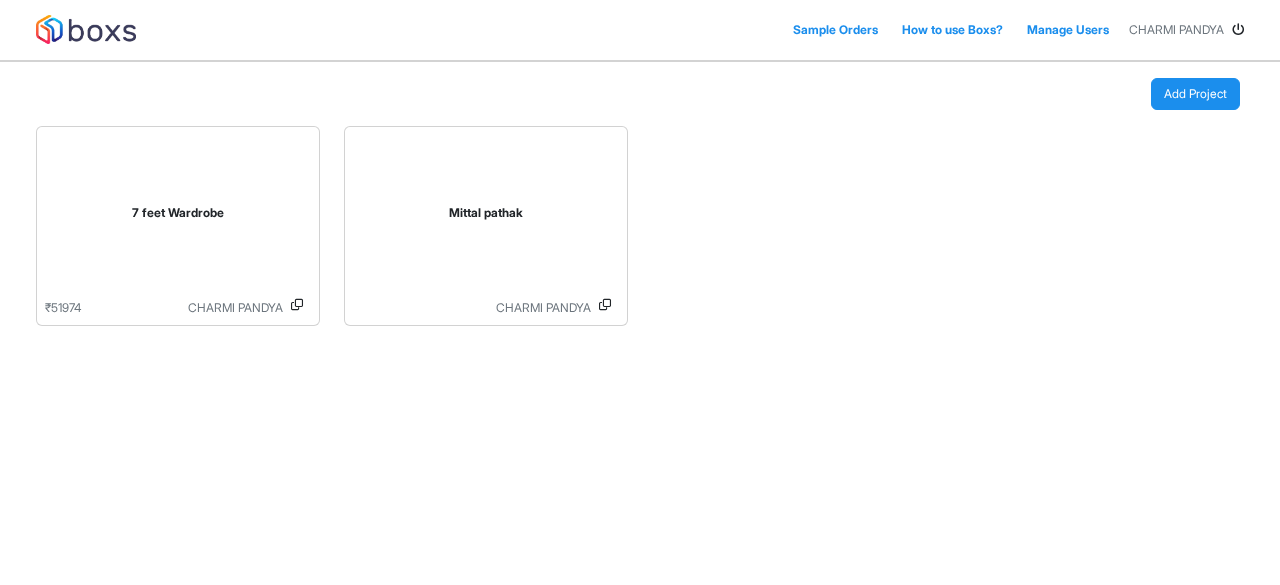 click on "Sample Orders How to use Boxs? Manage Users CHARMI PANDYA" at bounding box center (640, 30) 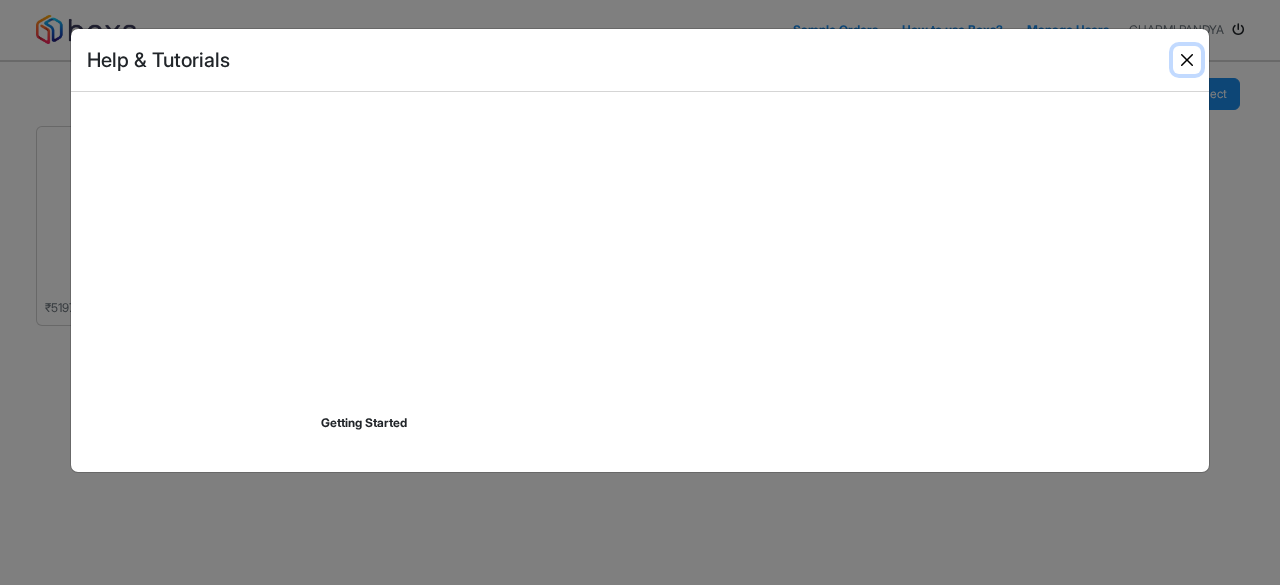click at bounding box center (1187, 60) 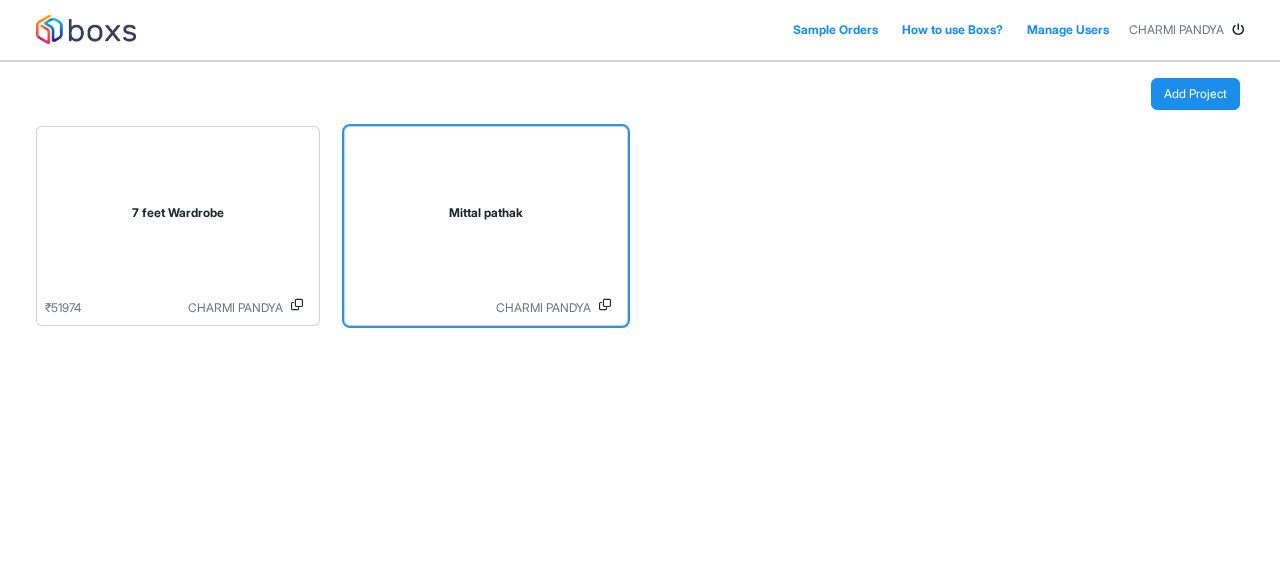 click on "Mittal pathak" at bounding box center (486, 213) 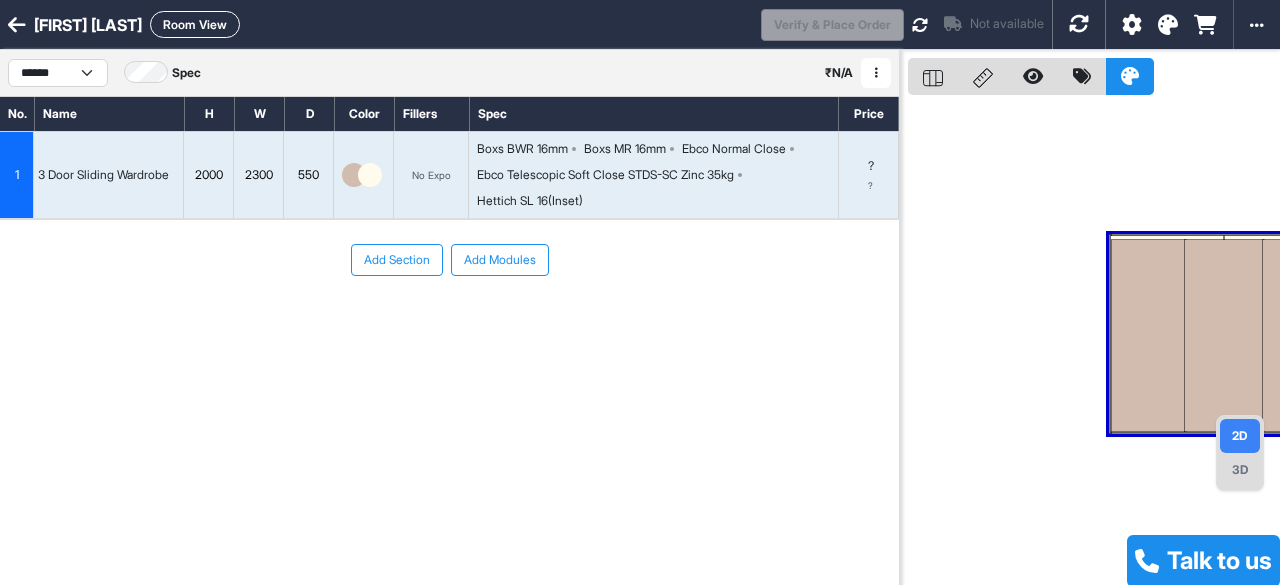 scroll, scrollTop: 0, scrollLeft: 0, axis: both 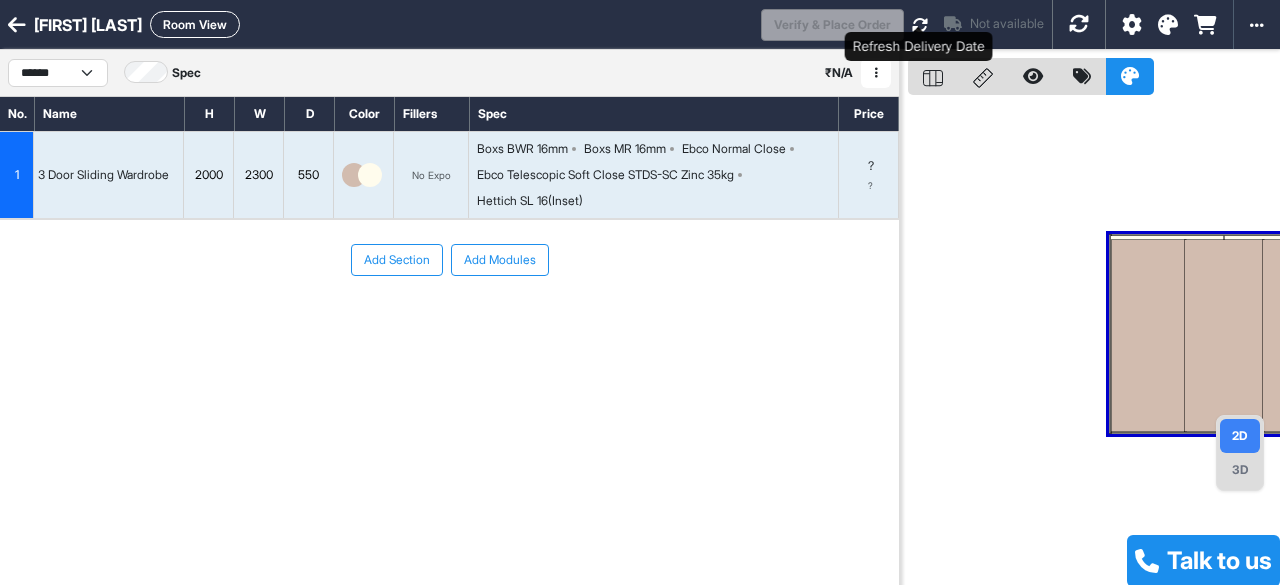 click at bounding box center (920, 25) 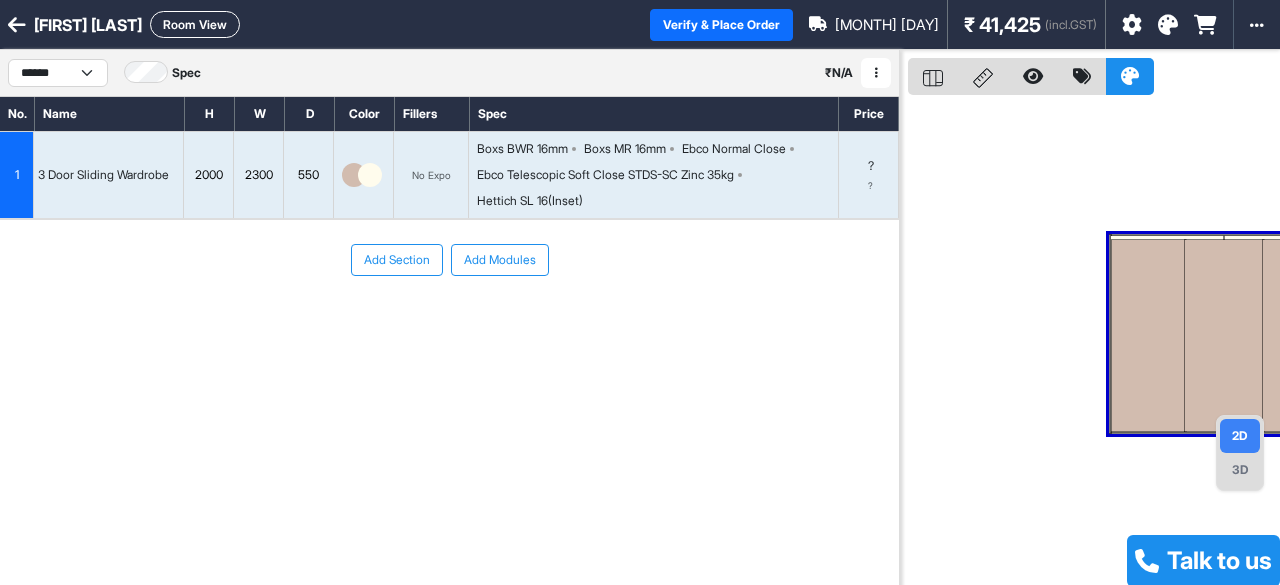 click at bounding box center [1094, 342] 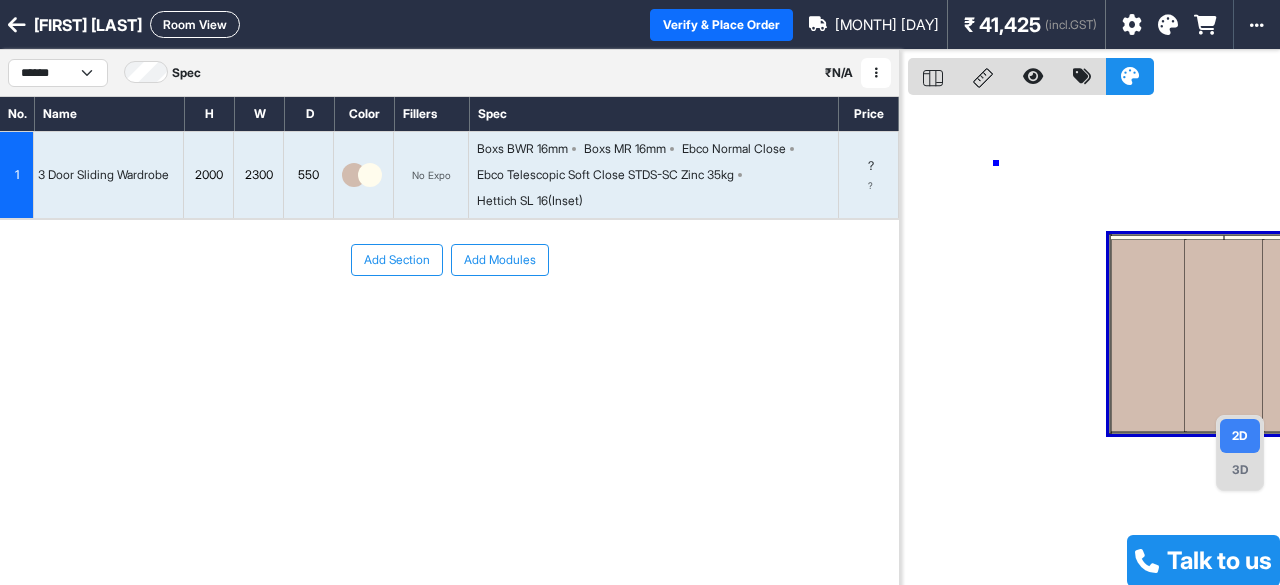 click at bounding box center (1094, 342) 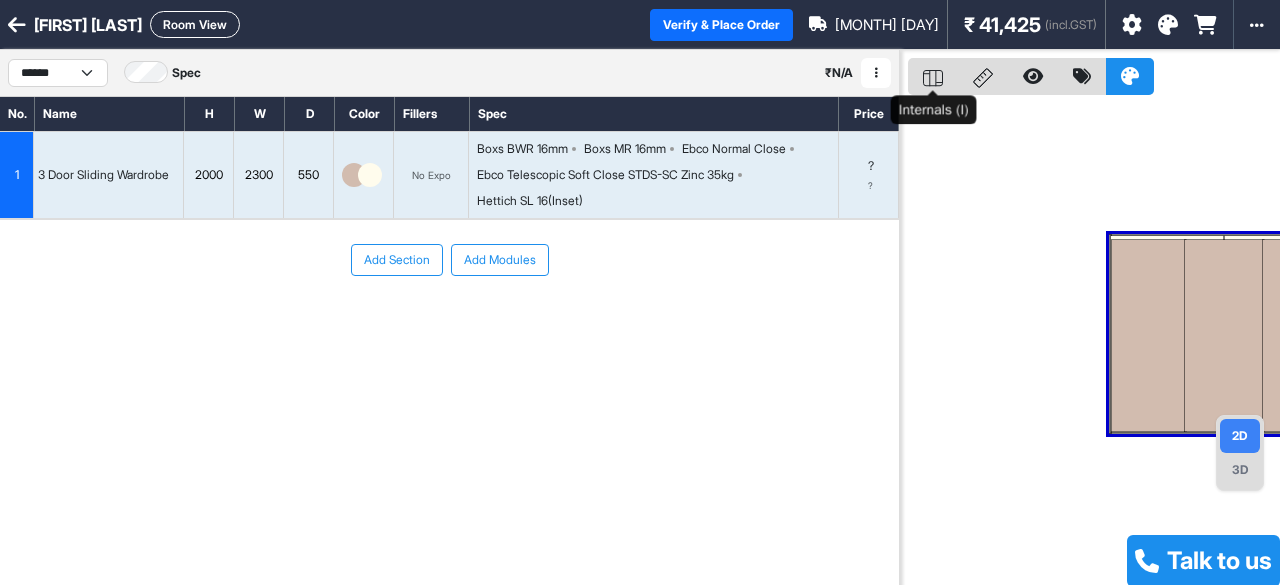 click at bounding box center (930, 78) 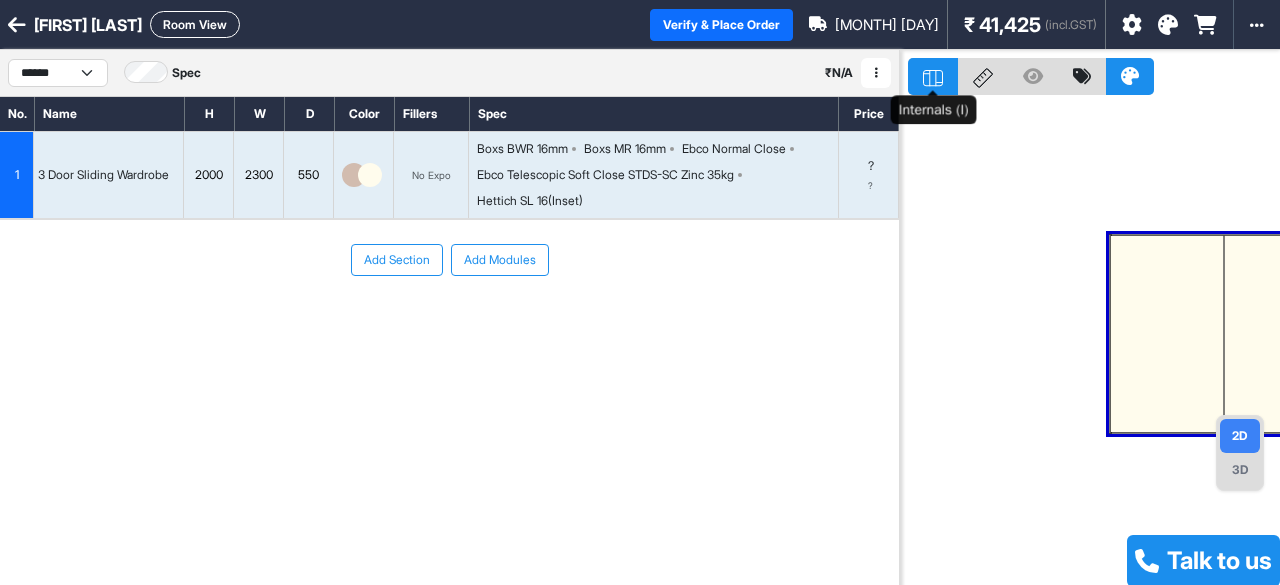 click at bounding box center (930, 78) 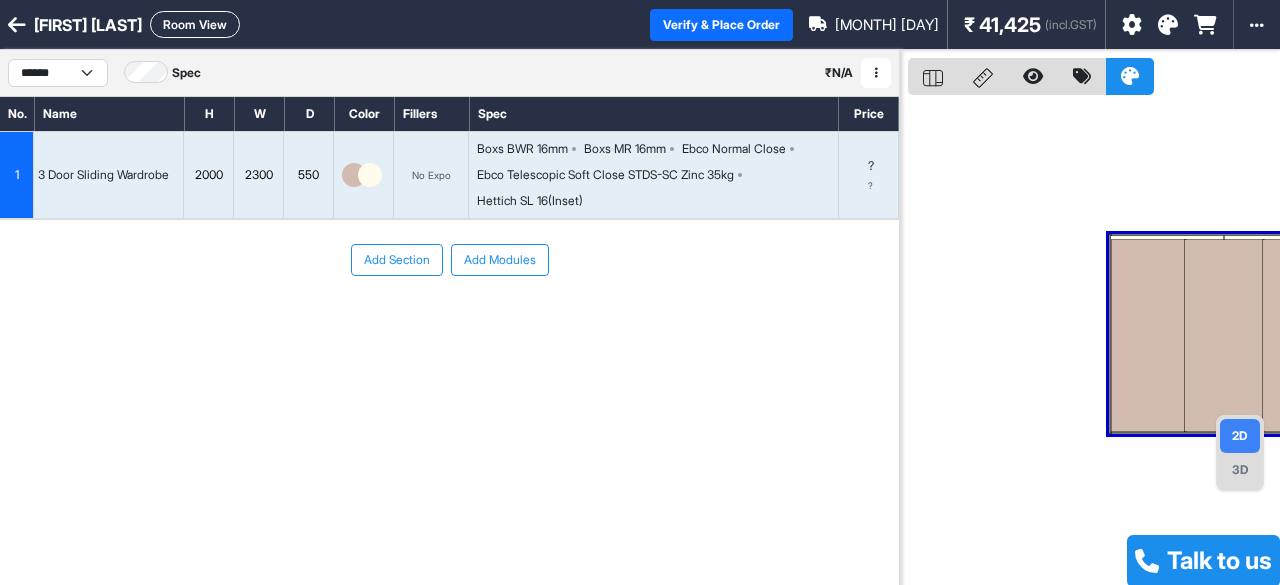 drag, startPoint x: 927, startPoint y: 199, endPoint x: 518, endPoint y: 223, distance: 409.70355 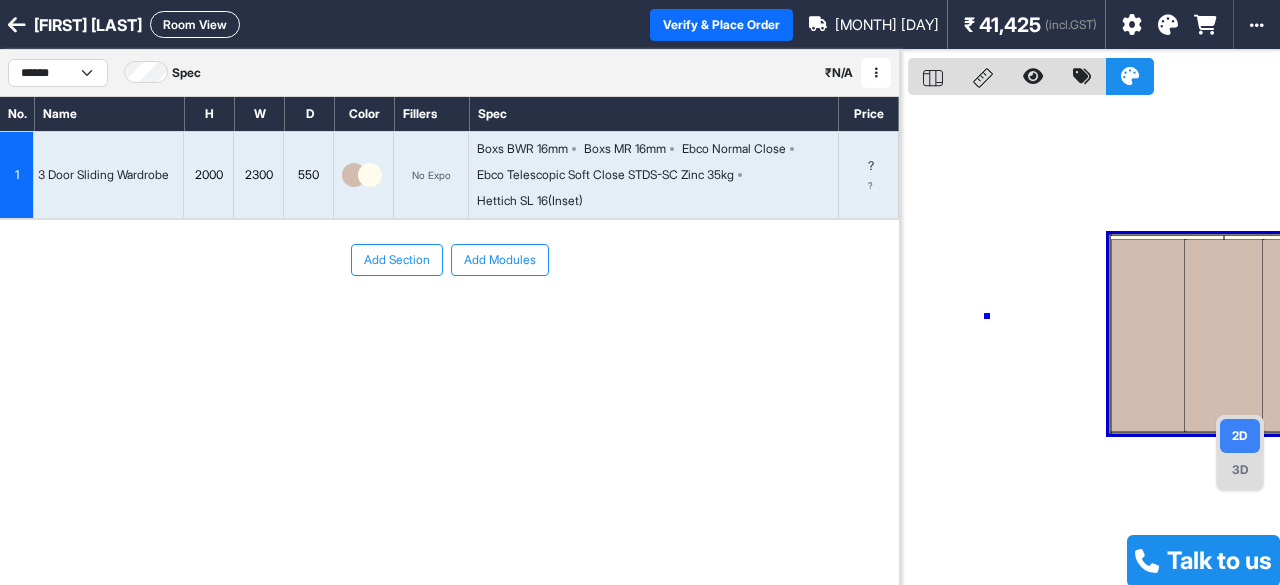 click at bounding box center (1094, 342) 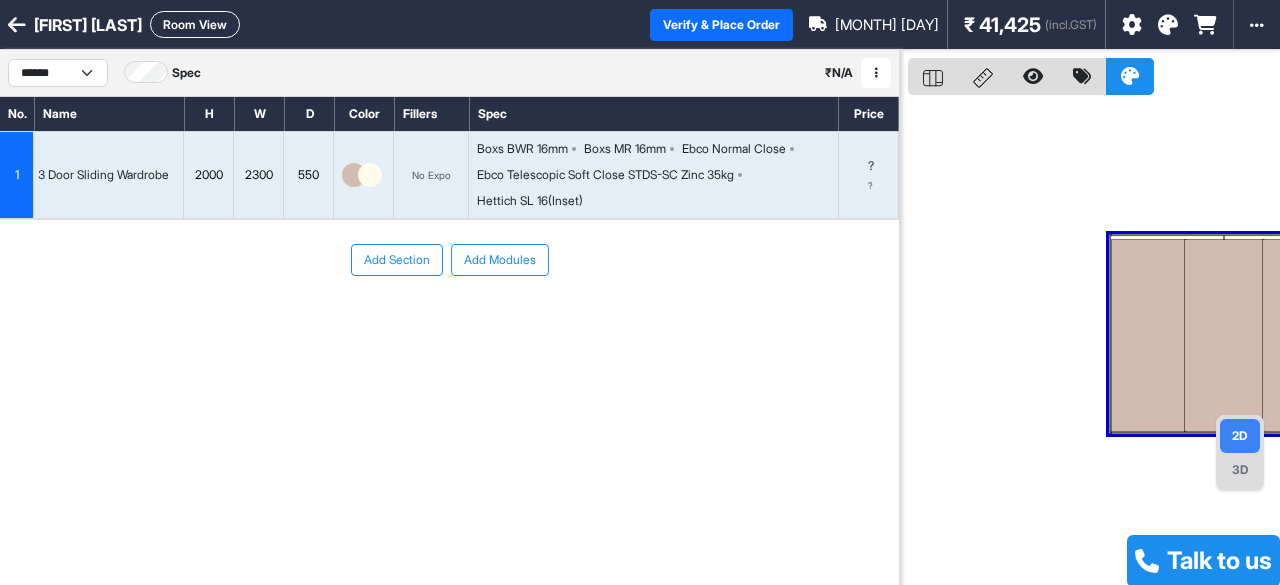 click at bounding box center [1148, 335] 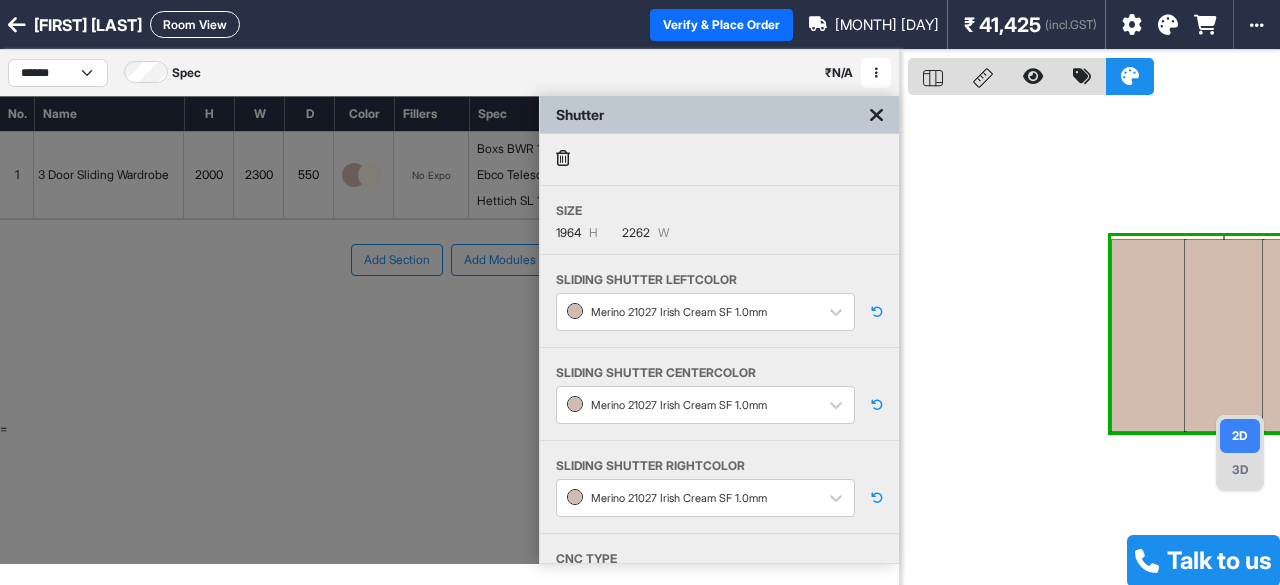 click at bounding box center [1148, 335] 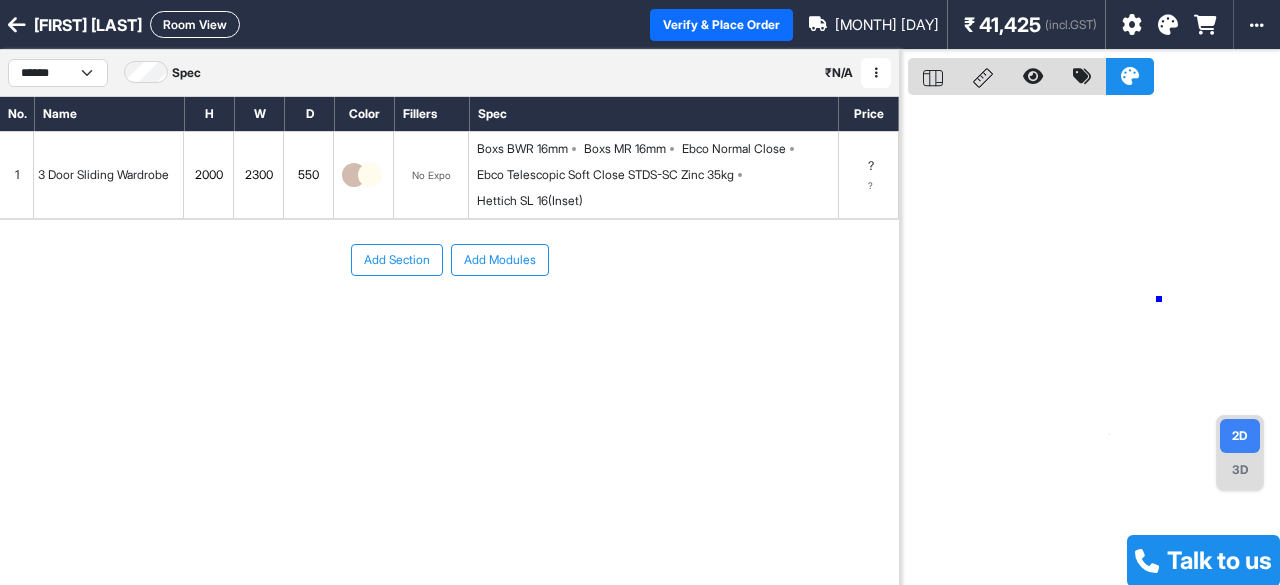 drag, startPoint x: 1159, startPoint y: 299, endPoint x: 1145, endPoint y: 211, distance: 89.106674 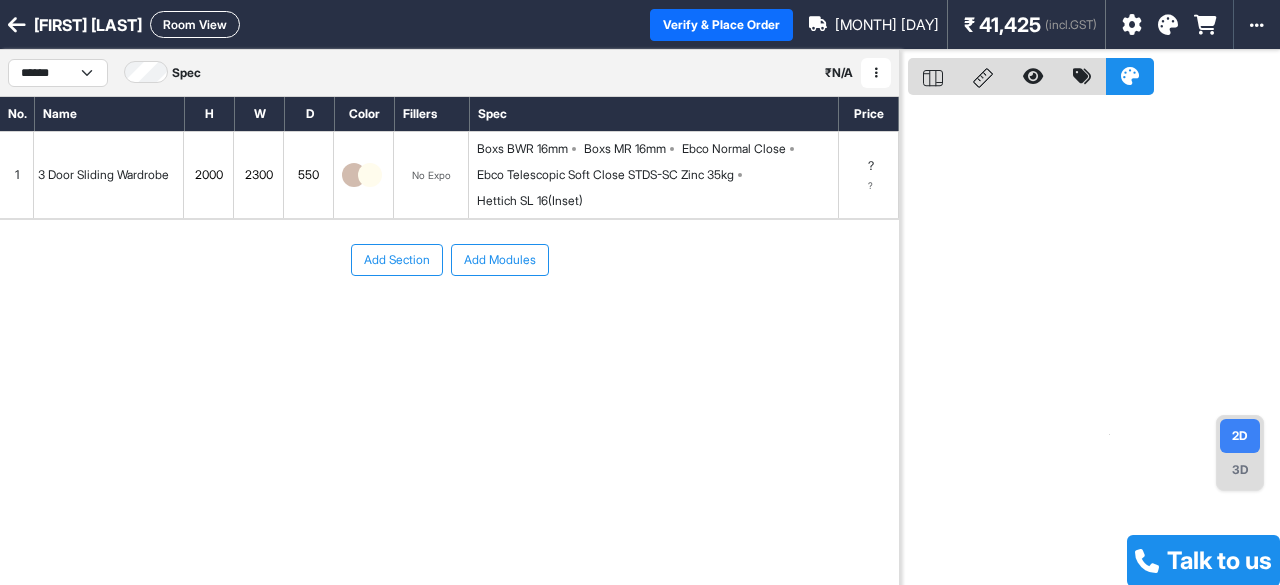 click at bounding box center [1094, 342] 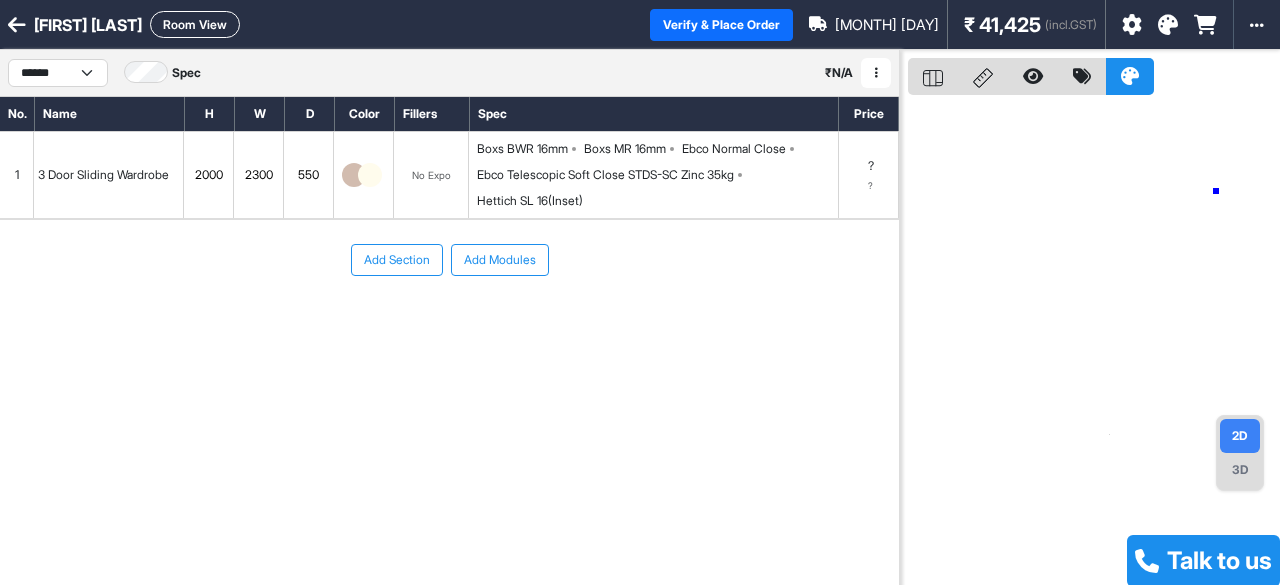 drag, startPoint x: 1140, startPoint y: 199, endPoint x: 1217, endPoint y: 192, distance: 77.31753 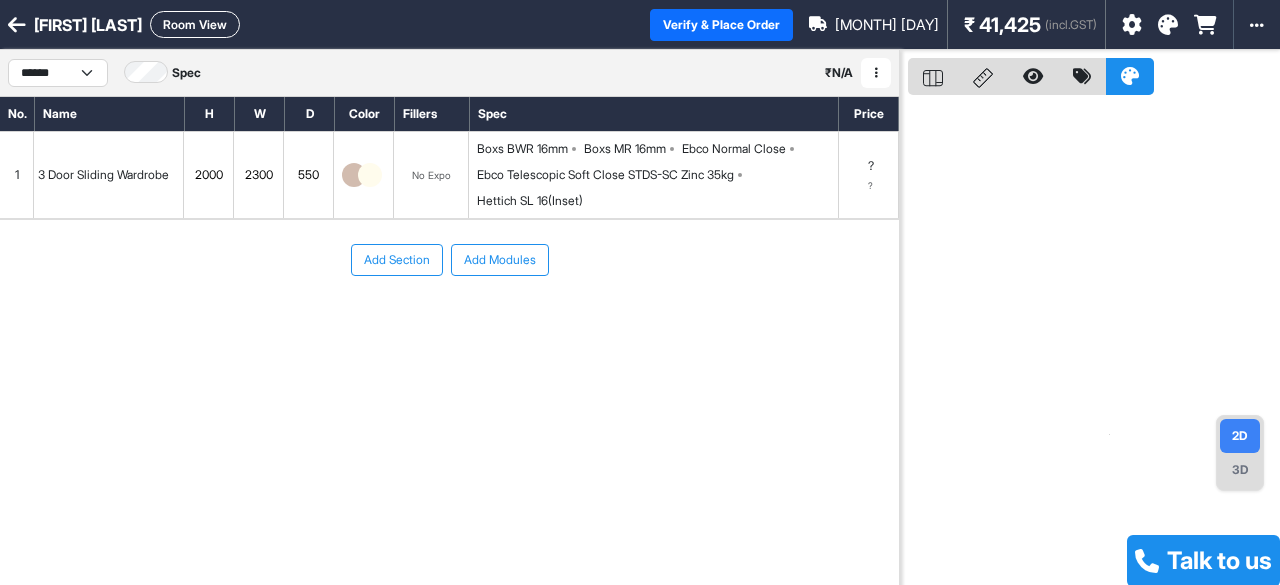 click at bounding box center [876, 73] 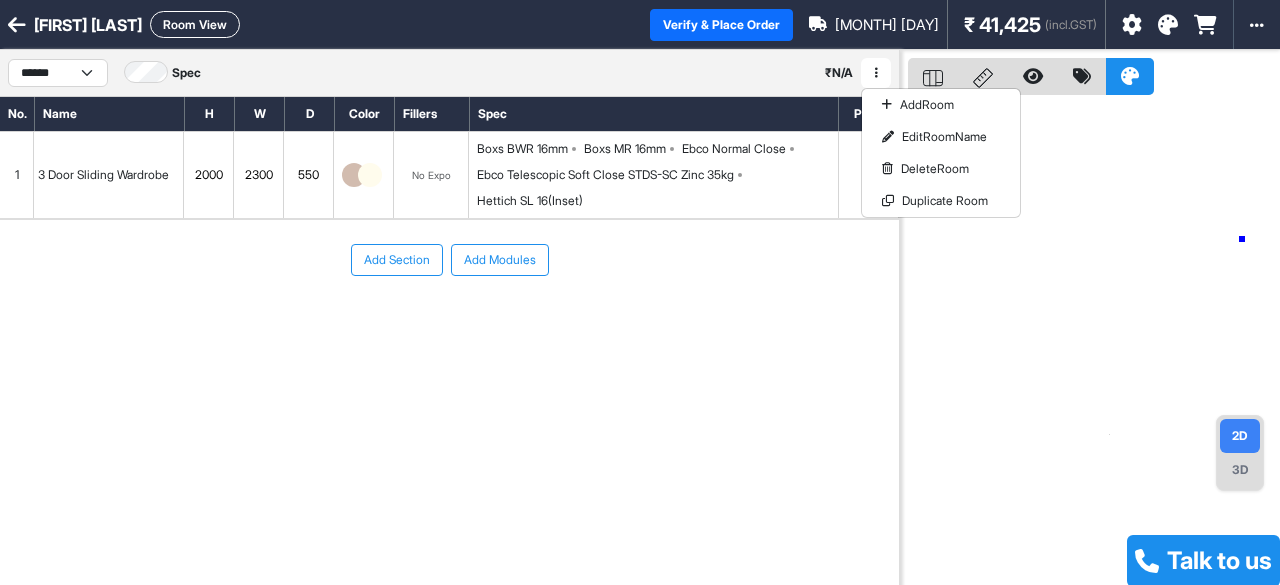 click at bounding box center [1094, 342] 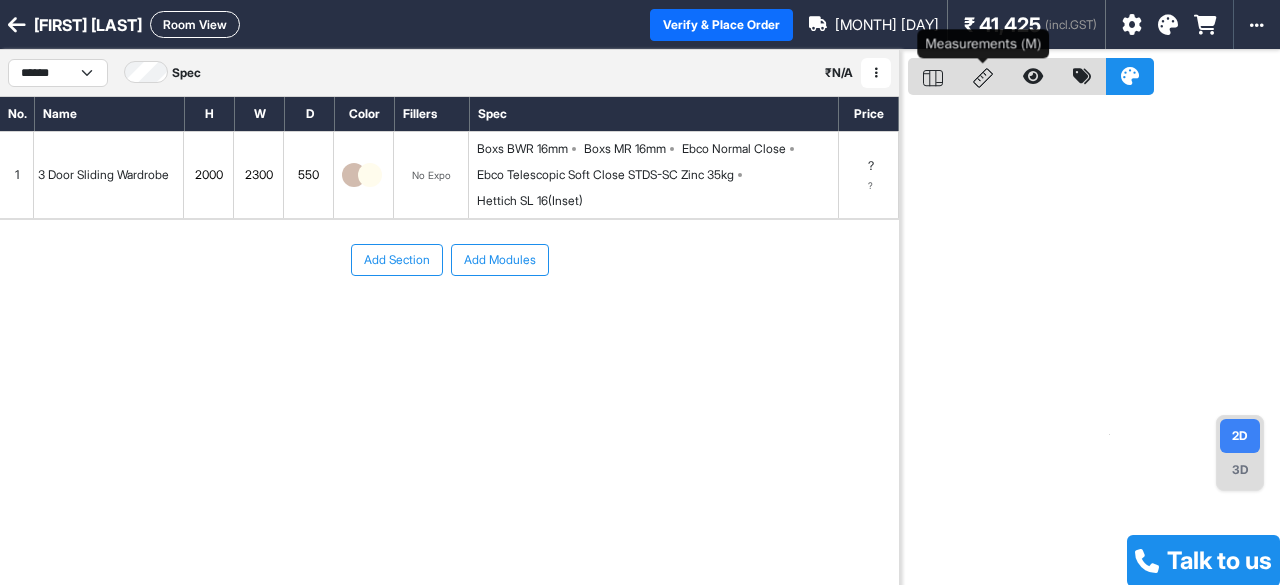 click at bounding box center (983, 78) 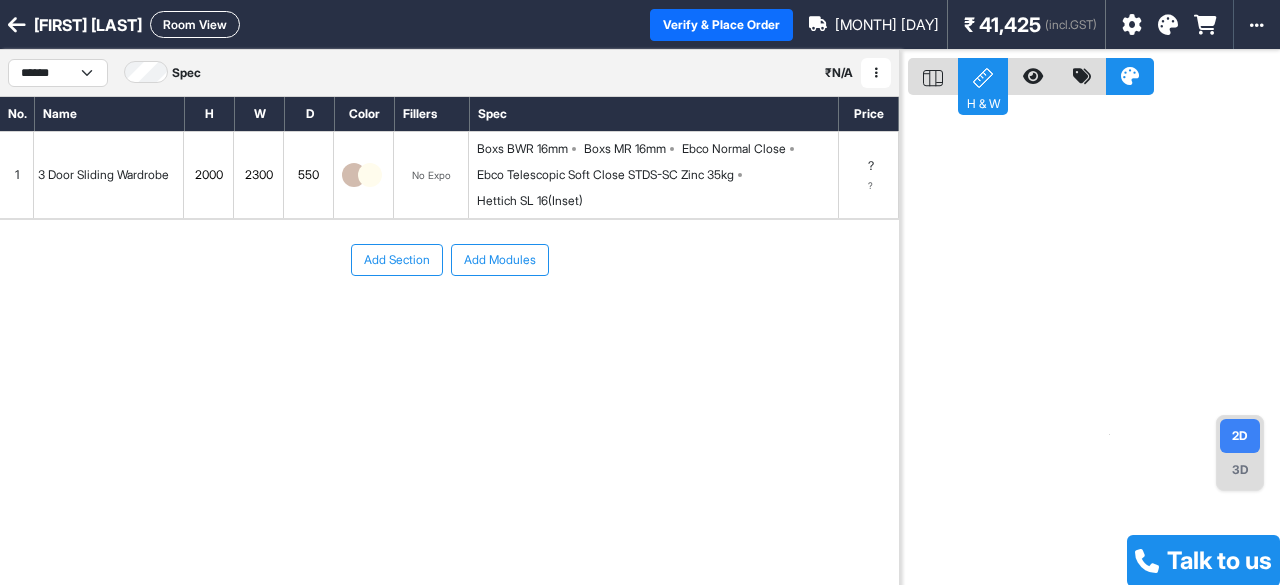 click at bounding box center (933, 77) 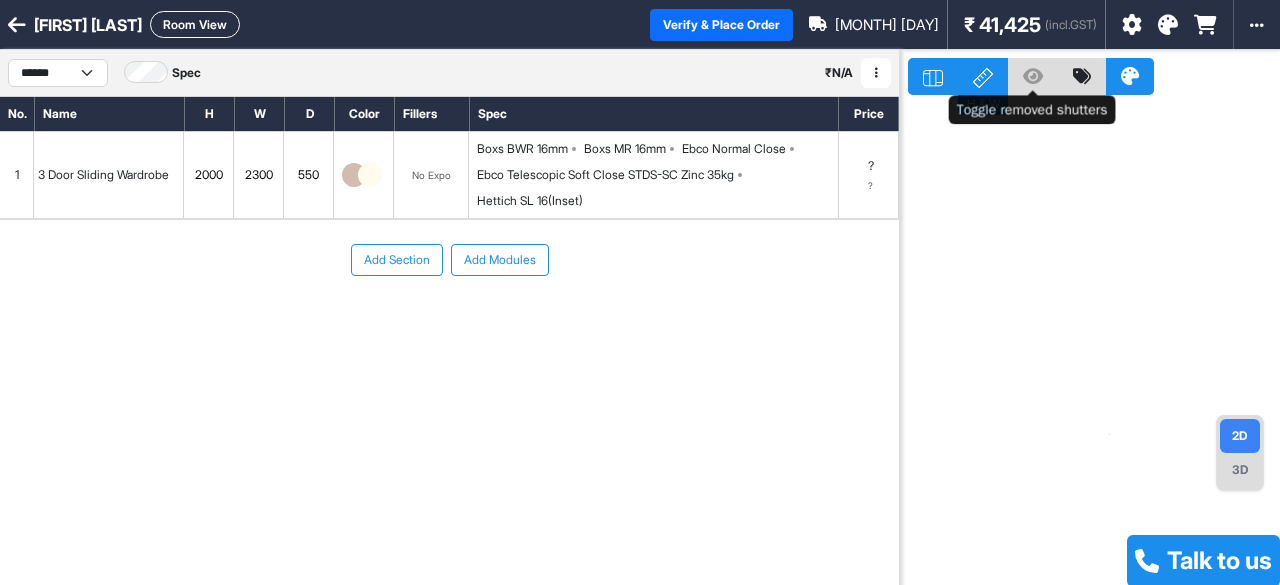 click at bounding box center [1033, 76] 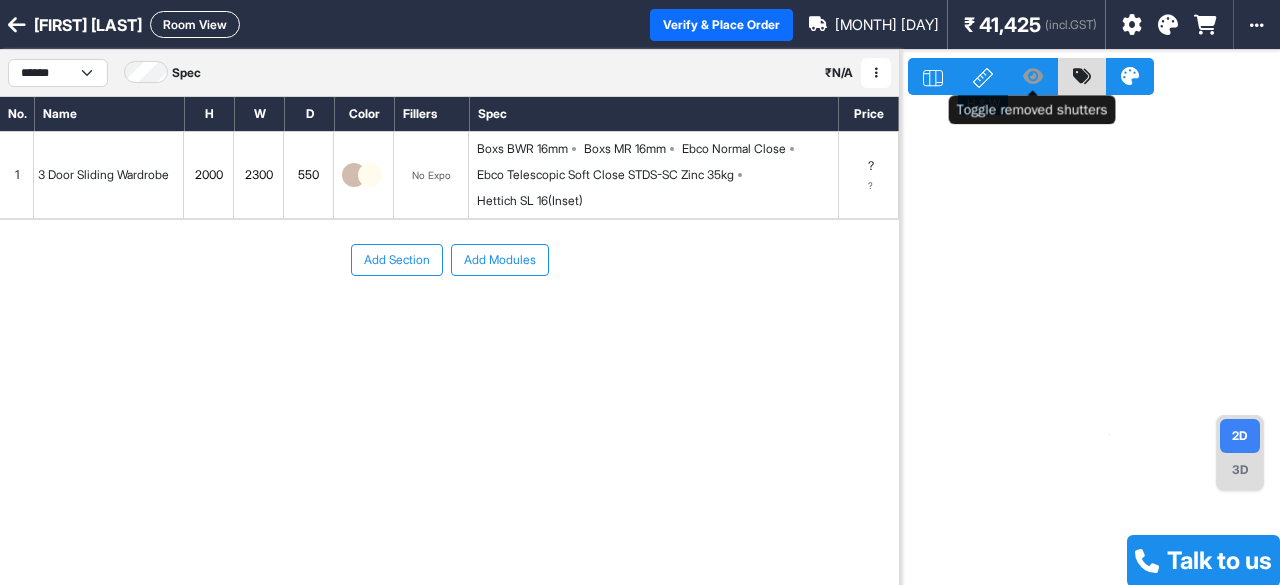 click at bounding box center [1033, 76] 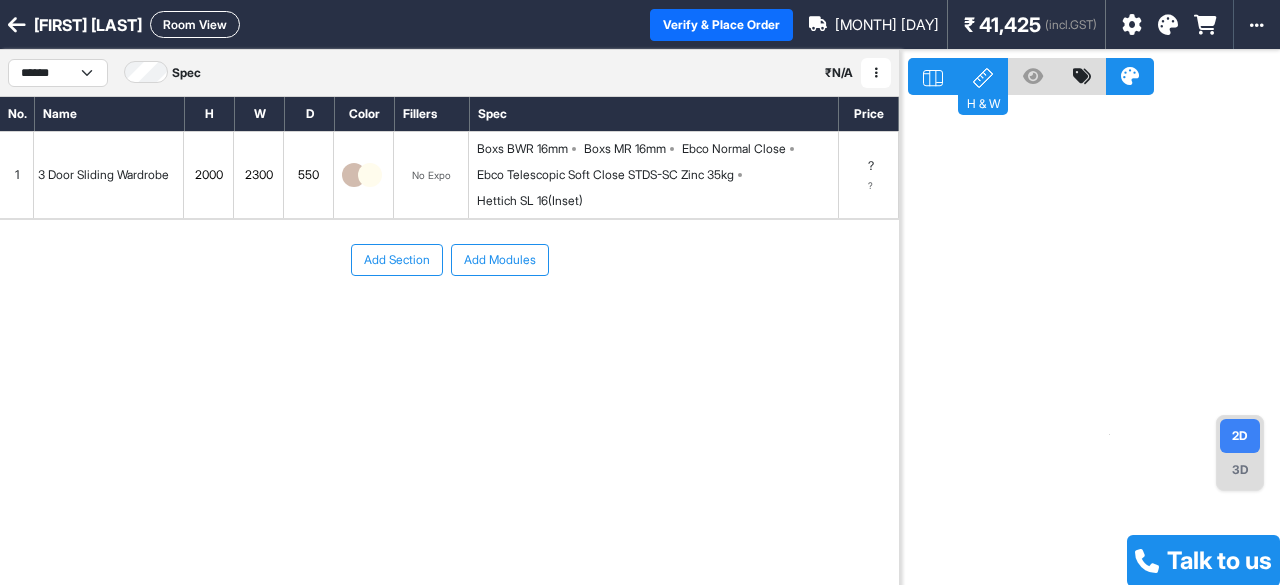 click at bounding box center [1094, 342] 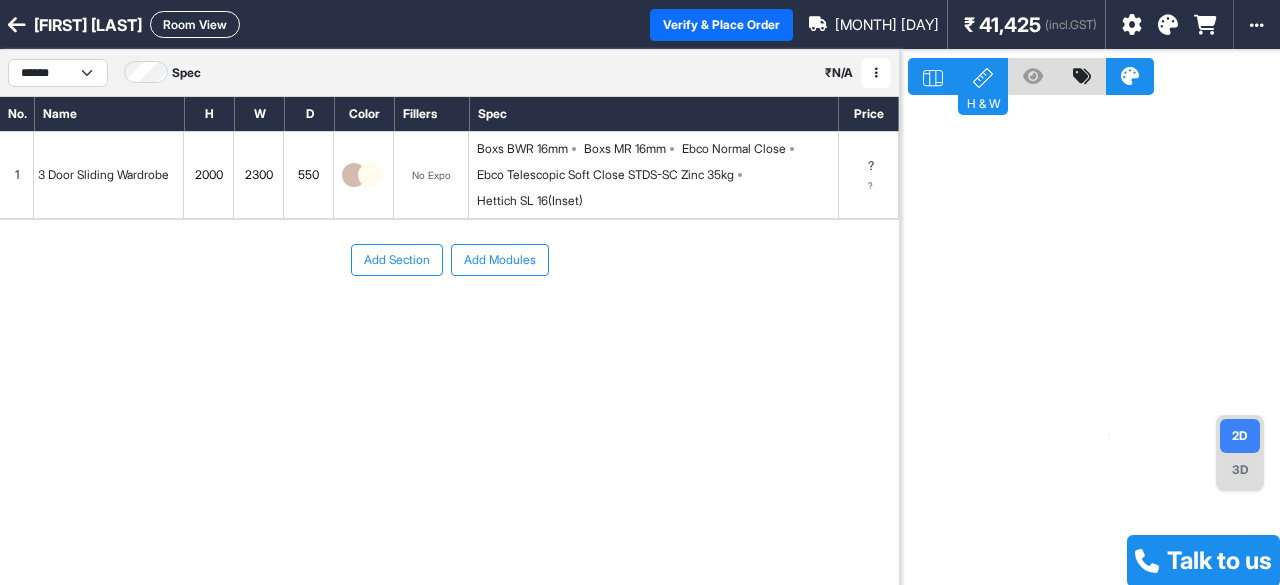 click at bounding box center (933, 76) 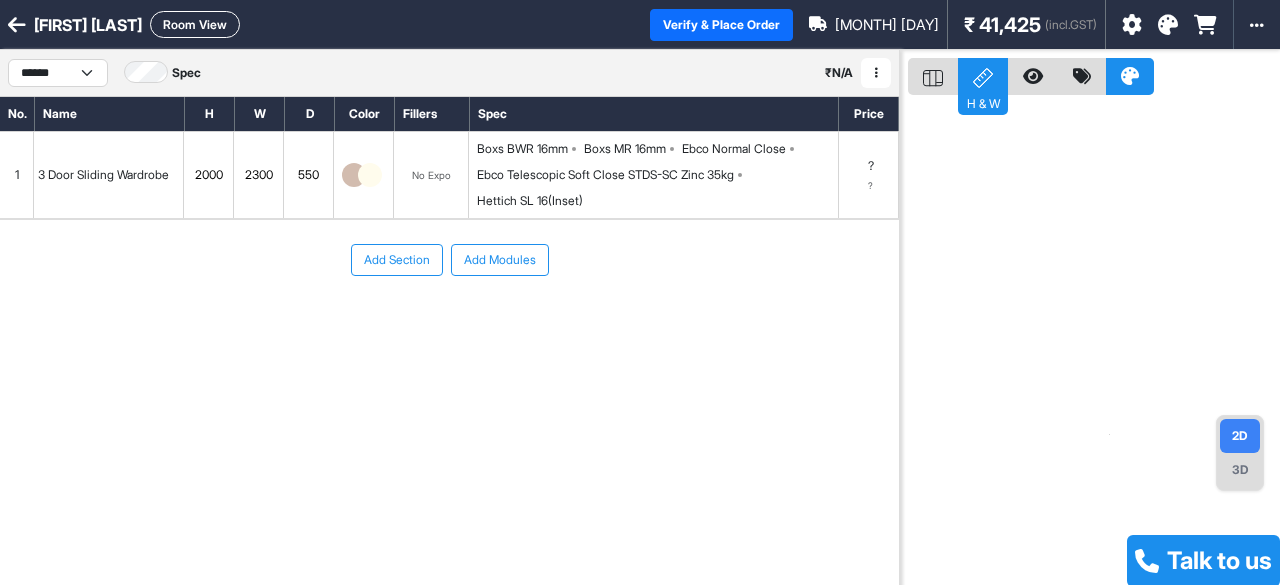 click at bounding box center (1094, 342) 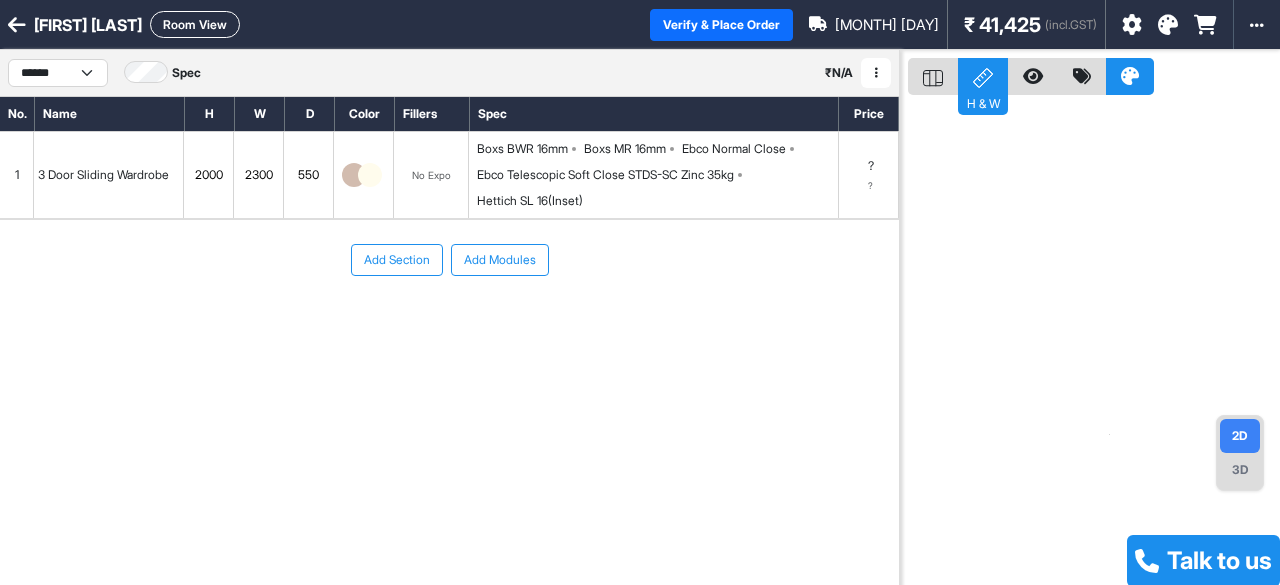 click on "H & W" at bounding box center (983, 102) 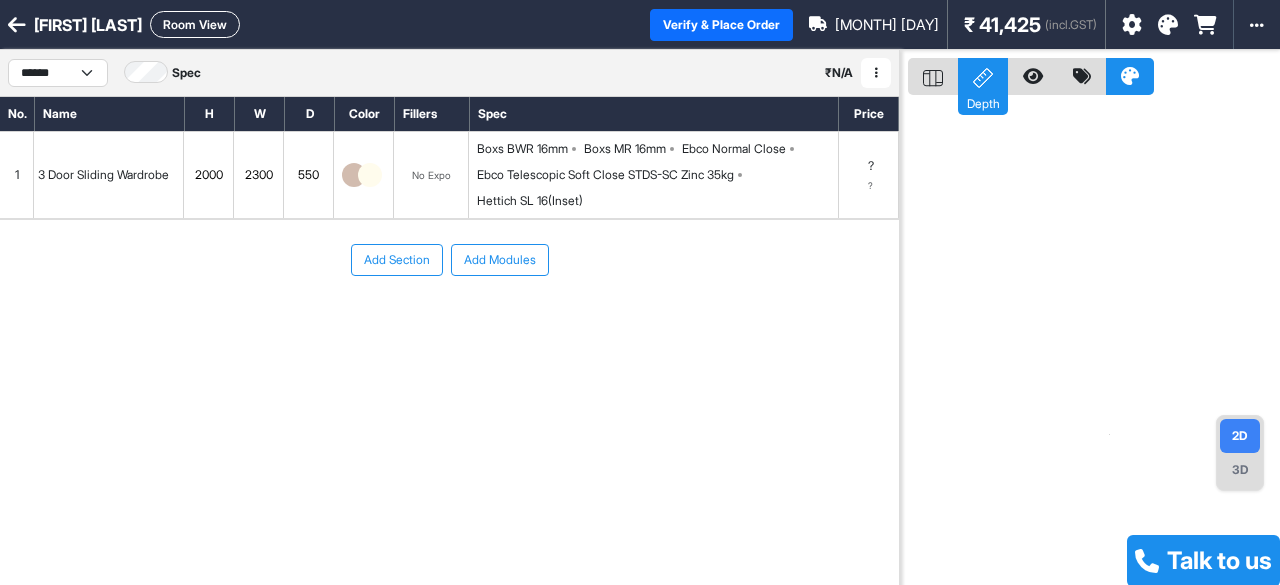 click at bounding box center [1094, 342] 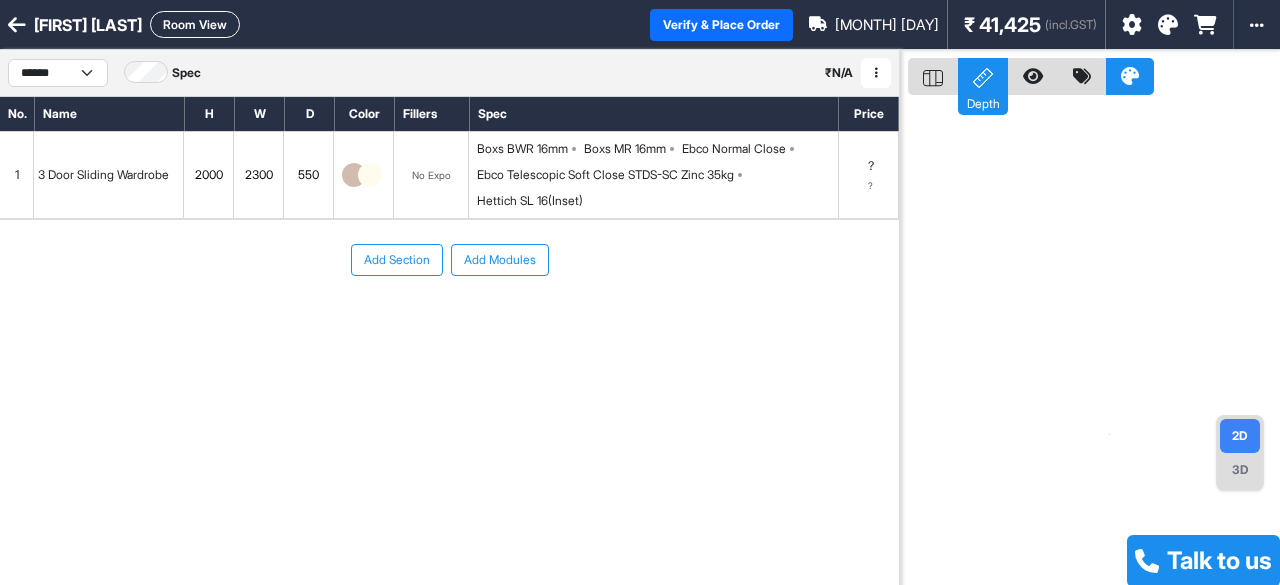 click at bounding box center [1130, 76] 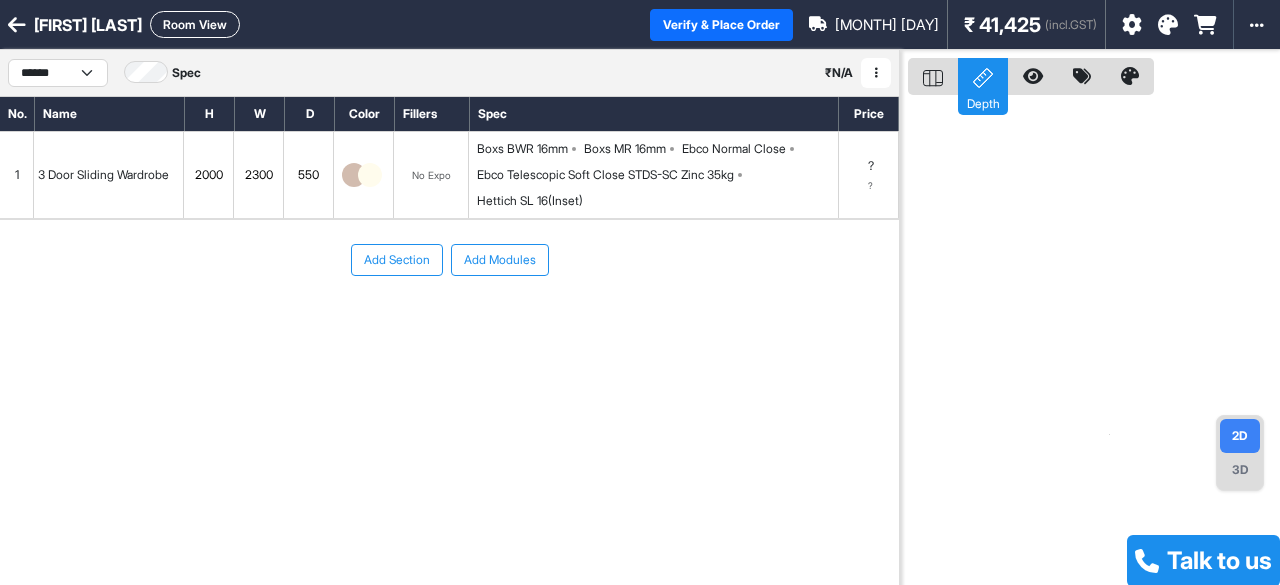 click at bounding box center (1082, 76) 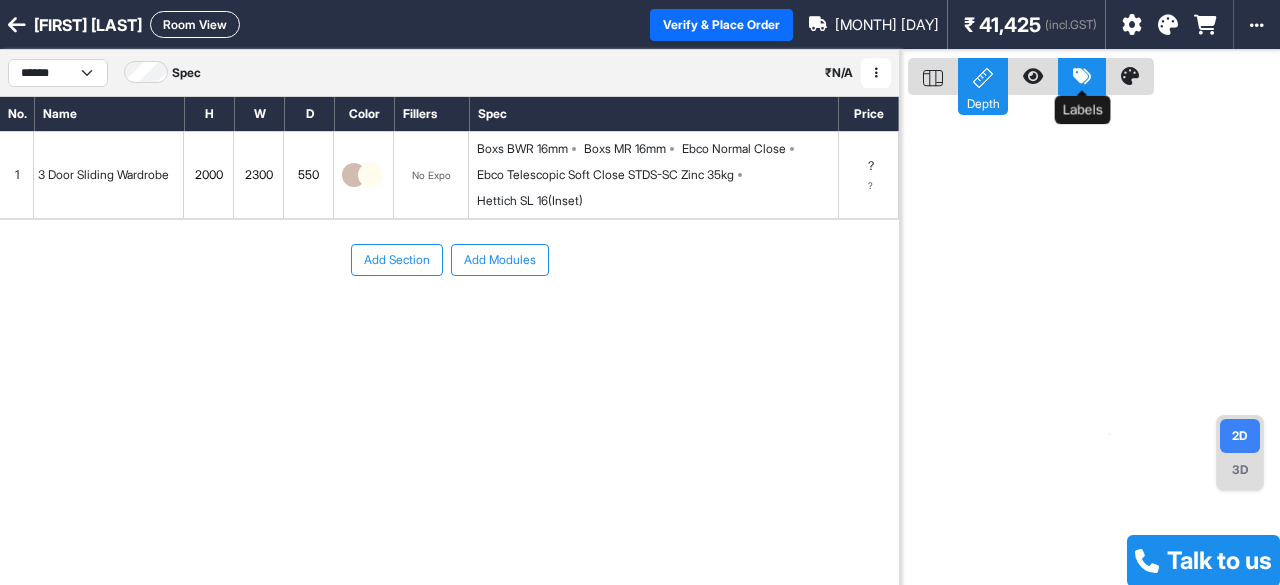 click at bounding box center (1033, 76) 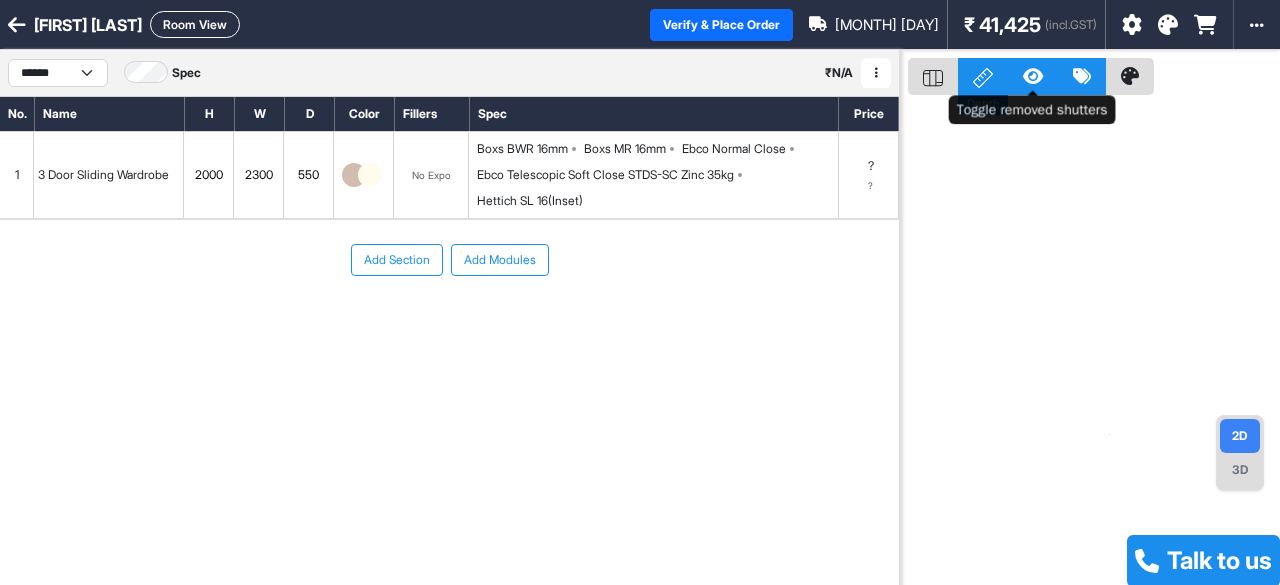 click at bounding box center [1033, 76] 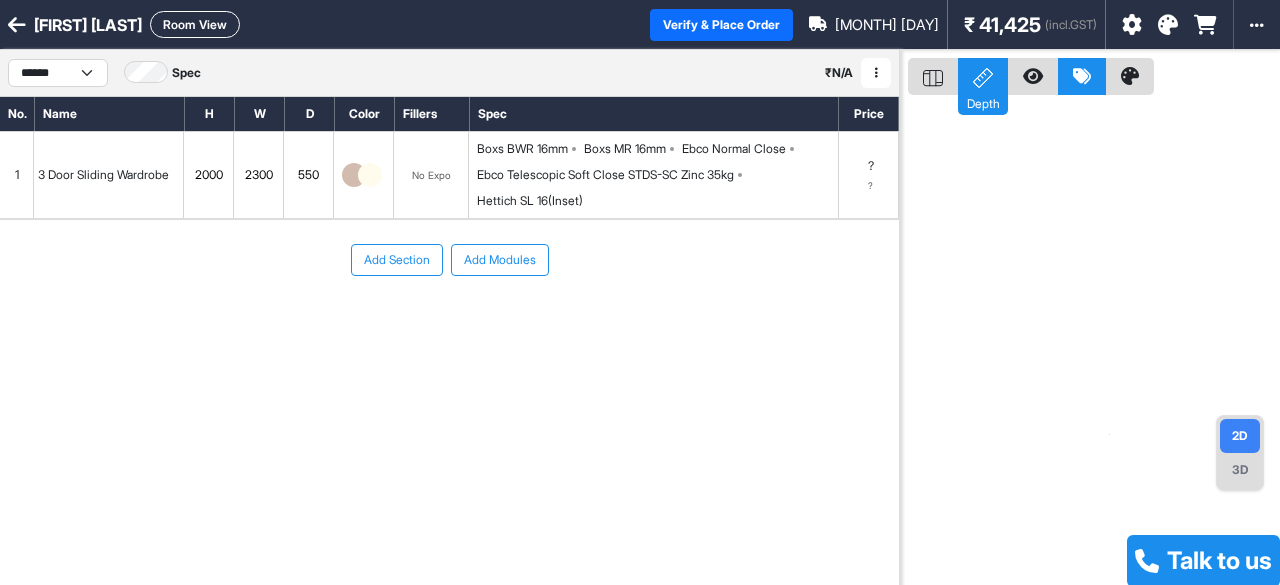 click on "Depth" at bounding box center (983, 76) 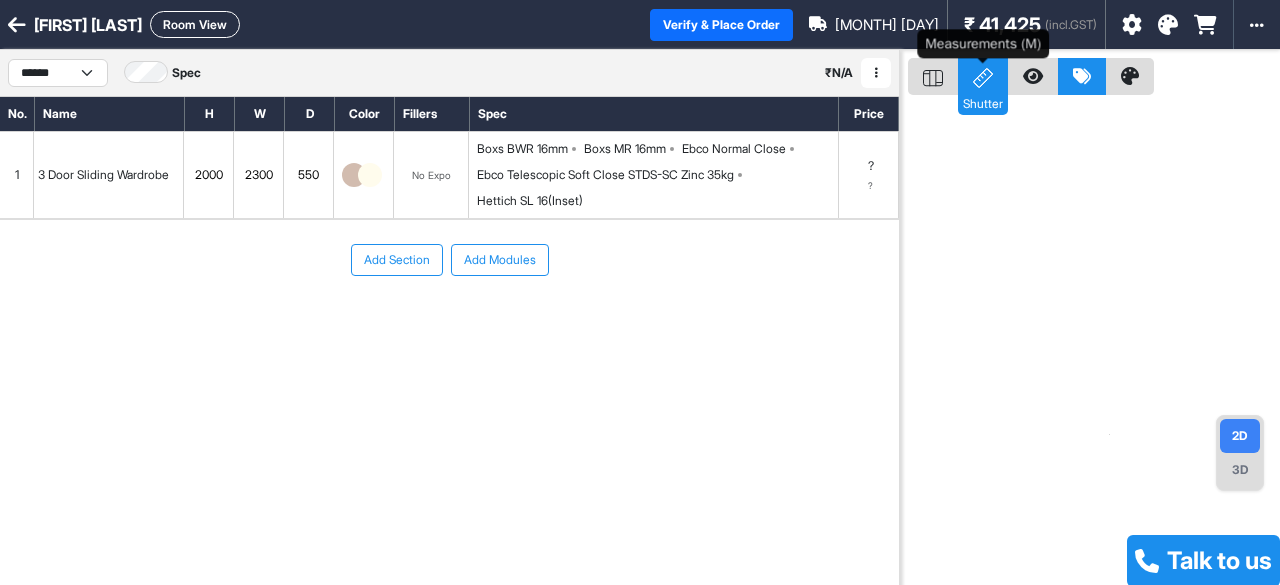 click on "Shutter" at bounding box center (983, 102) 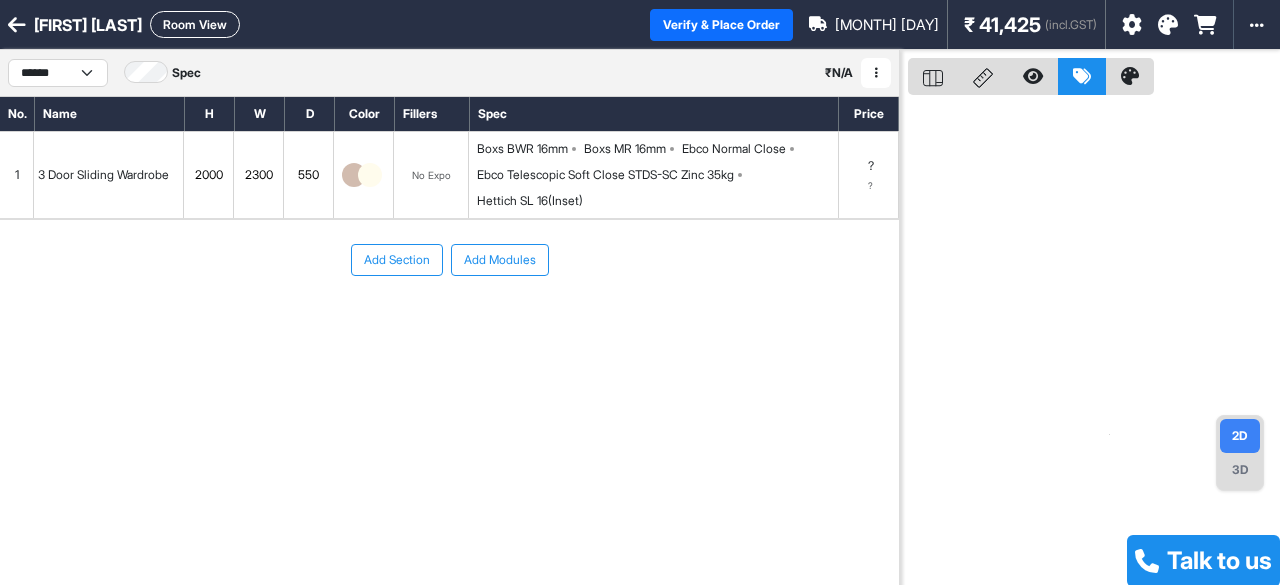 click at bounding box center (1094, 342) 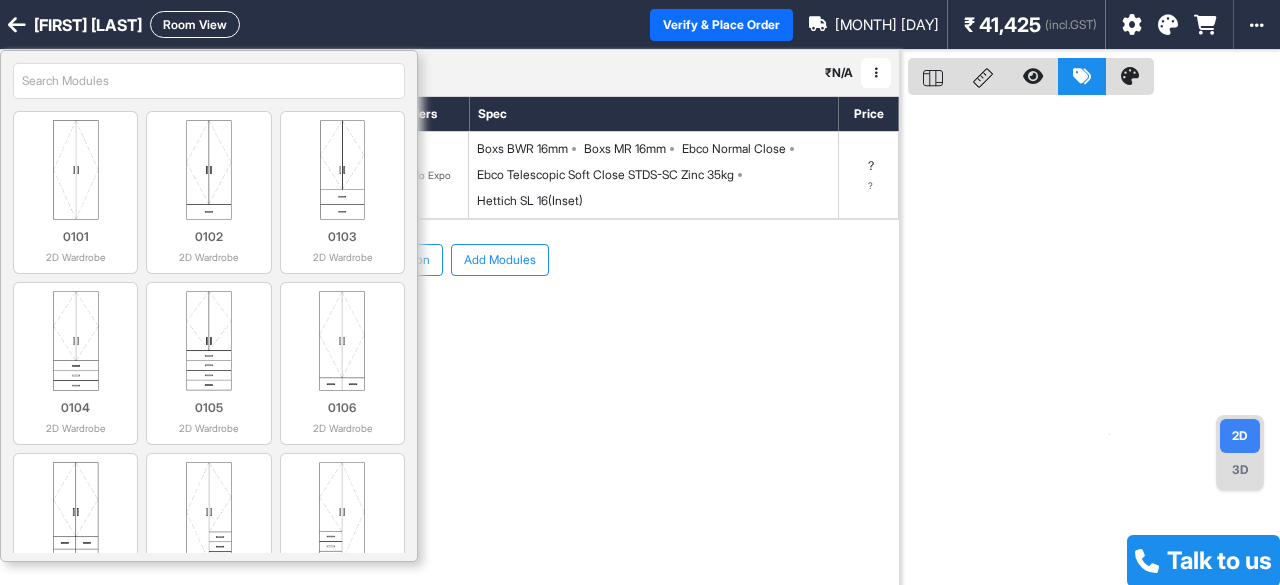 drag, startPoint x: 595, startPoint y: 399, endPoint x: 494, endPoint y: 185, distance: 236.63686 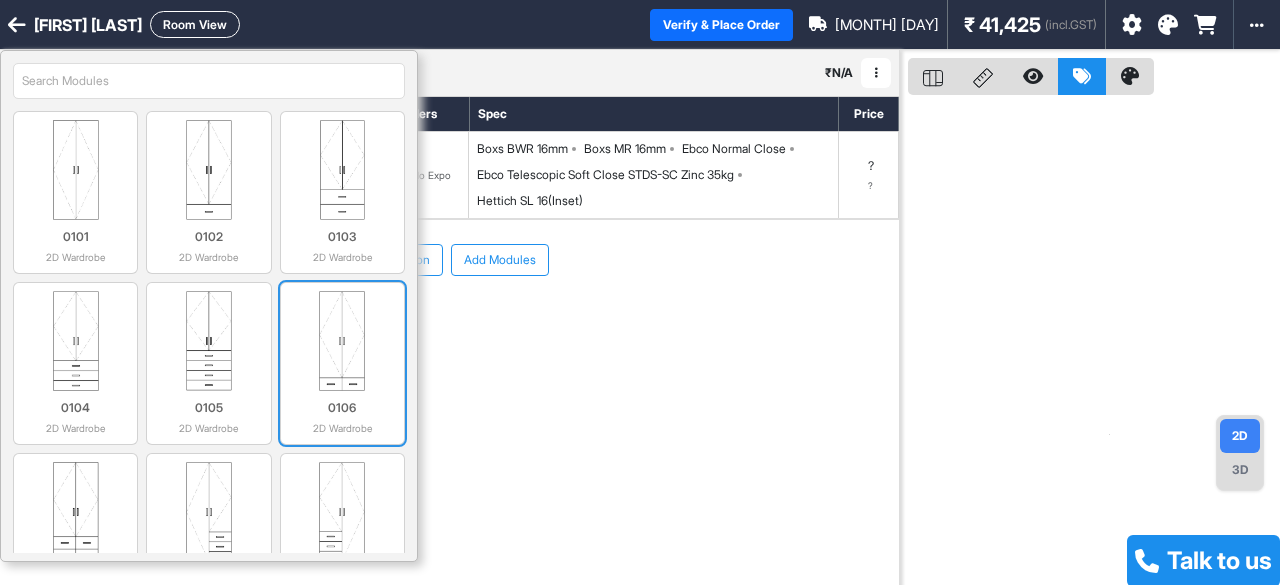 click at bounding box center [342, 341] 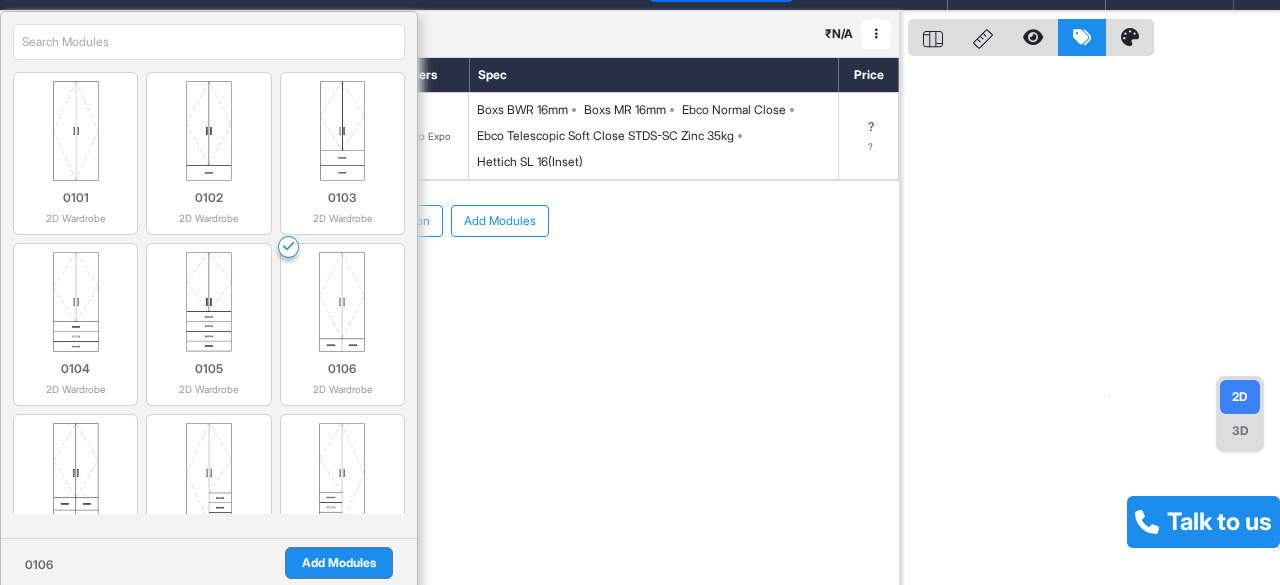 scroll, scrollTop: 50, scrollLeft: 0, axis: vertical 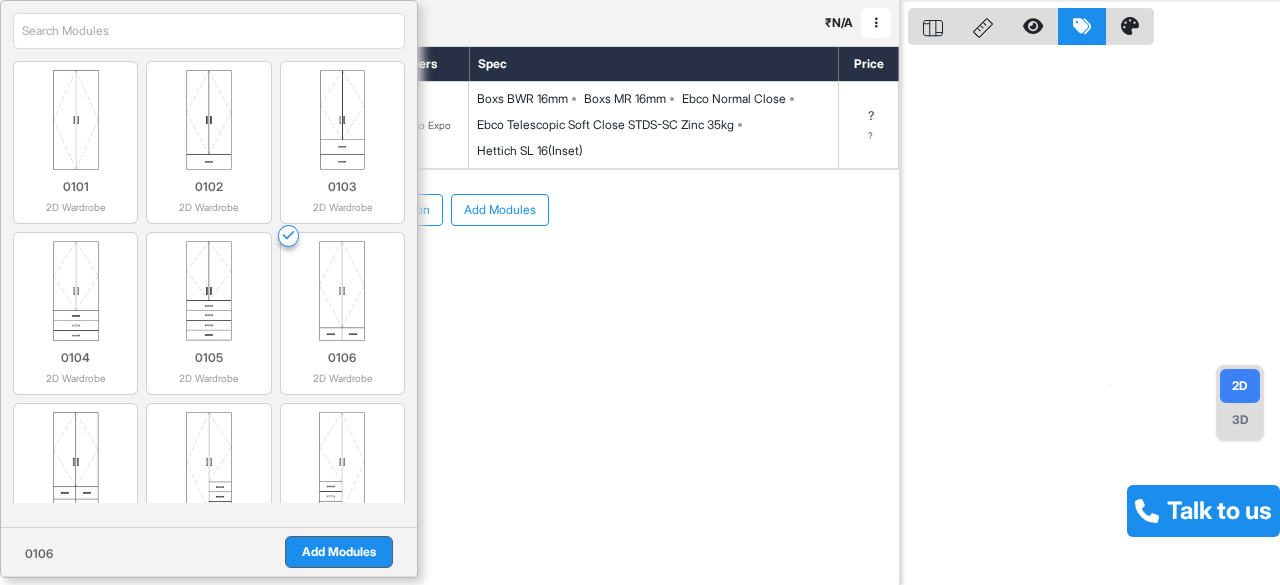 click on "Add Modules" at bounding box center (339, 552) 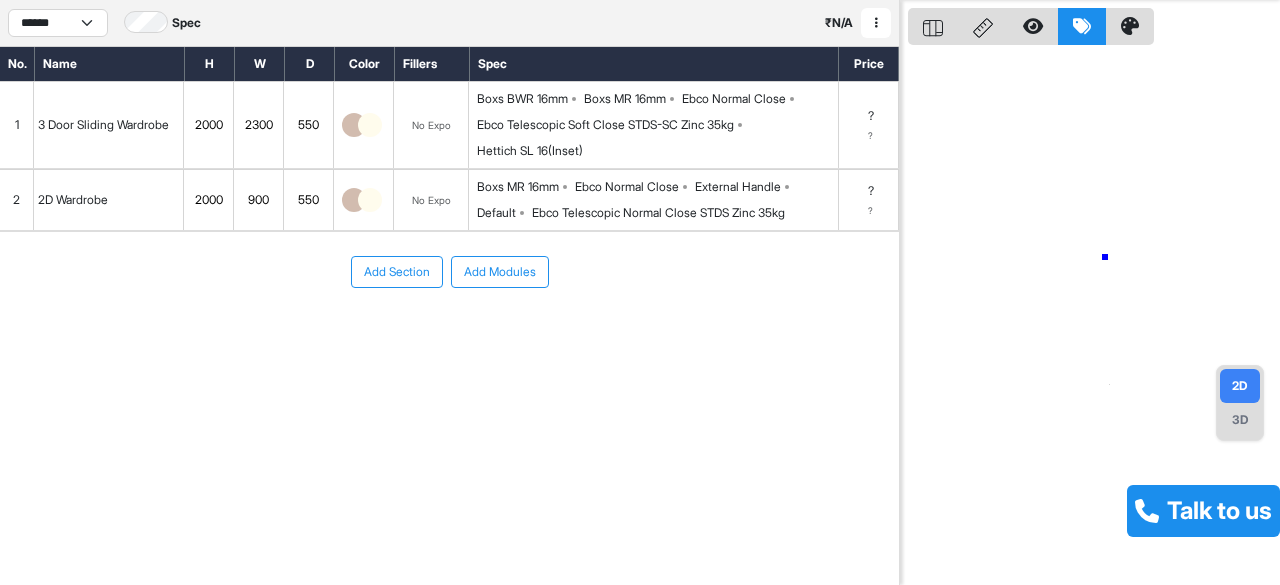 drag, startPoint x: 1105, startPoint y: 257, endPoint x: 1040, endPoint y: 301, distance: 78.492035 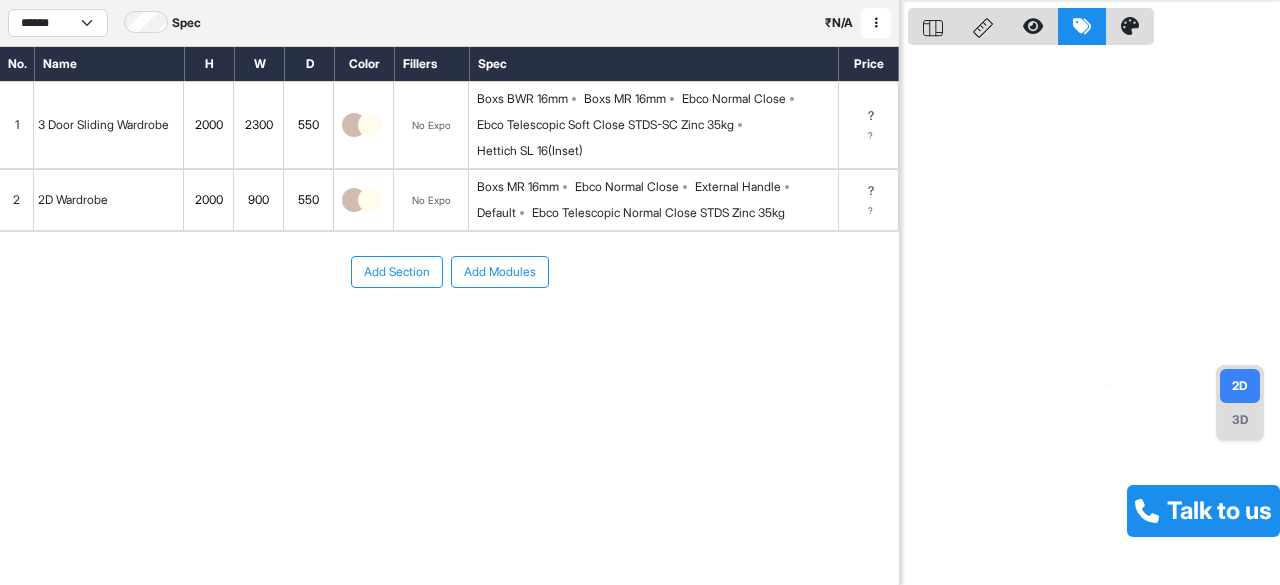 drag, startPoint x: 1148, startPoint y: 248, endPoint x: 1154, endPoint y: 86, distance: 162.11107 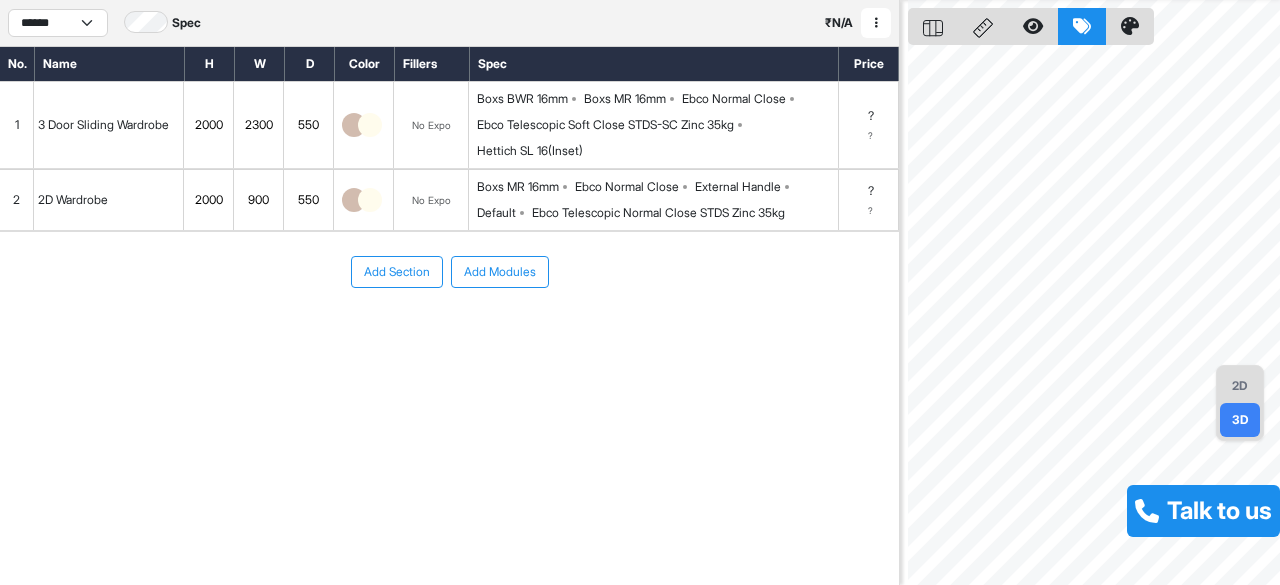 click on "2D" at bounding box center [1240, 386] 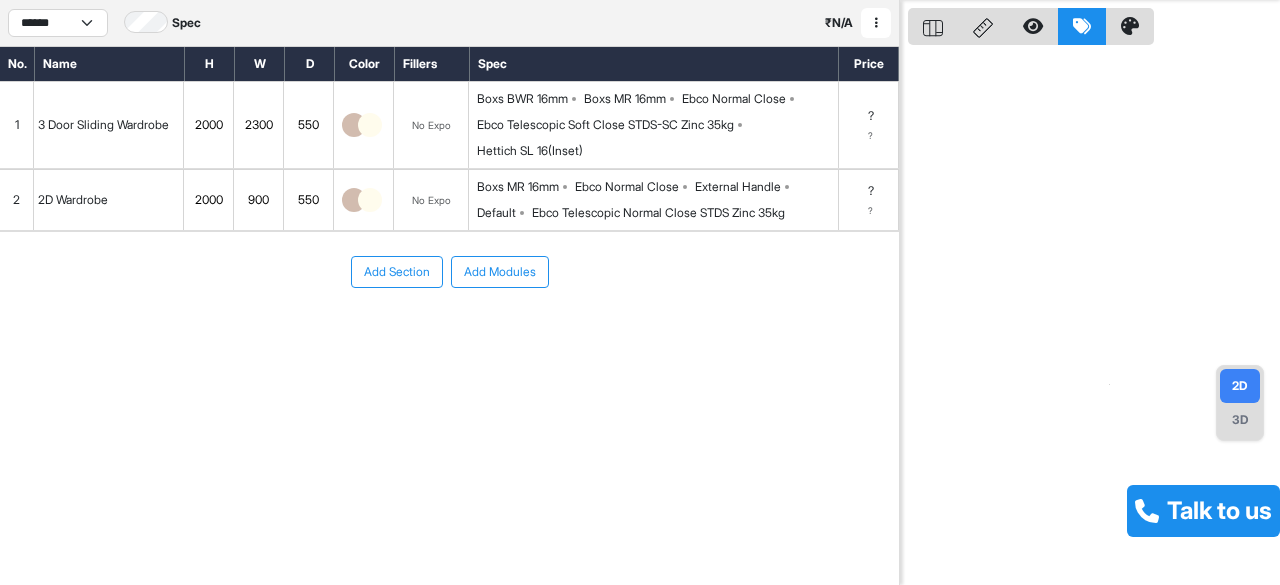 click on "Add Section" at bounding box center [397, 272] 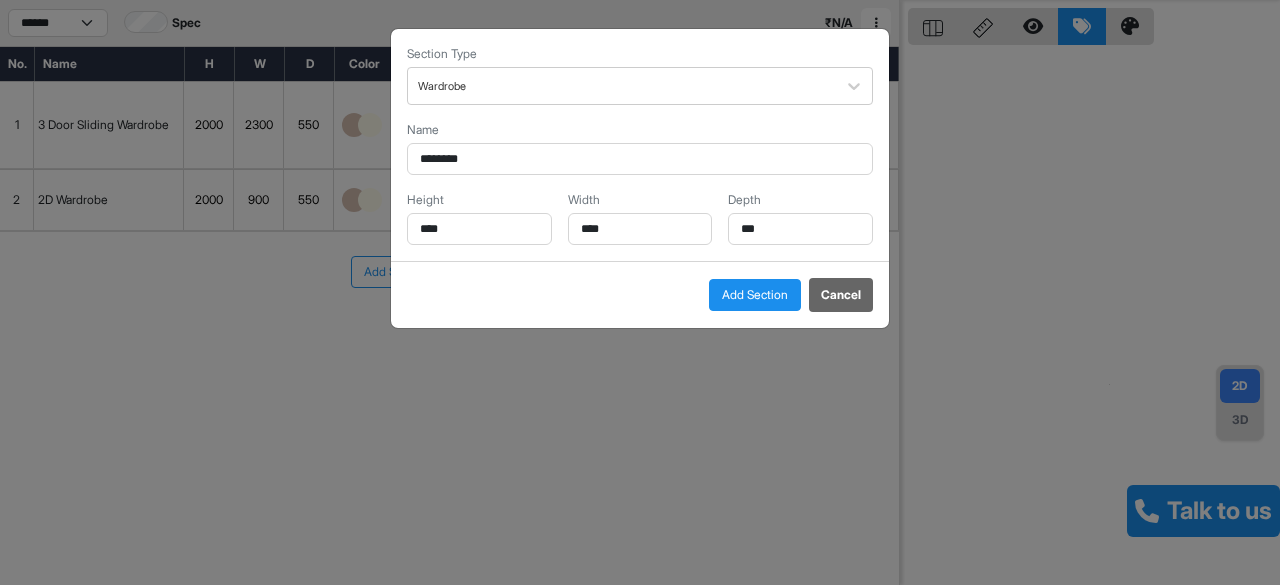 click on "Add Section" at bounding box center (755, 295) 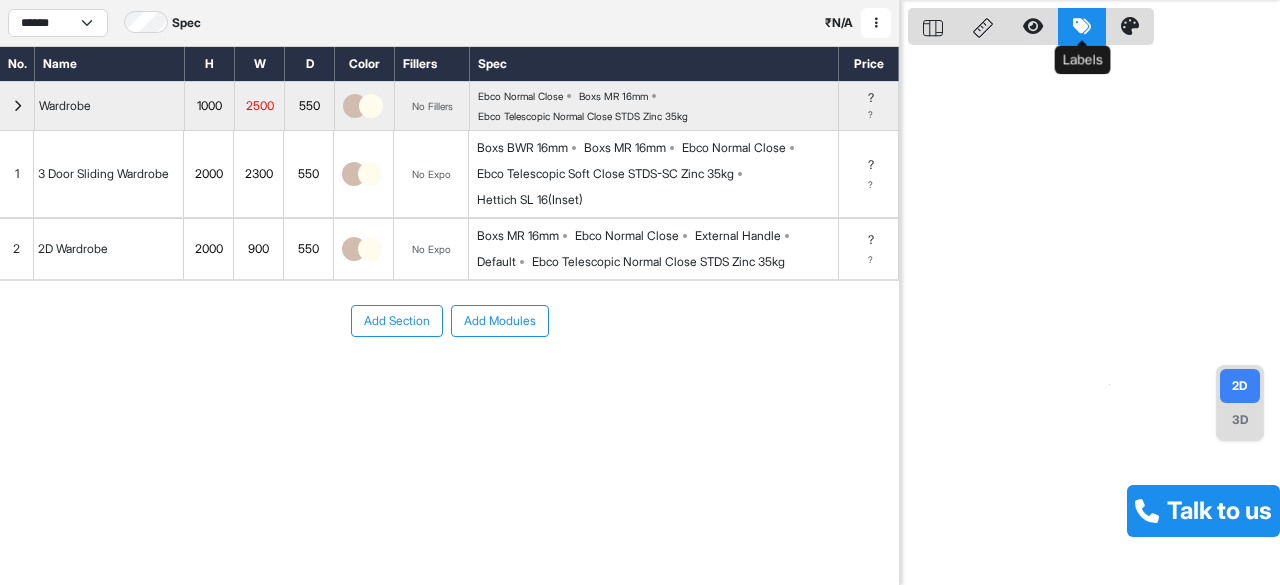 drag, startPoint x: 944, startPoint y: 19, endPoint x: 1094, endPoint y: 135, distance: 189.62067 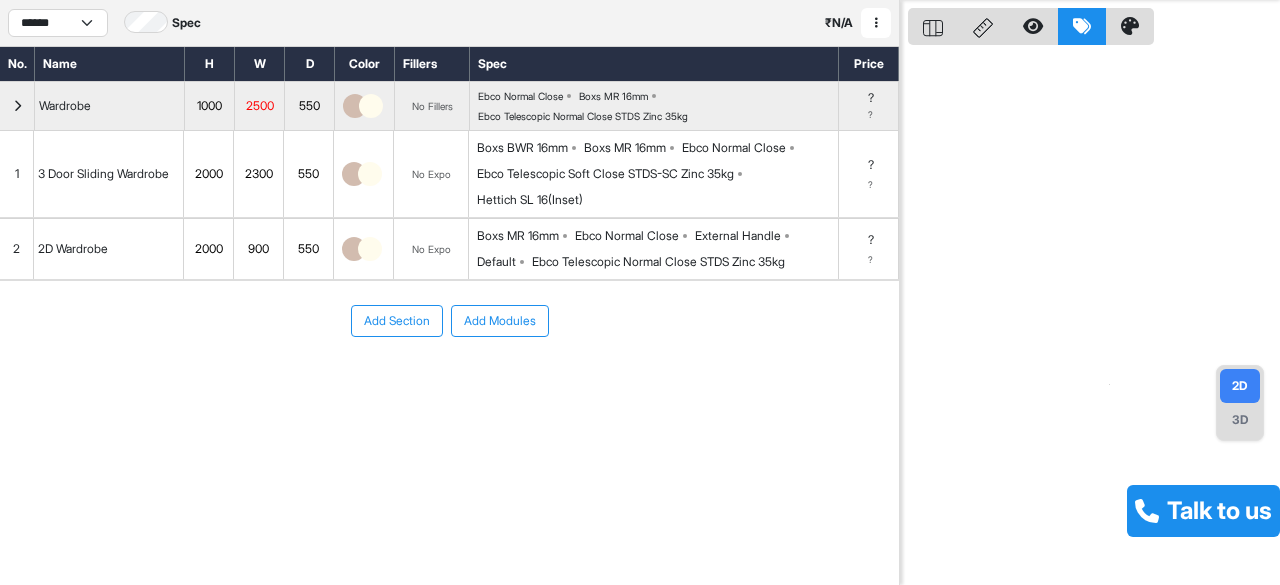click at bounding box center [1094, 292] 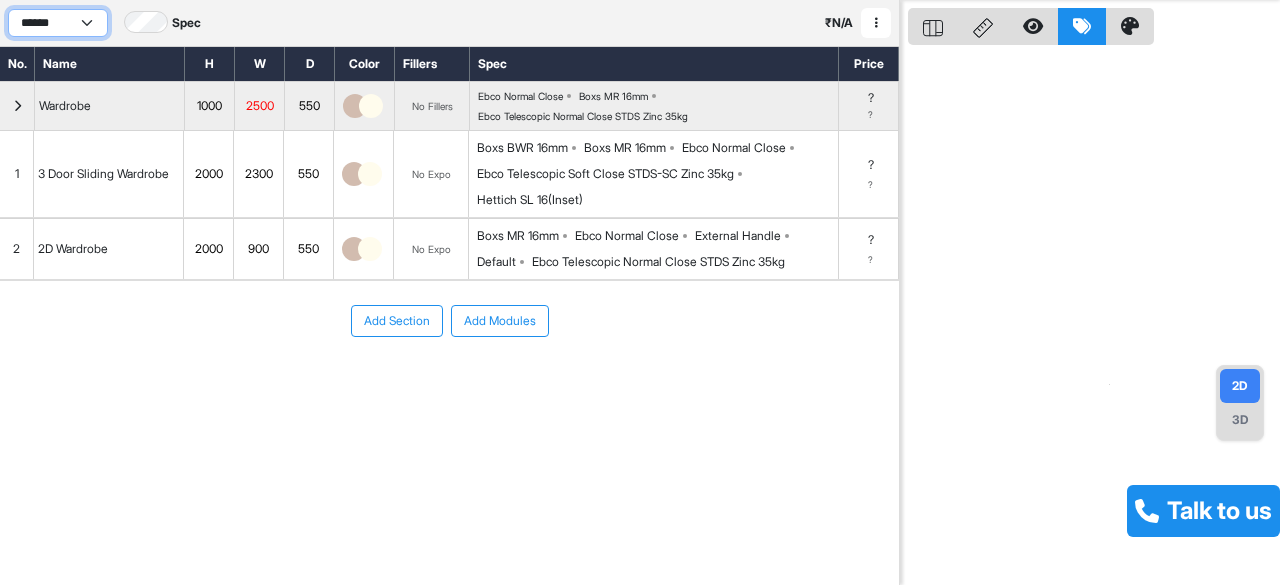 click on "******" at bounding box center (58, 23) 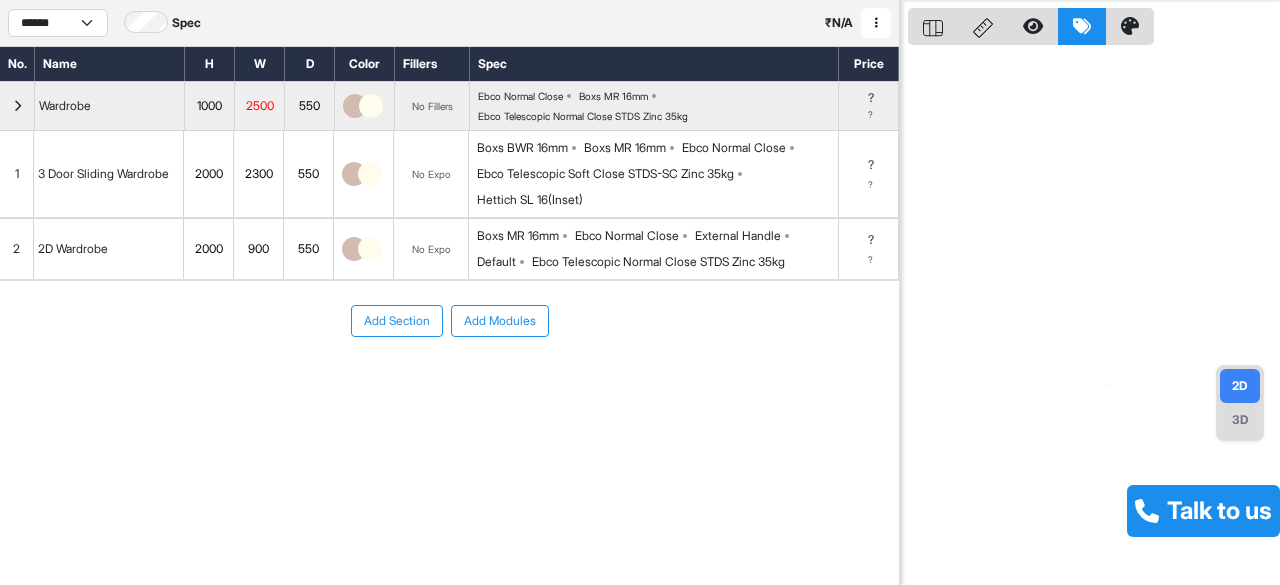 drag, startPoint x: 1071, startPoint y: 324, endPoint x: 1180, endPoint y: 243, distance: 135.80133 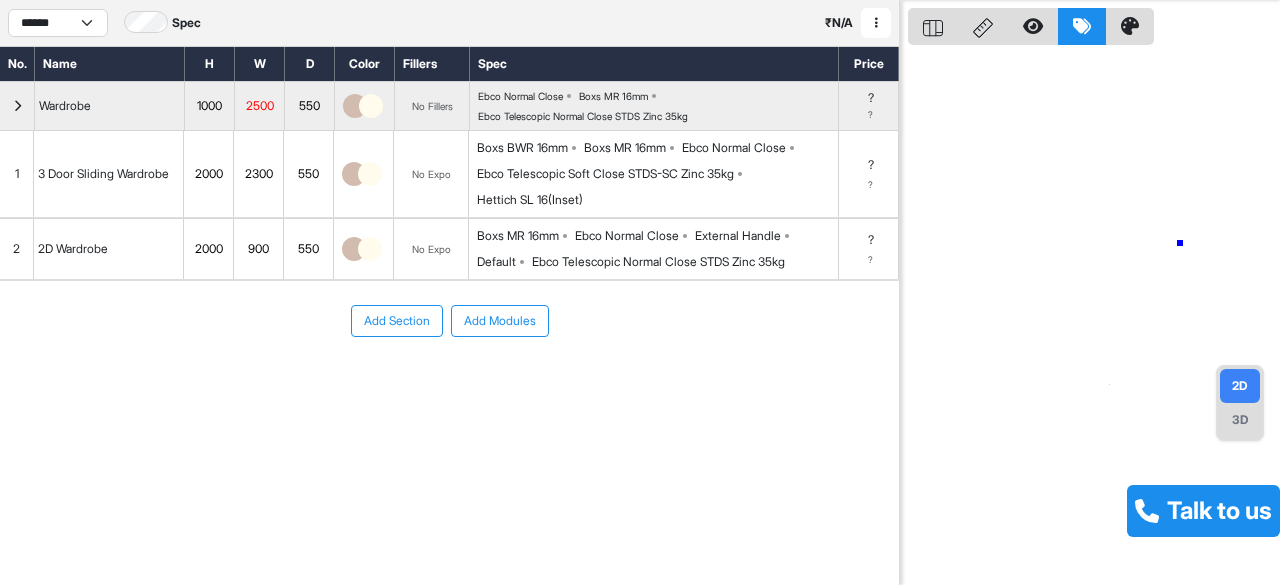 drag, startPoint x: 1180, startPoint y: 243, endPoint x: 924, endPoint y: 67, distance: 310.66382 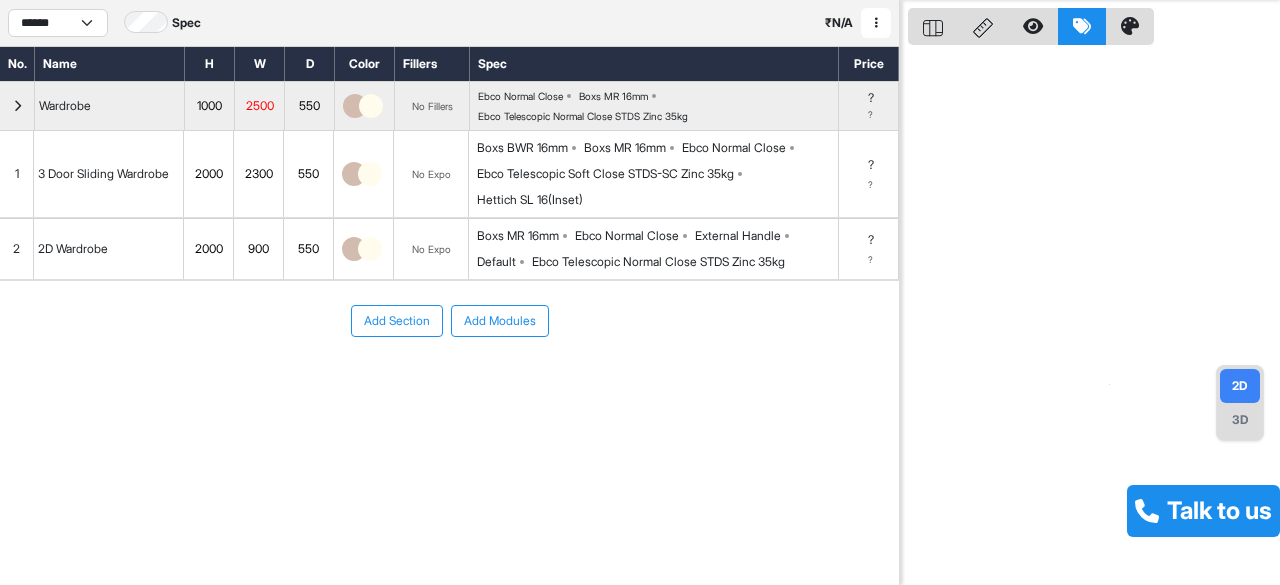 click at bounding box center (876, 23) 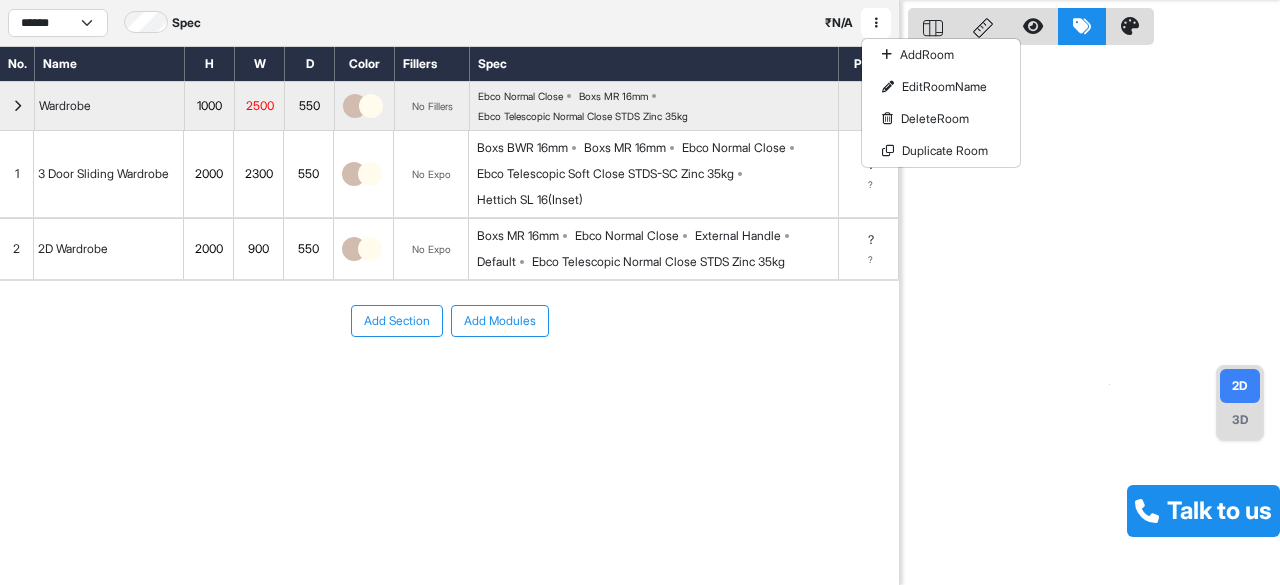 click at bounding box center (1094, 292) 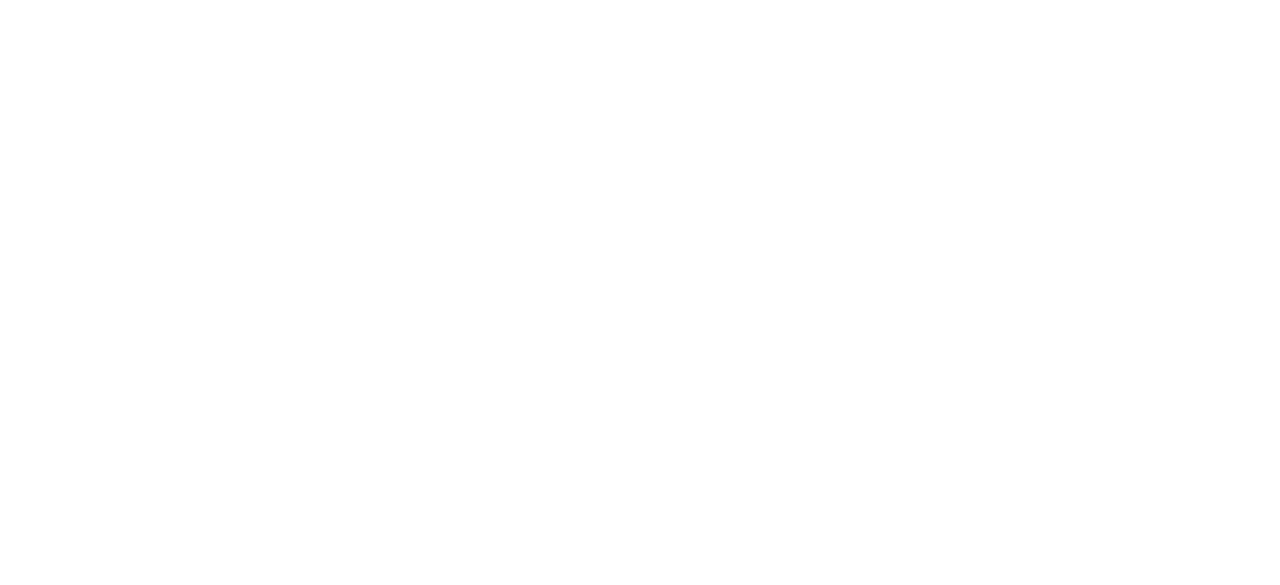 scroll, scrollTop: 0, scrollLeft: 0, axis: both 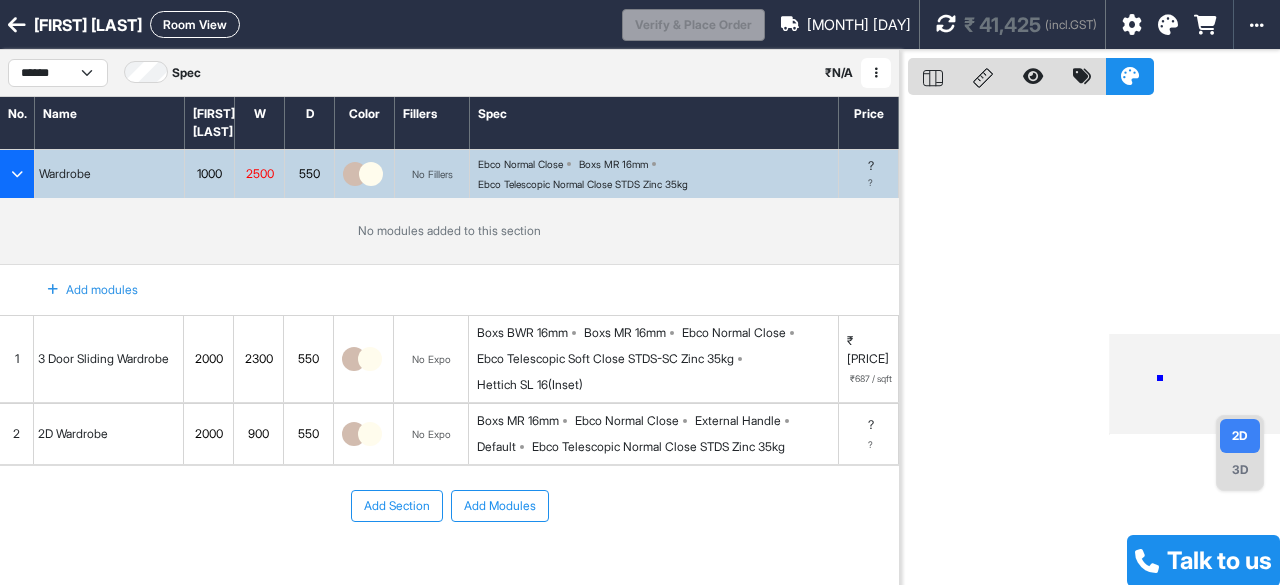 drag, startPoint x: 1160, startPoint y: 378, endPoint x: 1068, endPoint y: 371, distance: 92.26592 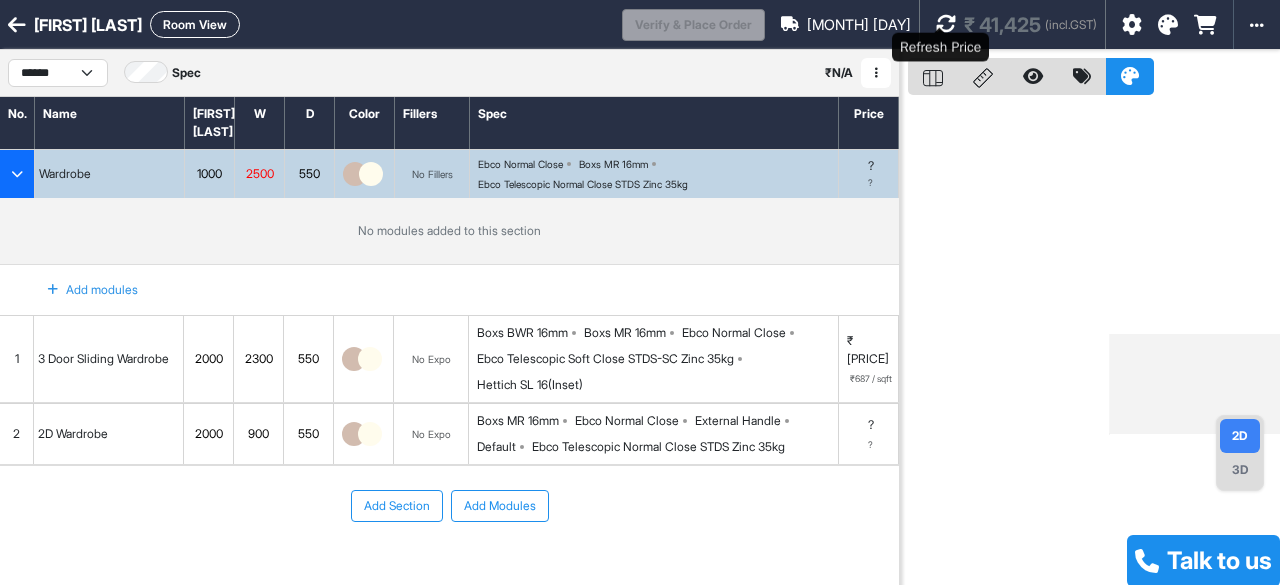click at bounding box center [946, 24] 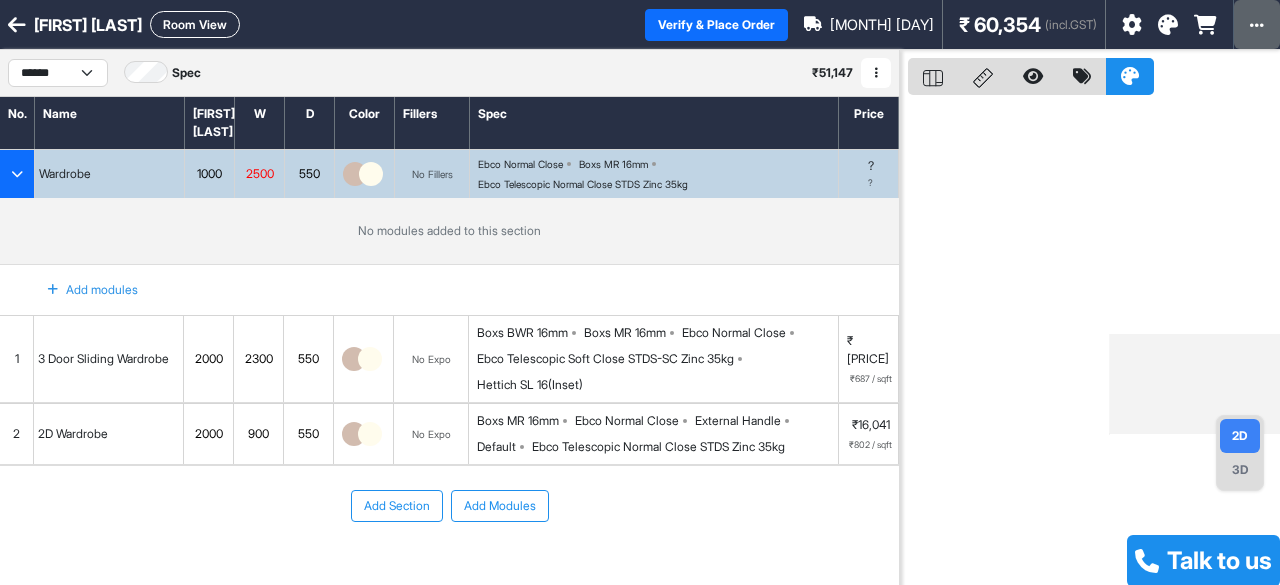 click at bounding box center [1257, 25] 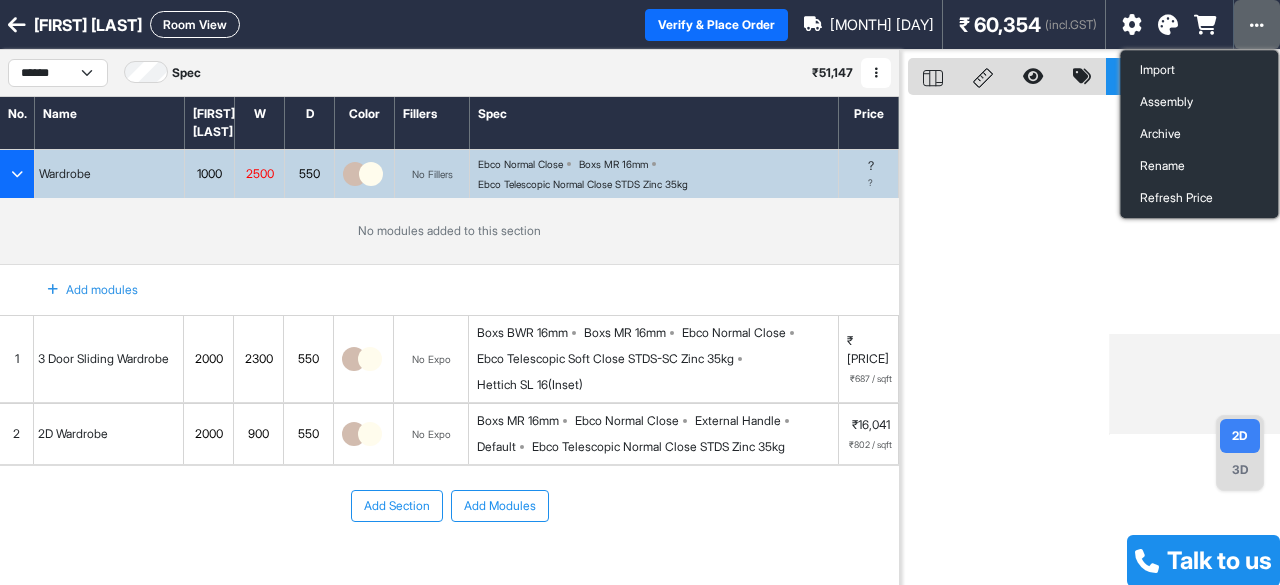 click at bounding box center [1257, 25] 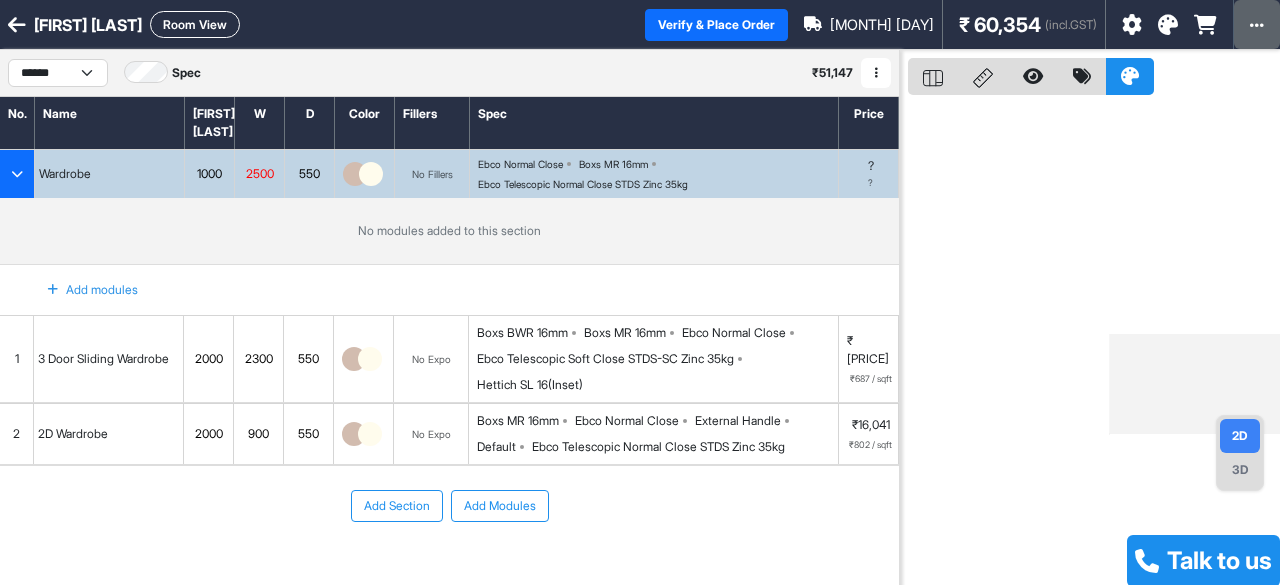 click at bounding box center (1257, 25) 